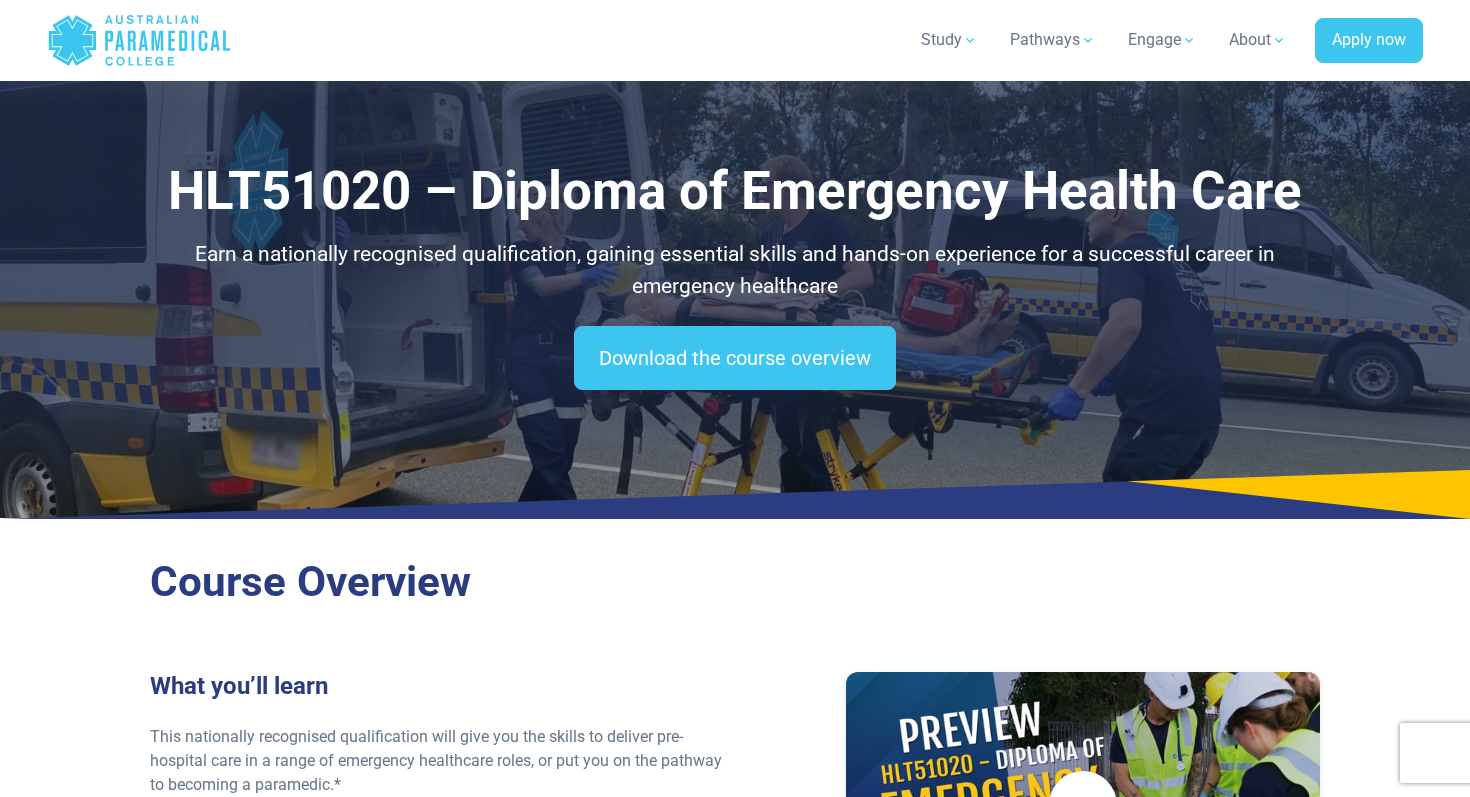 scroll, scrollTop: 1349, scrollLeft: 0, axis: vertical 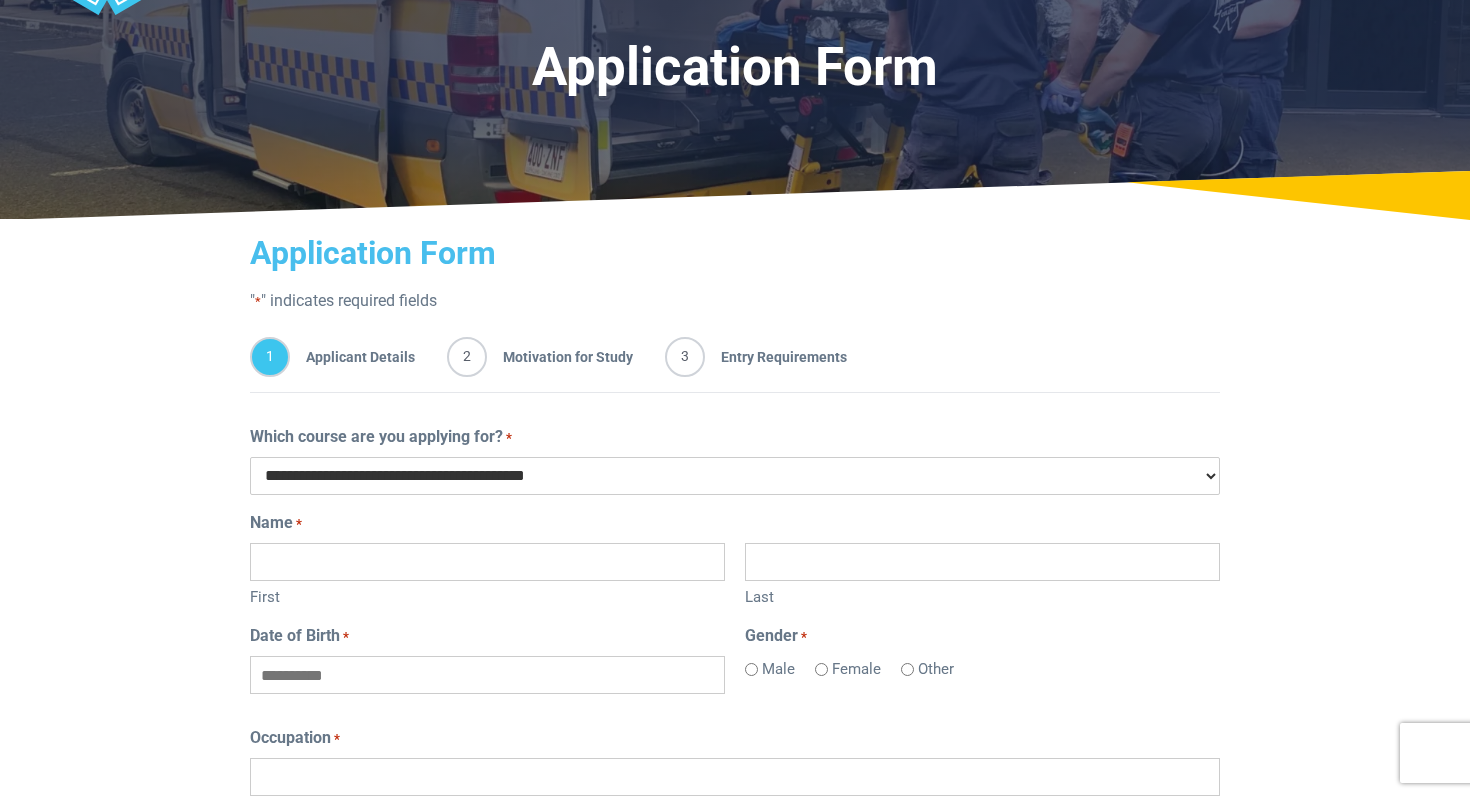 click on "**********" at bounding box center (735, 476) 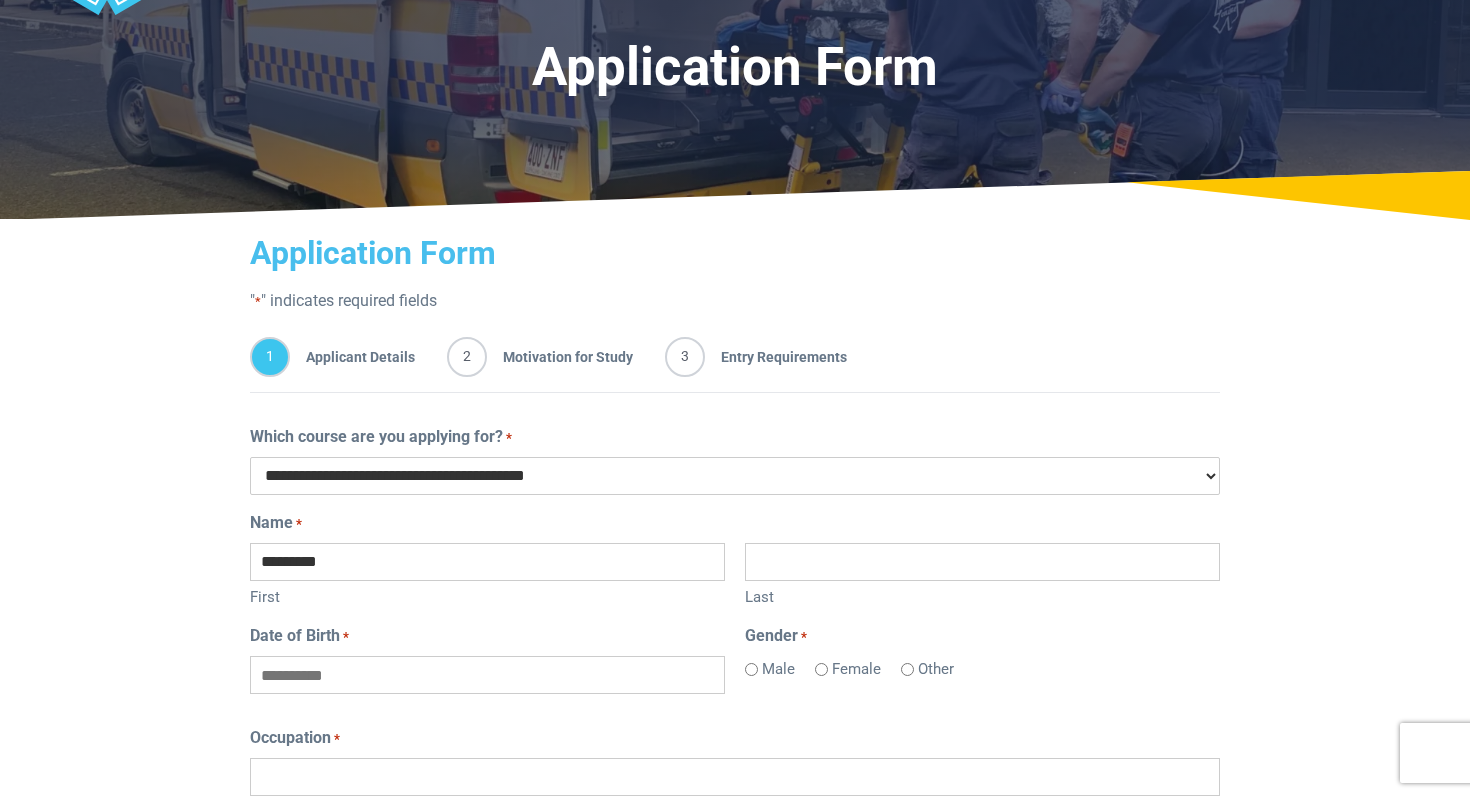 type on "*********" 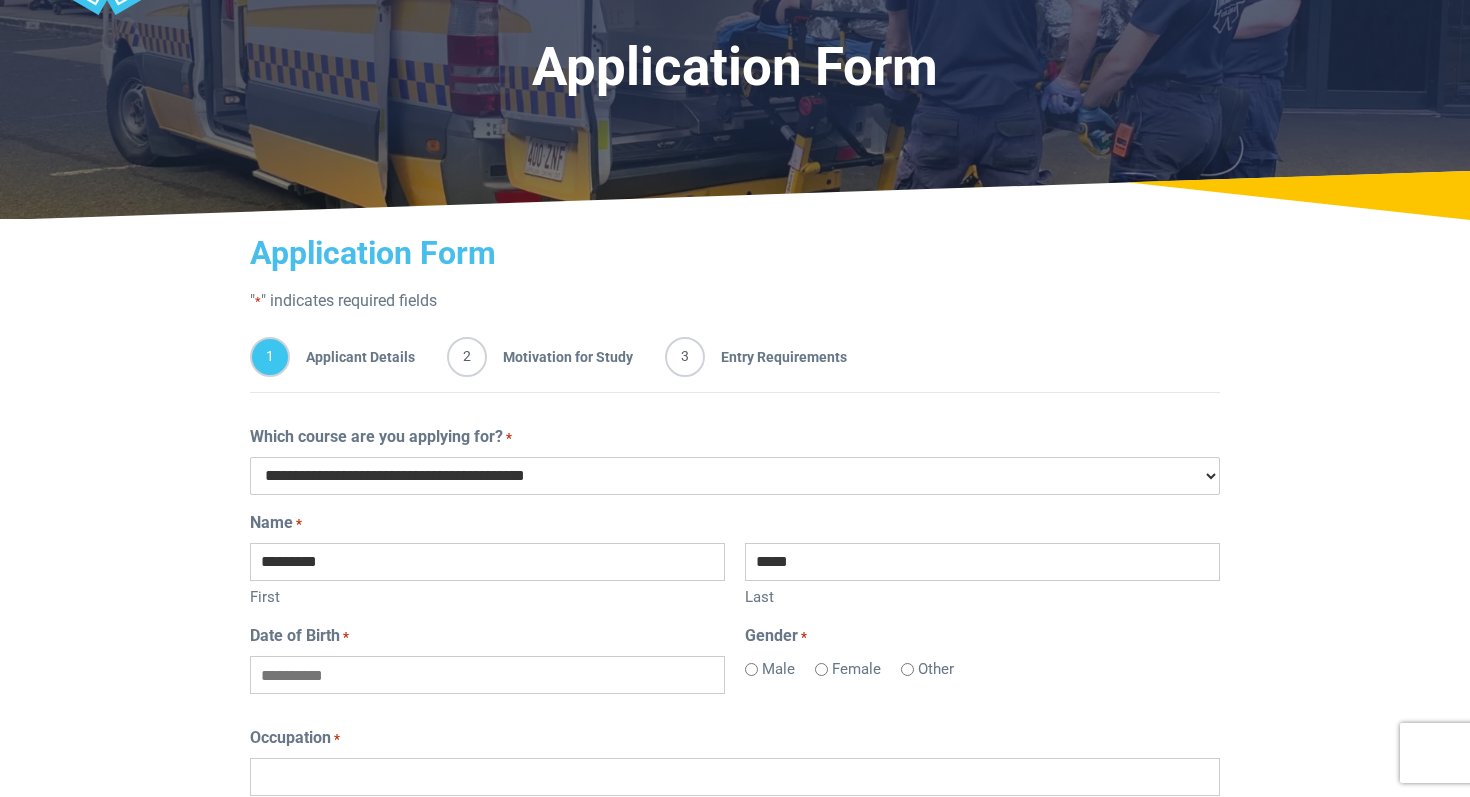 type on "*****" 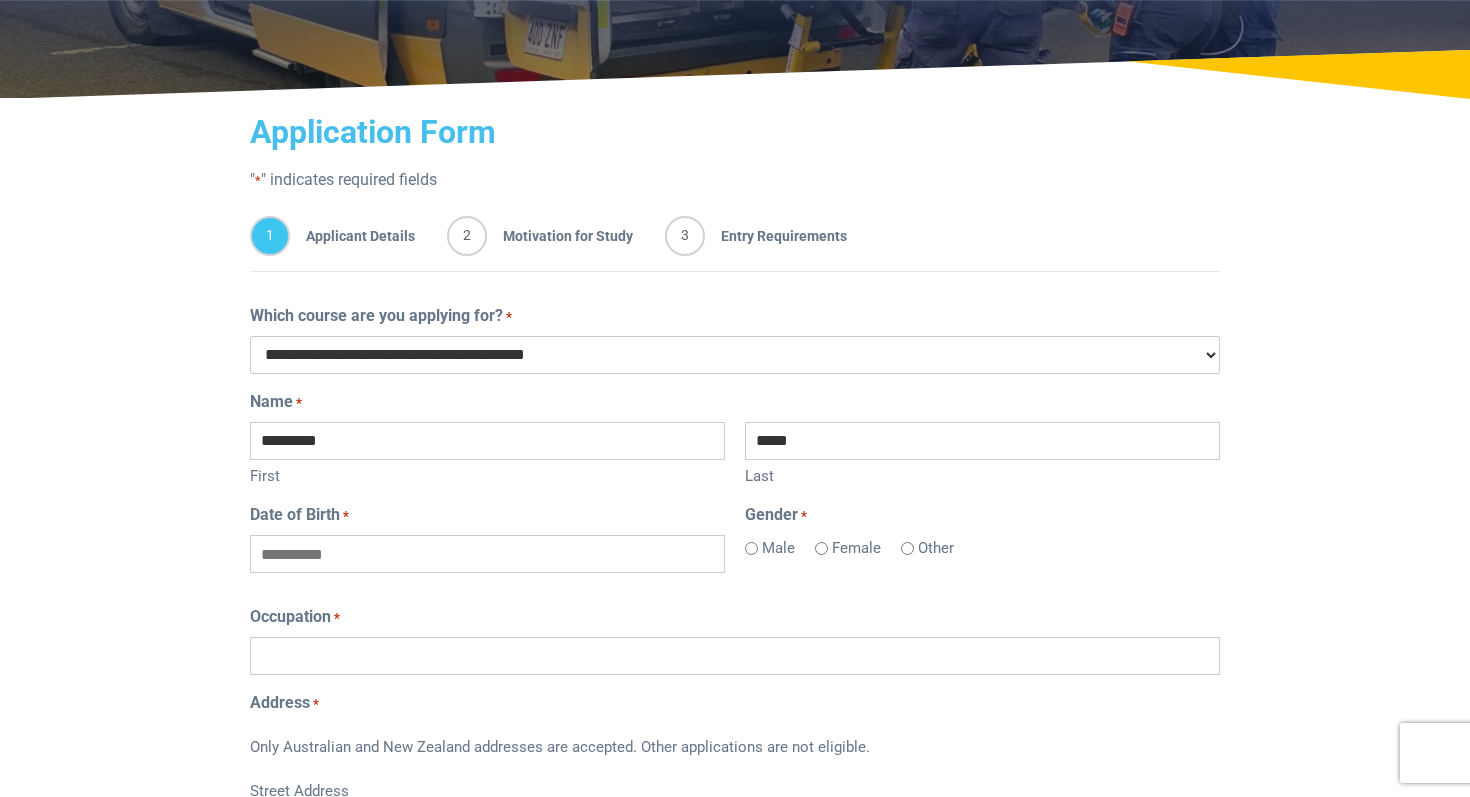 scroll, scrollTop: 331, scrollLeft: 0, axis: vertical 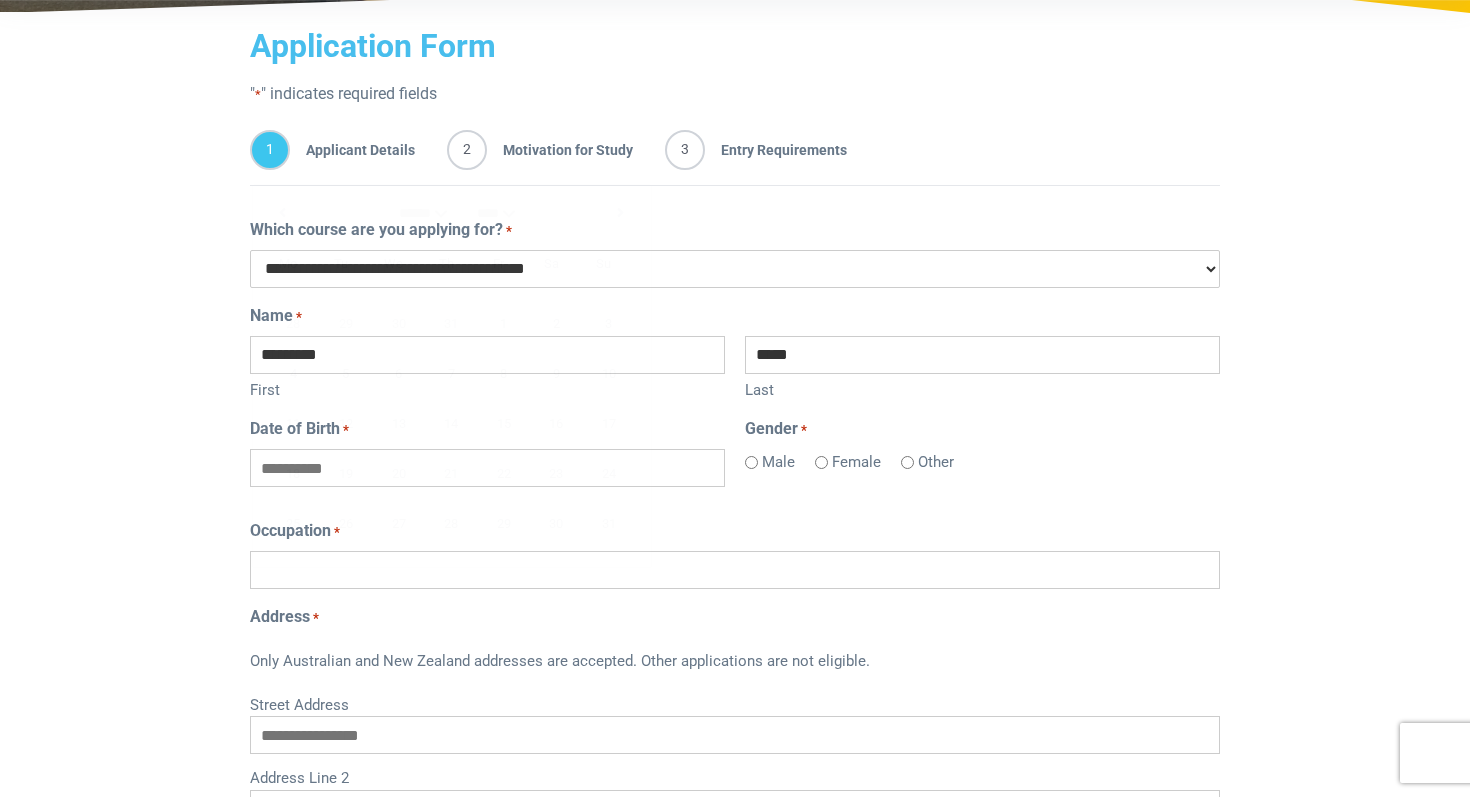 click on "Date of Birth *" at bounding box center (487, 468) 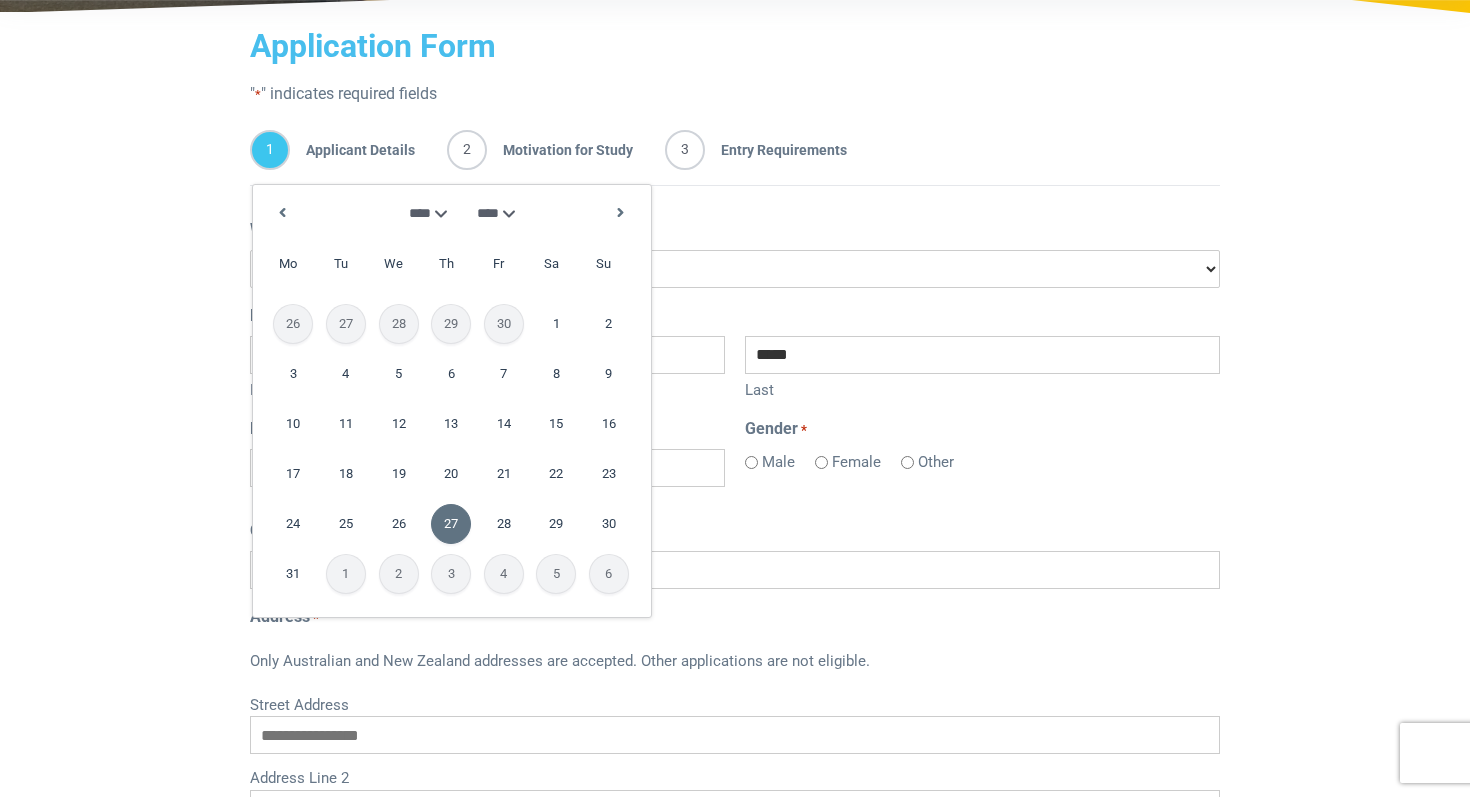 type on "**********" 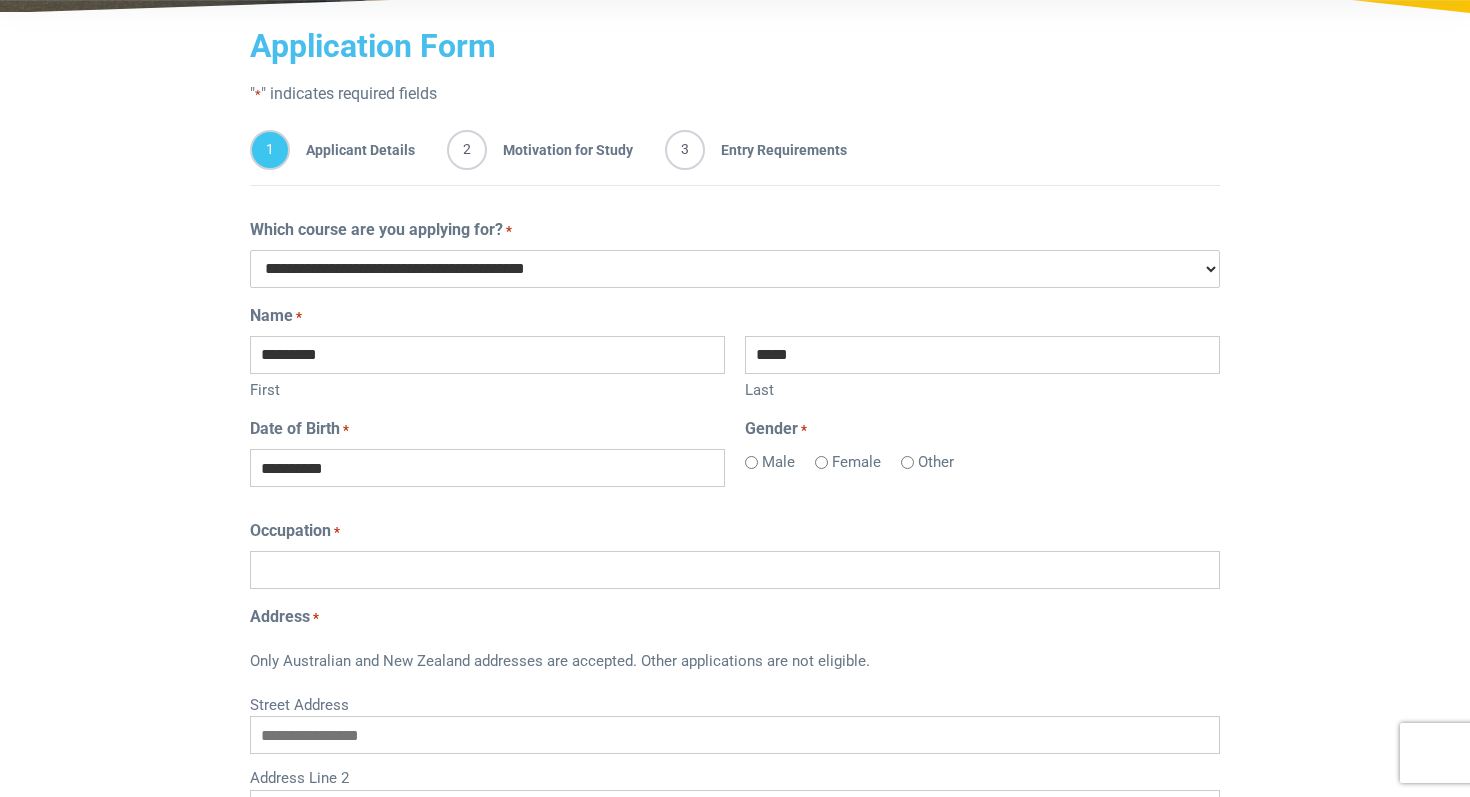 click on "Female" at bounding box center [856, 462] 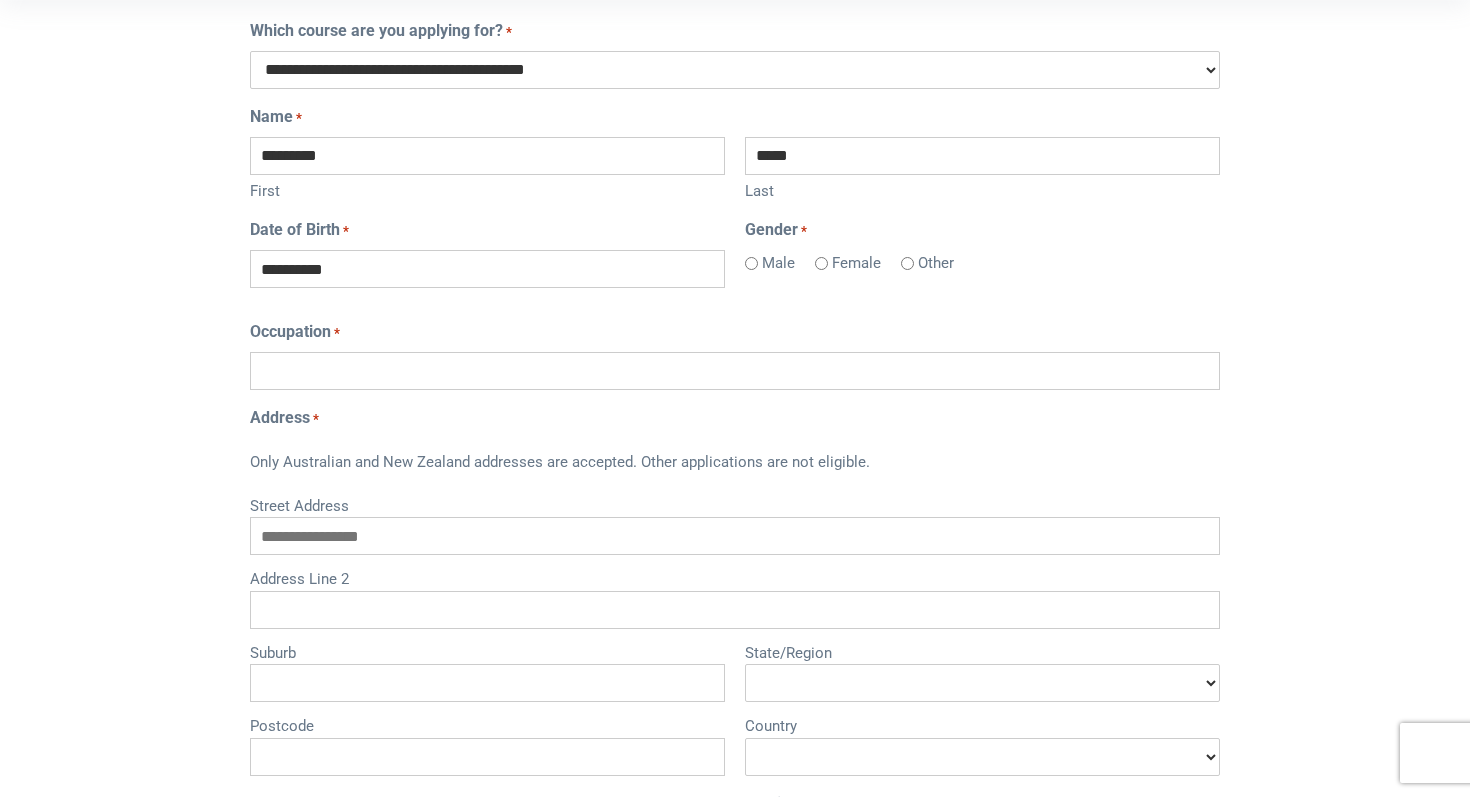scroll, scrollTop: 538, scrollLeft: 0, axis: vertical 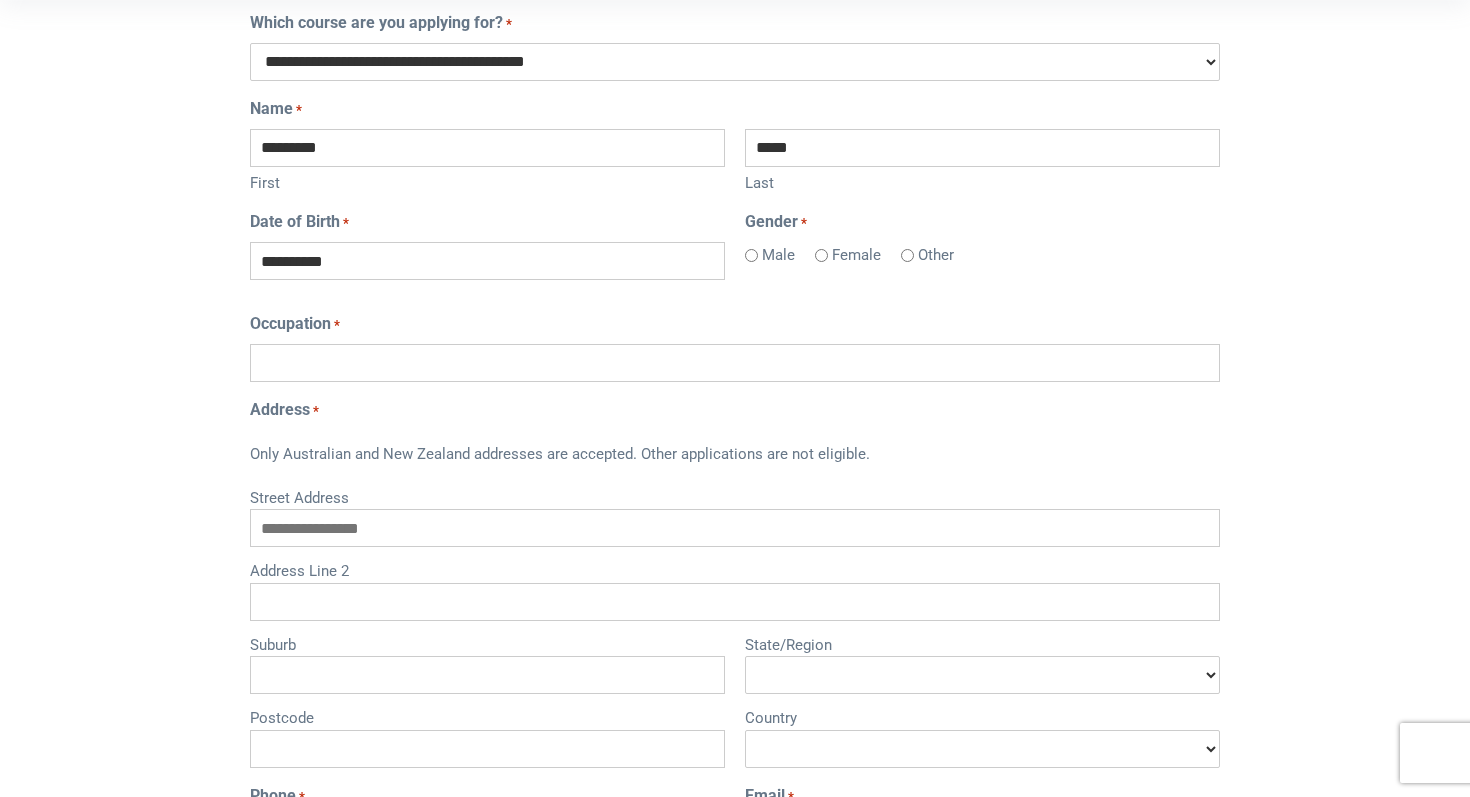 click on "Occupation *" at bounding box center (735, 363) 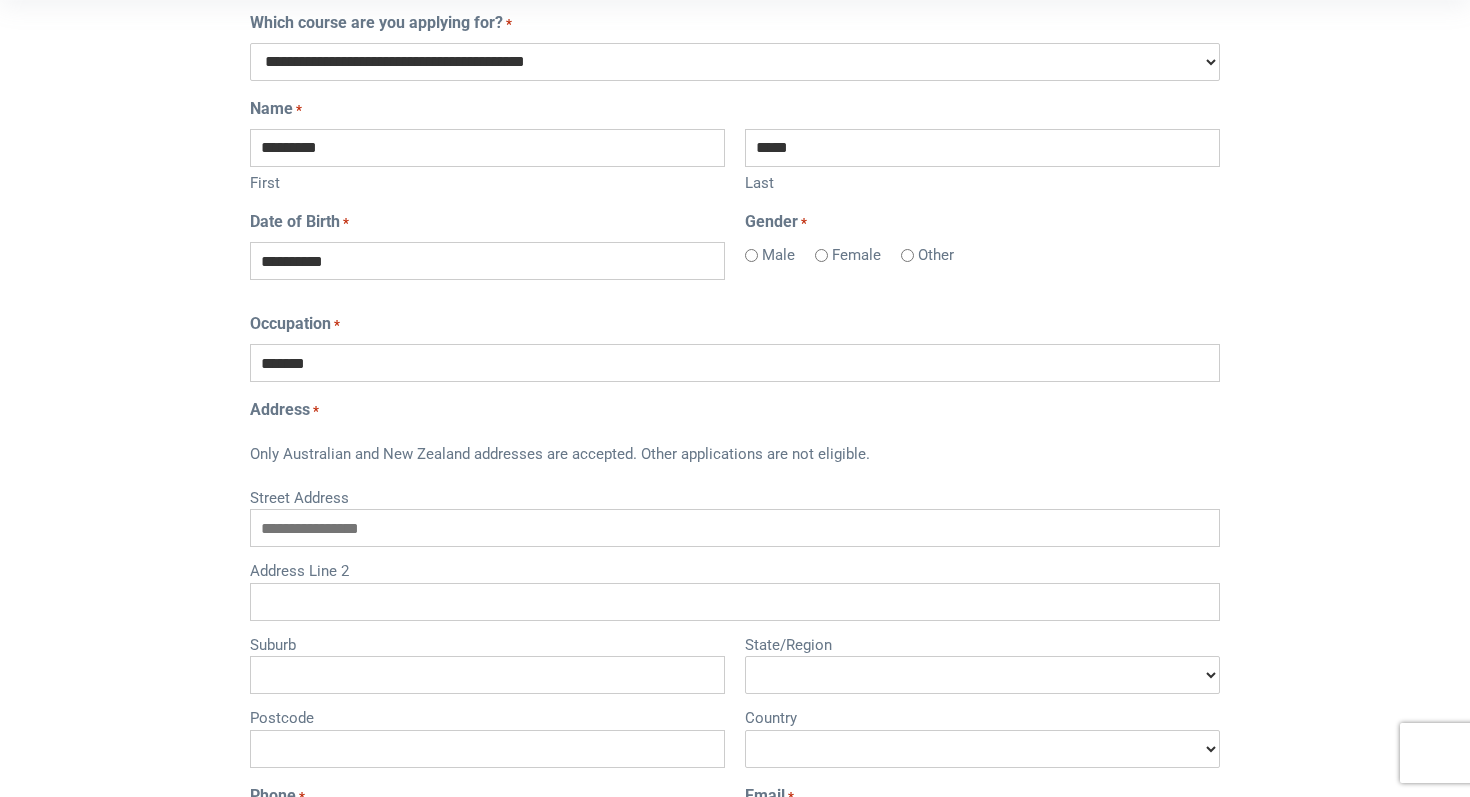 scroll, scrollTop: 775, scrollLeft: 0, axis: vertical 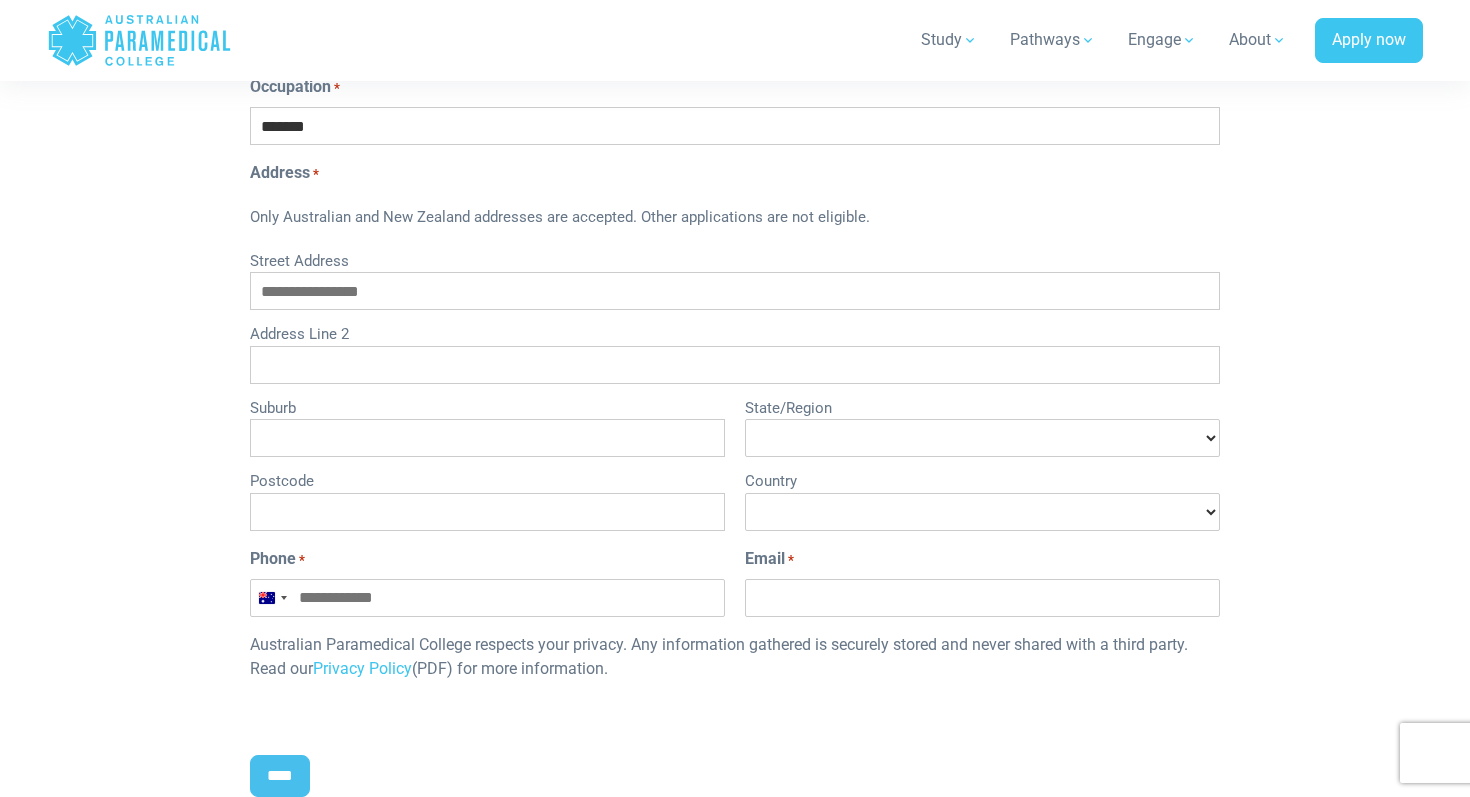 type on "*******" 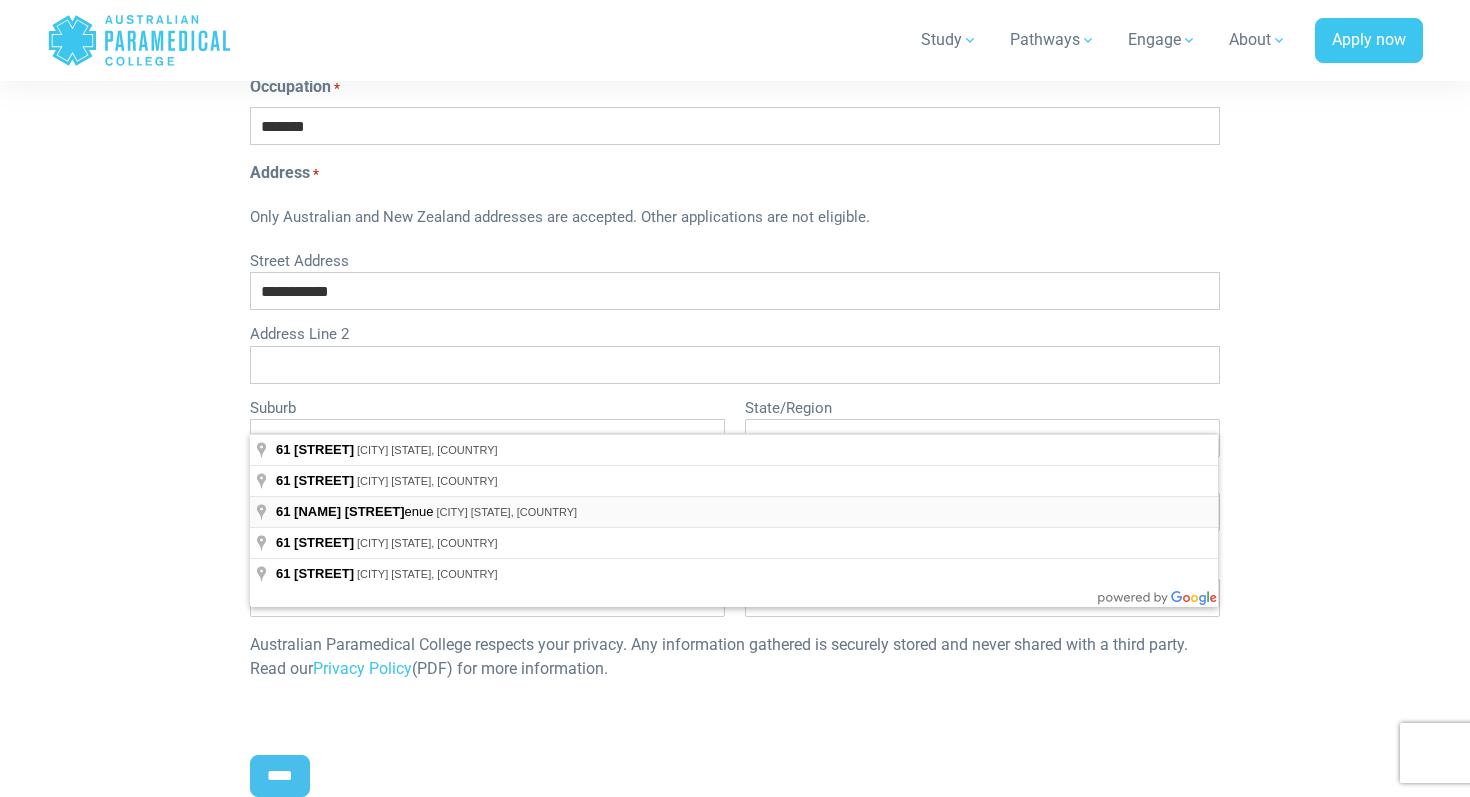type on "**********" 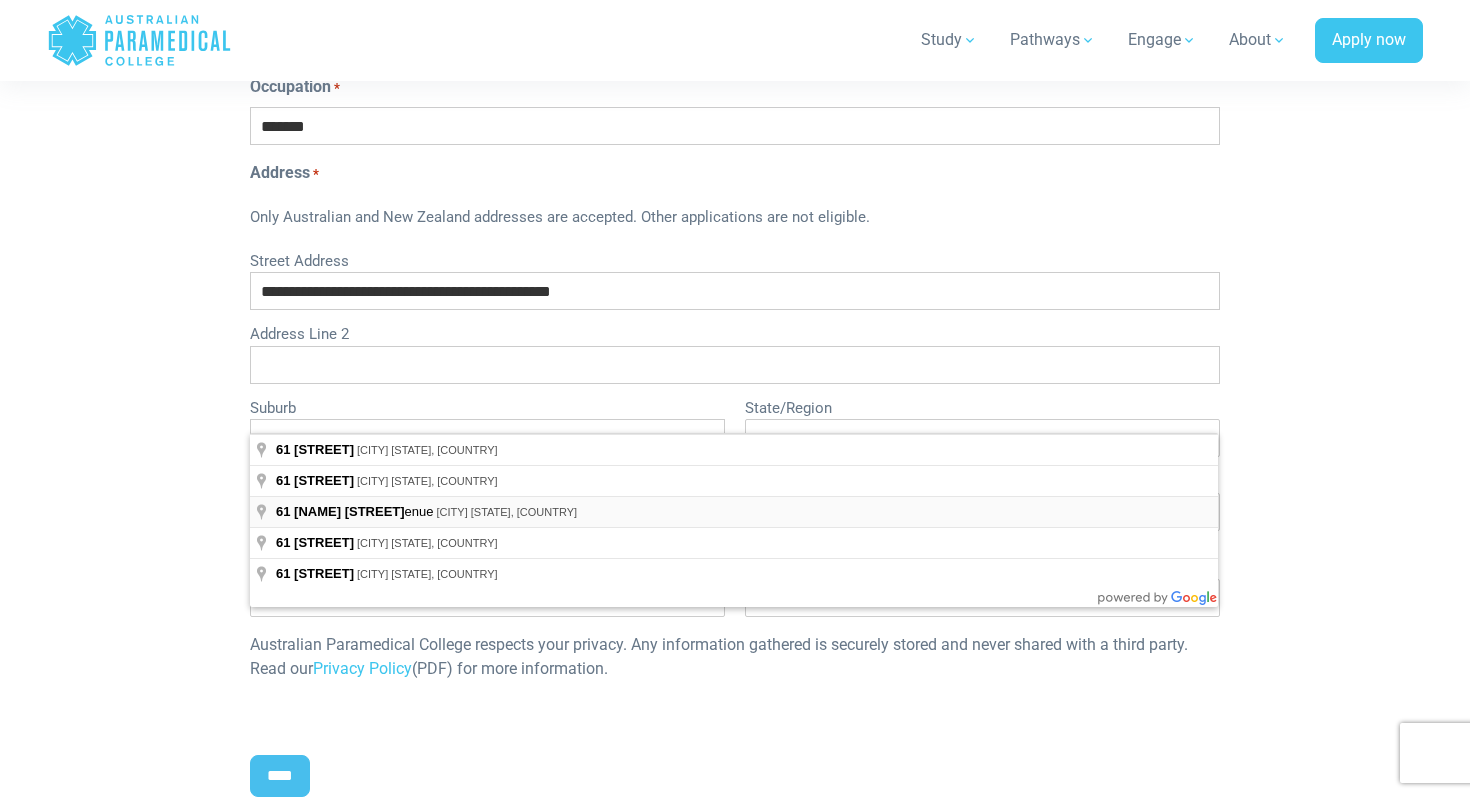 type on "**********" 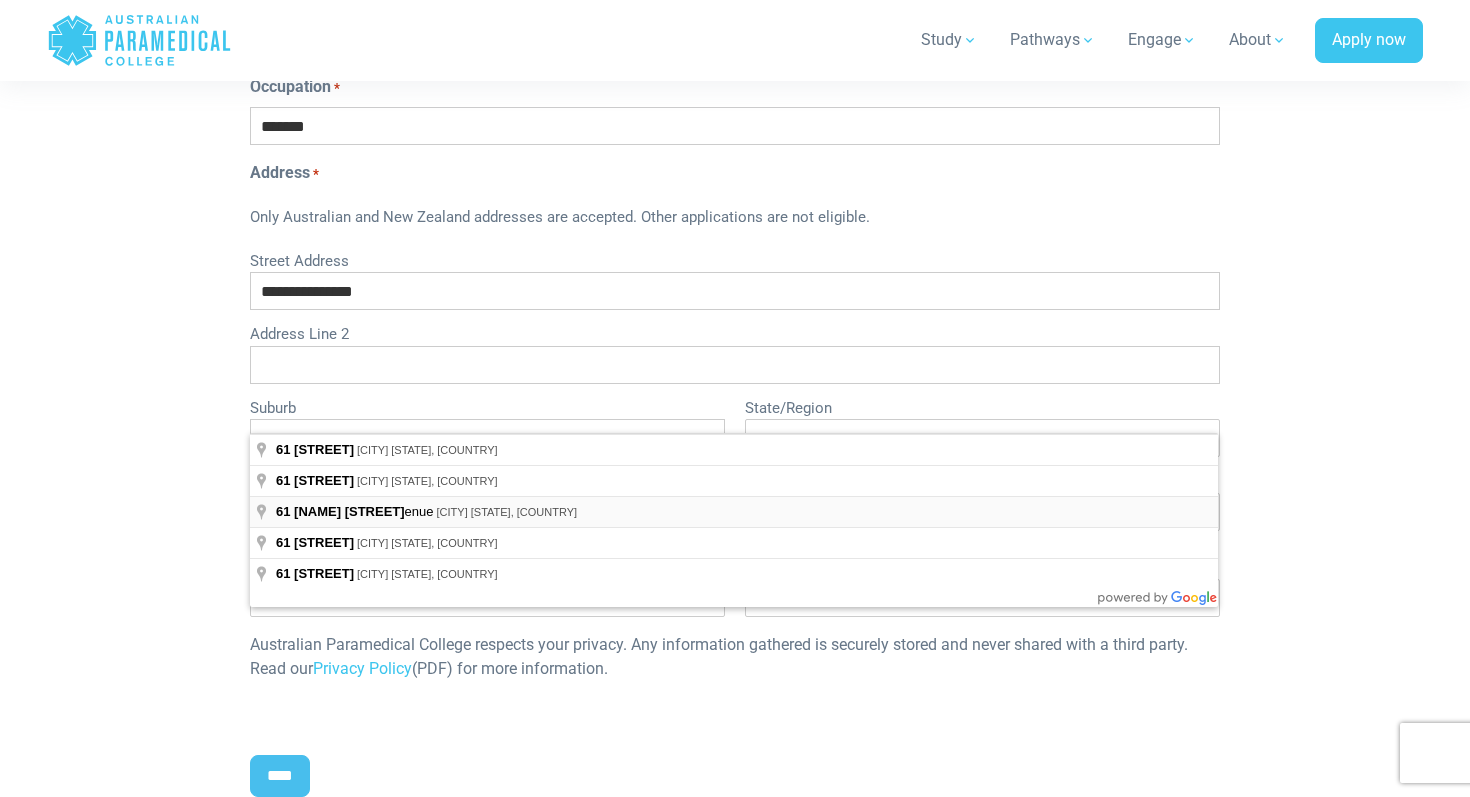 type on "**********" 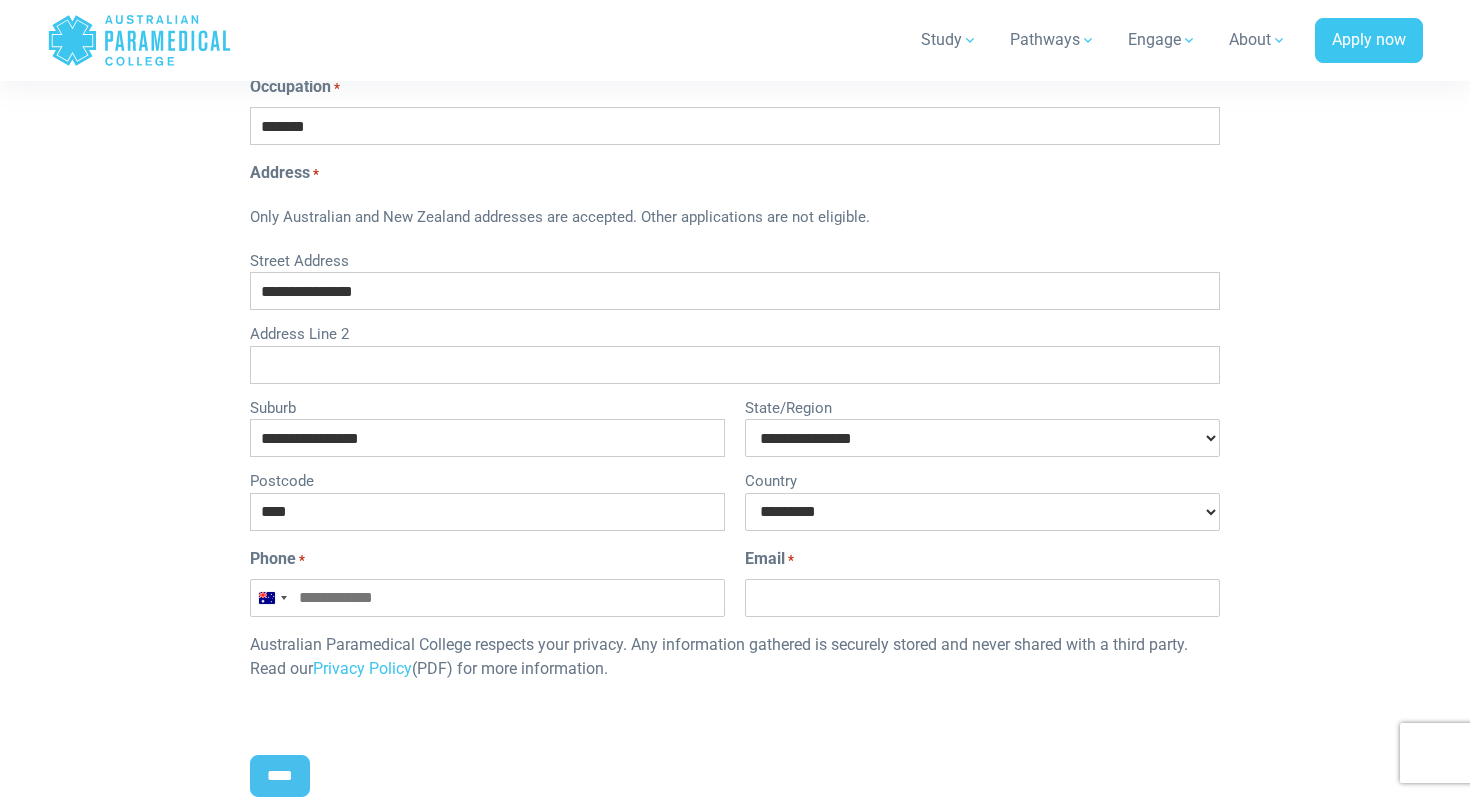 select on "**********" 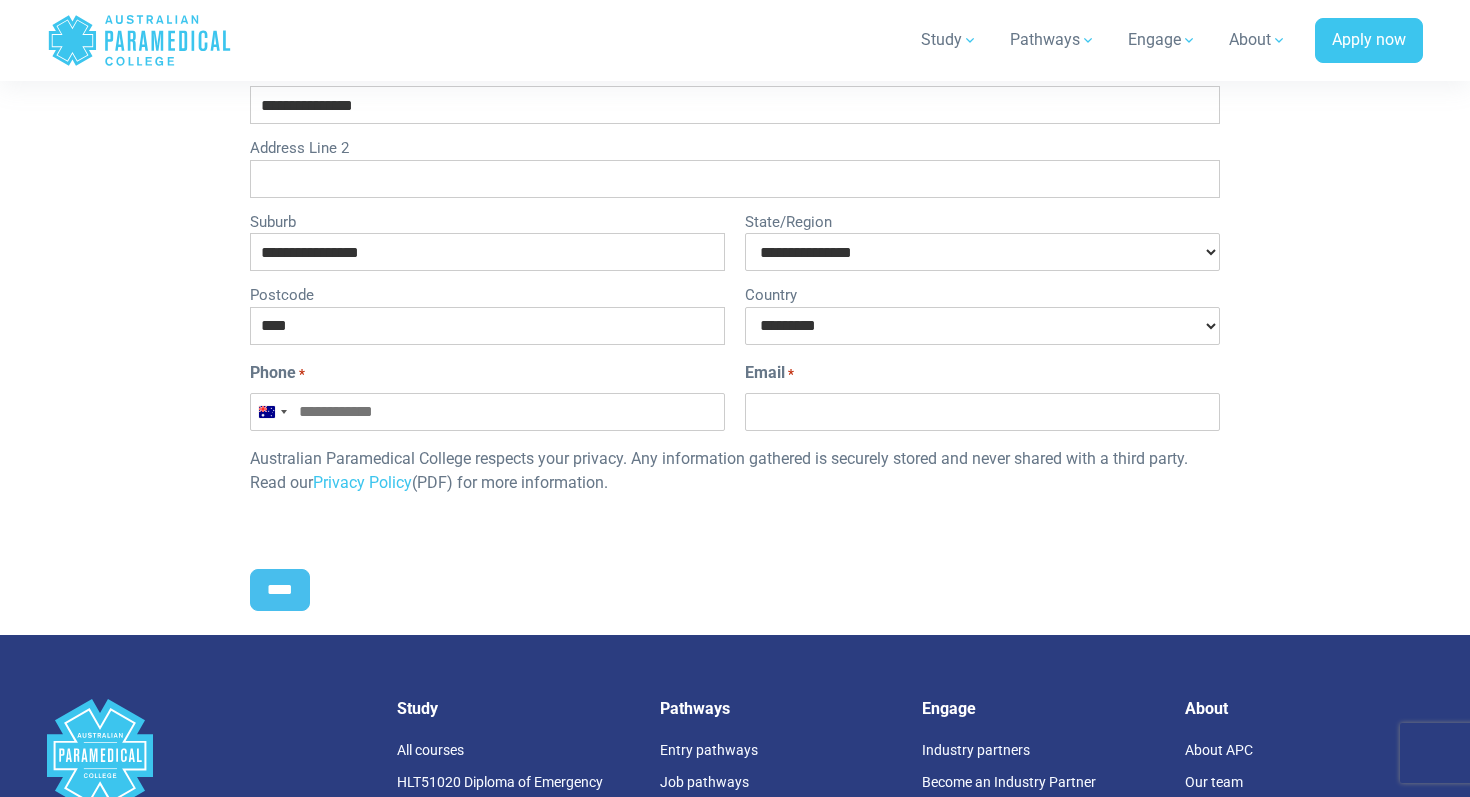 scroll, scrollTop: 1158, scrollLeft: 0, axis: vertical 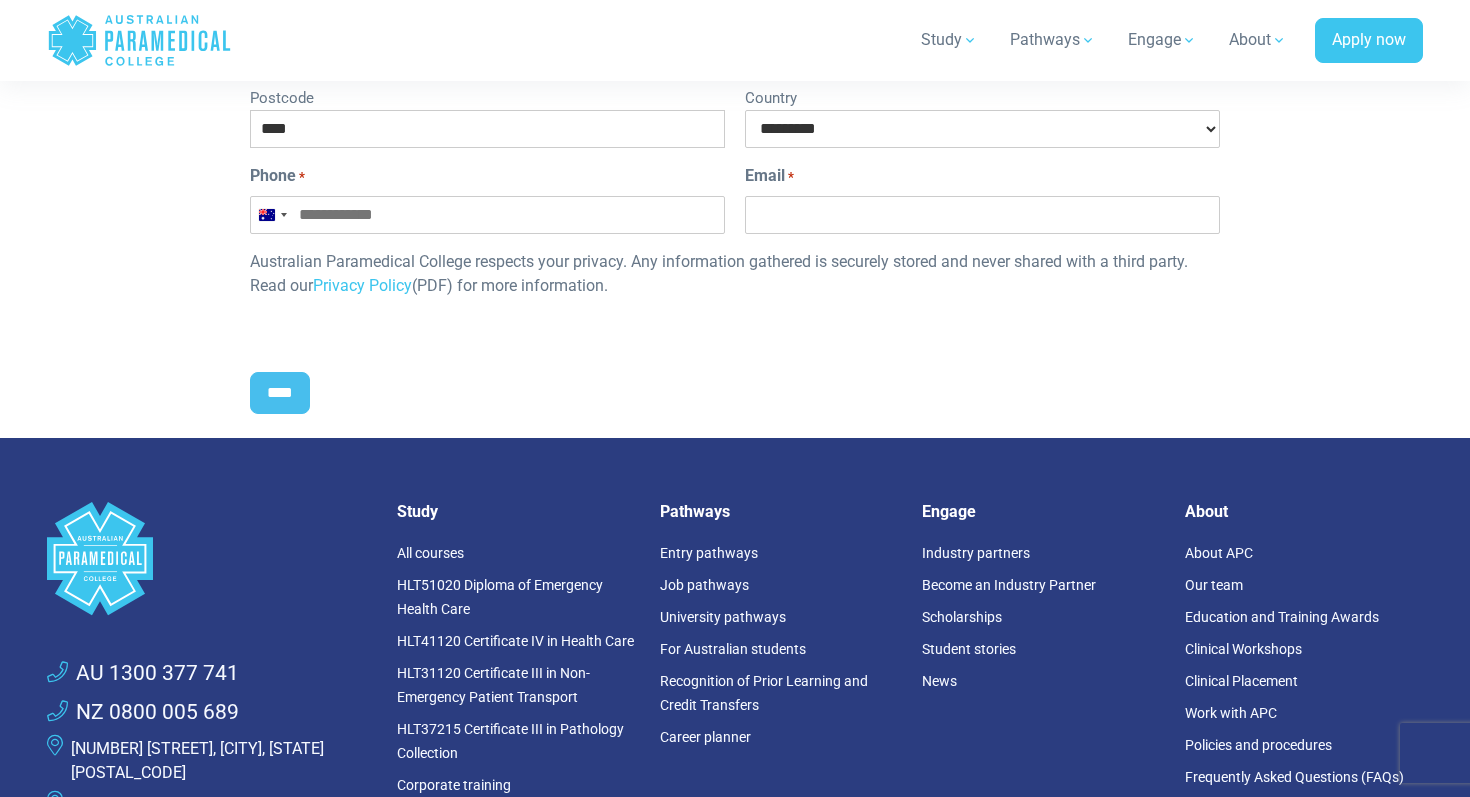 click on "Phone *" at bounding box center [487, 215] 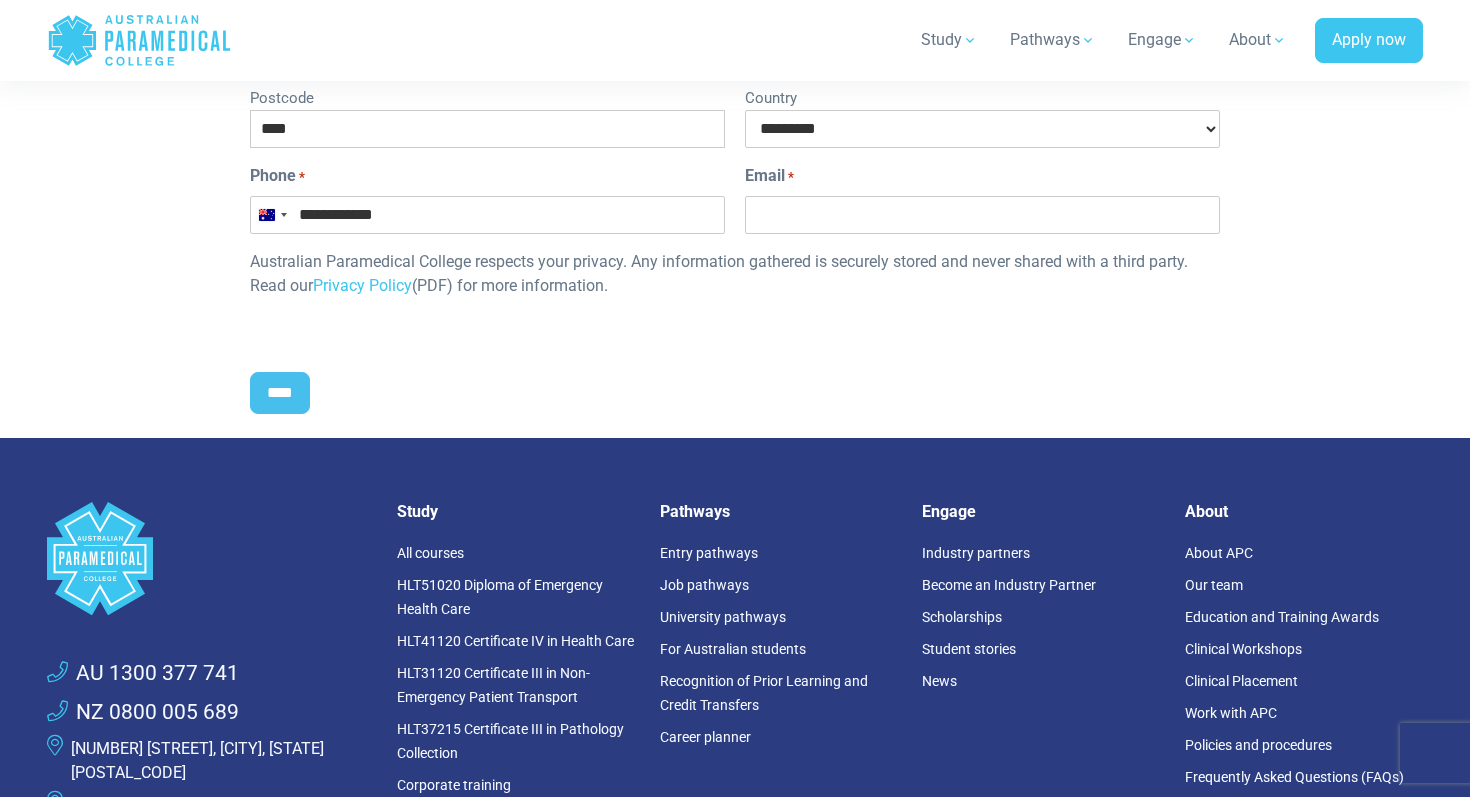 type on "**********" 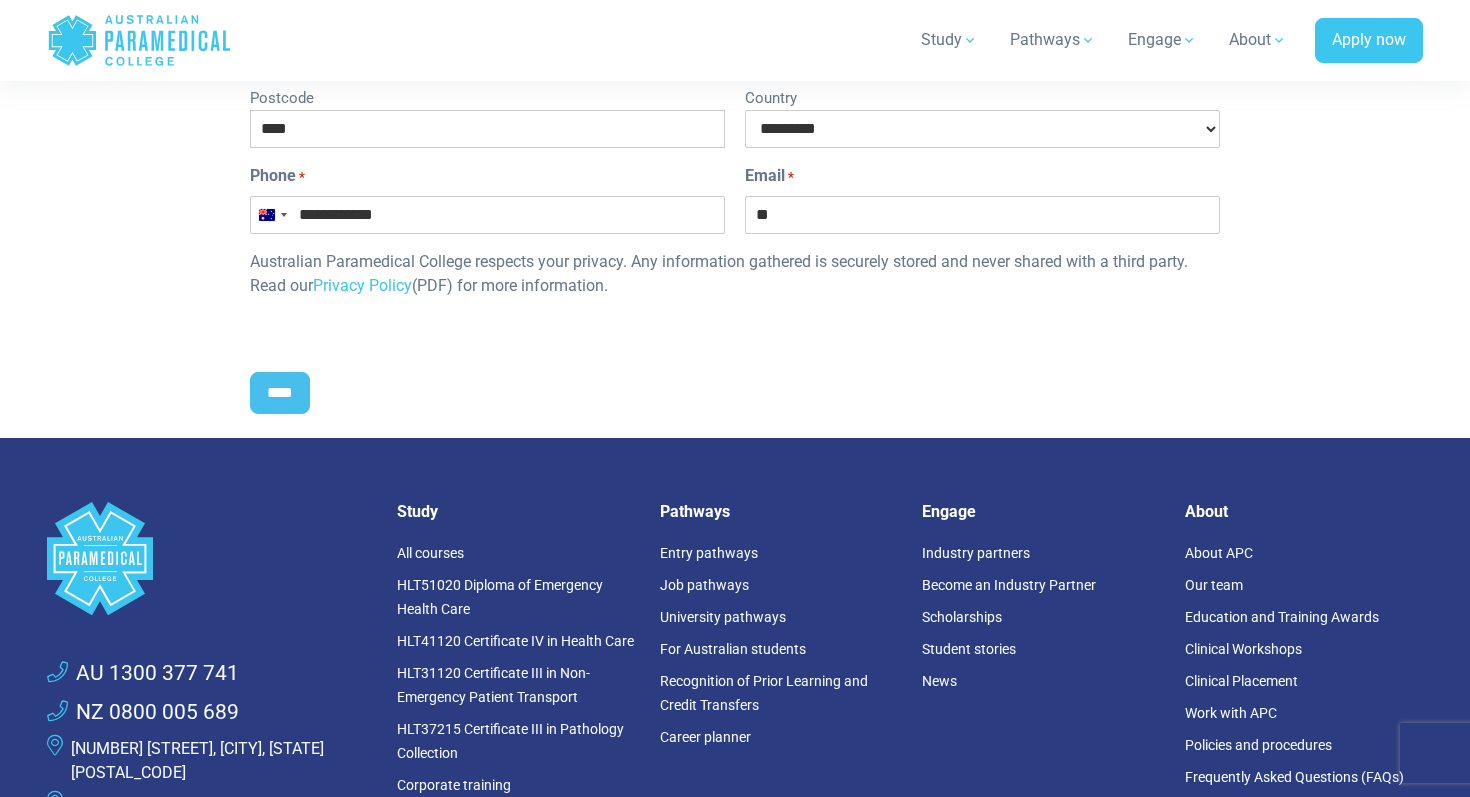 type on "*" 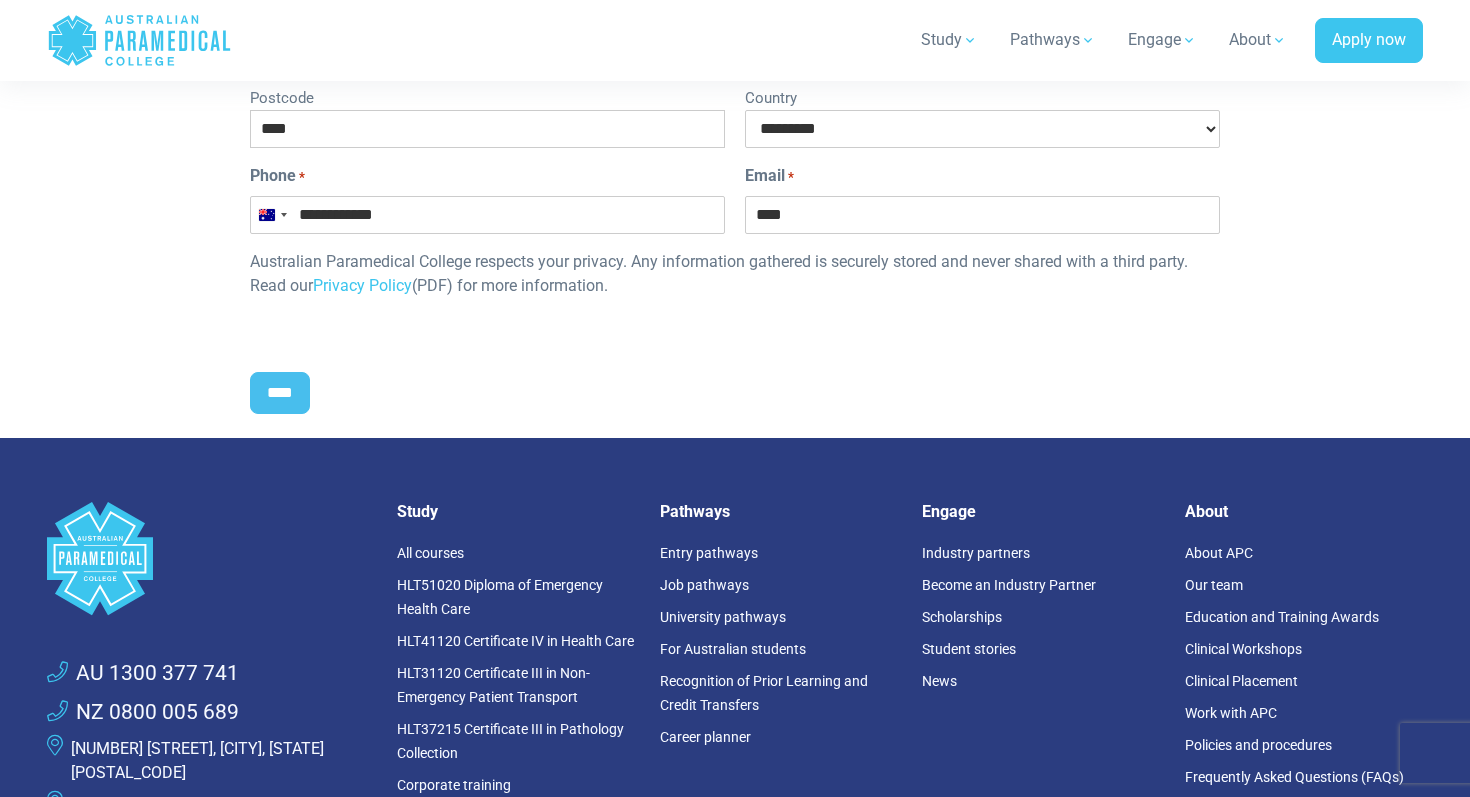 type on "**********" 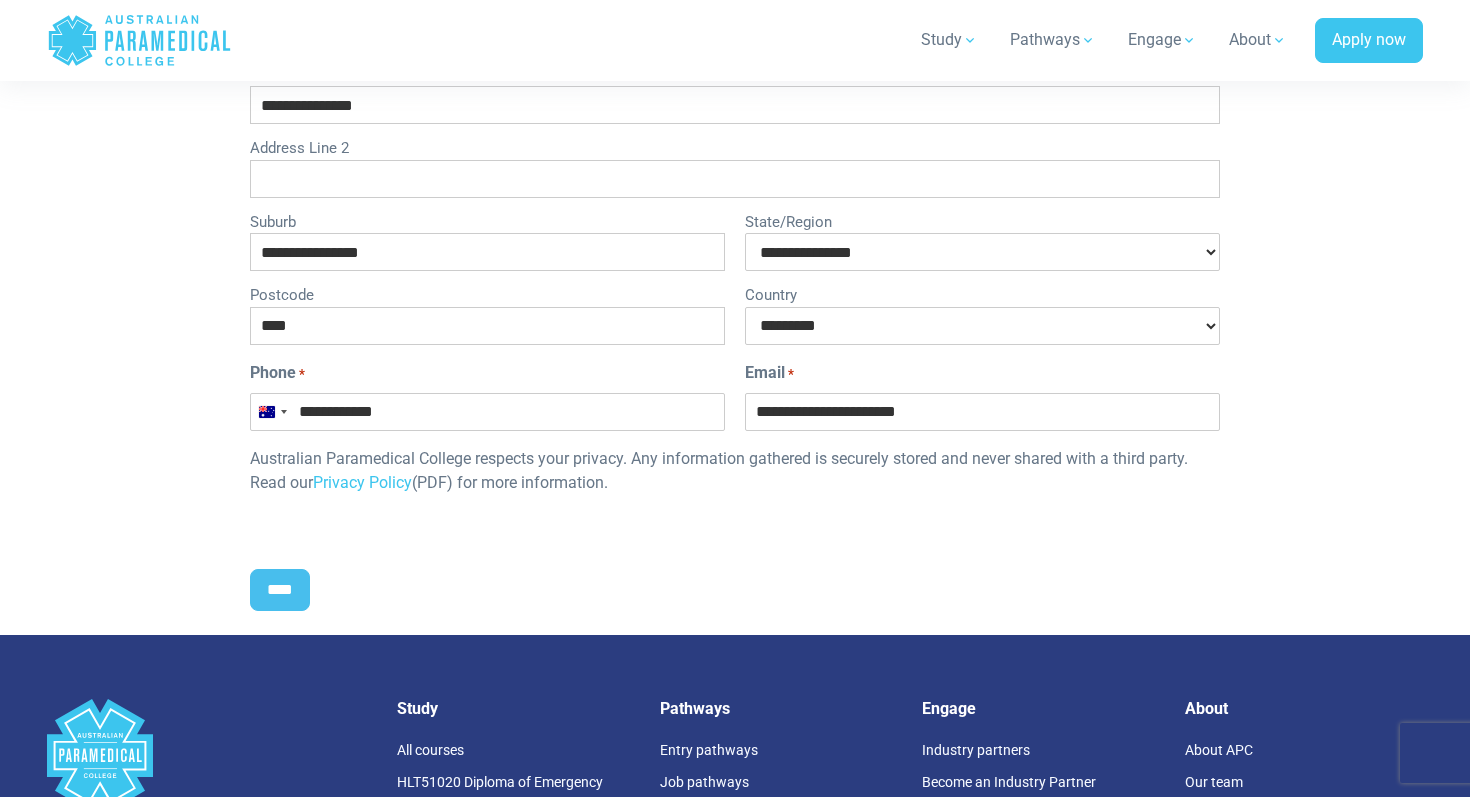 scroll, scrollTop: 958, scrollLeft: 0, axis: vertical 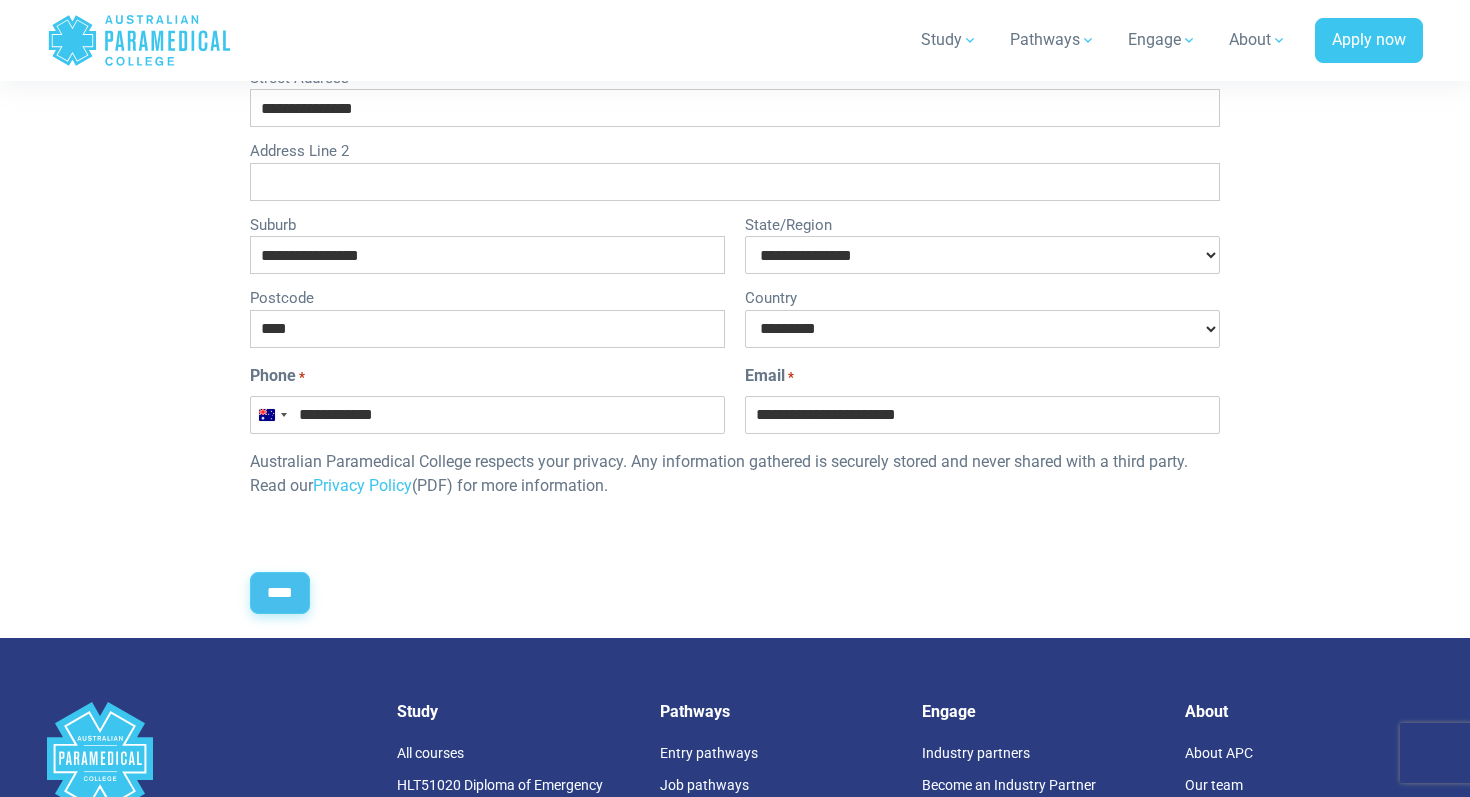 click on "****" at bounding box center (280, 593) 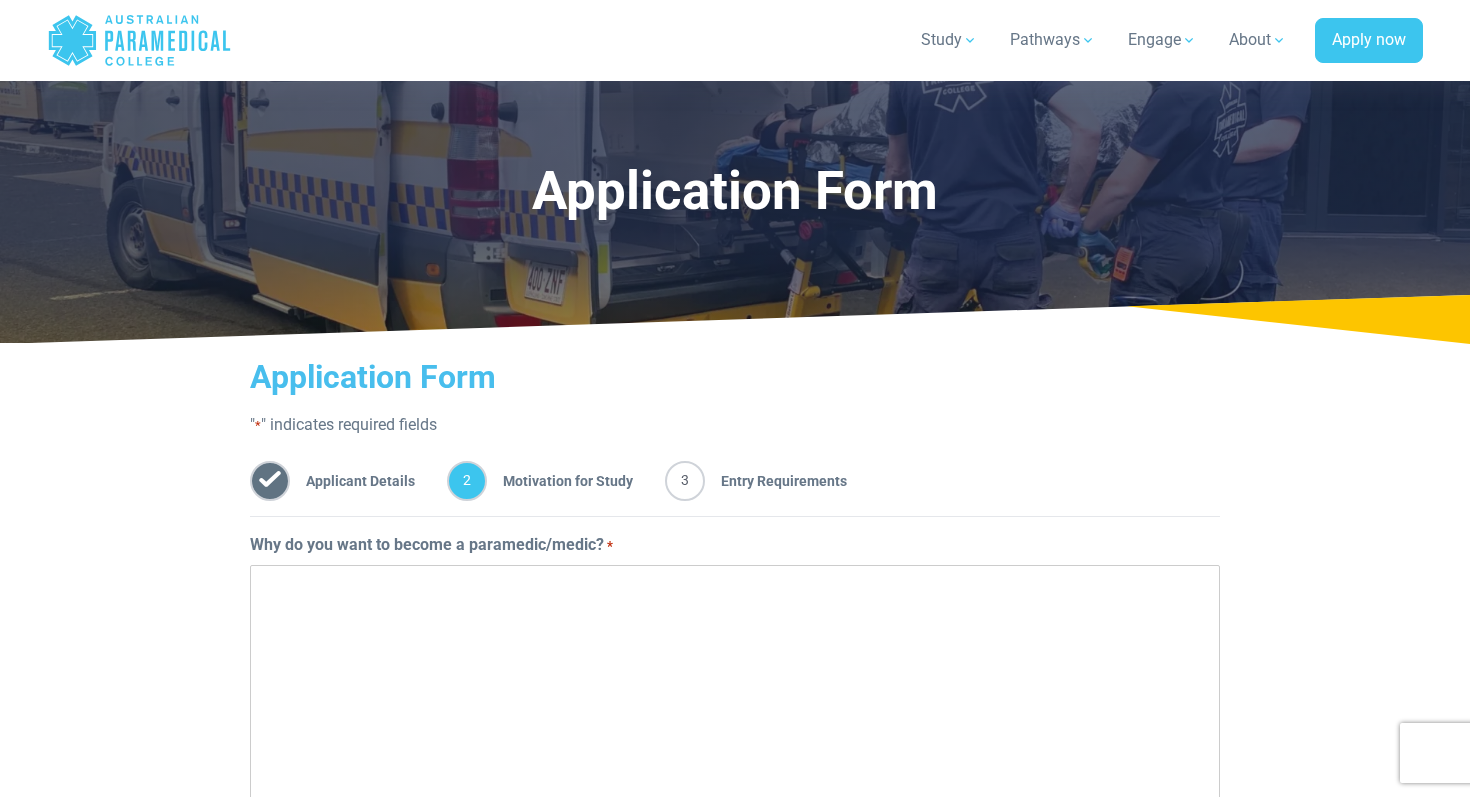 scroll, scrollTop: 444, scrollLeft: 0, axis: vertical 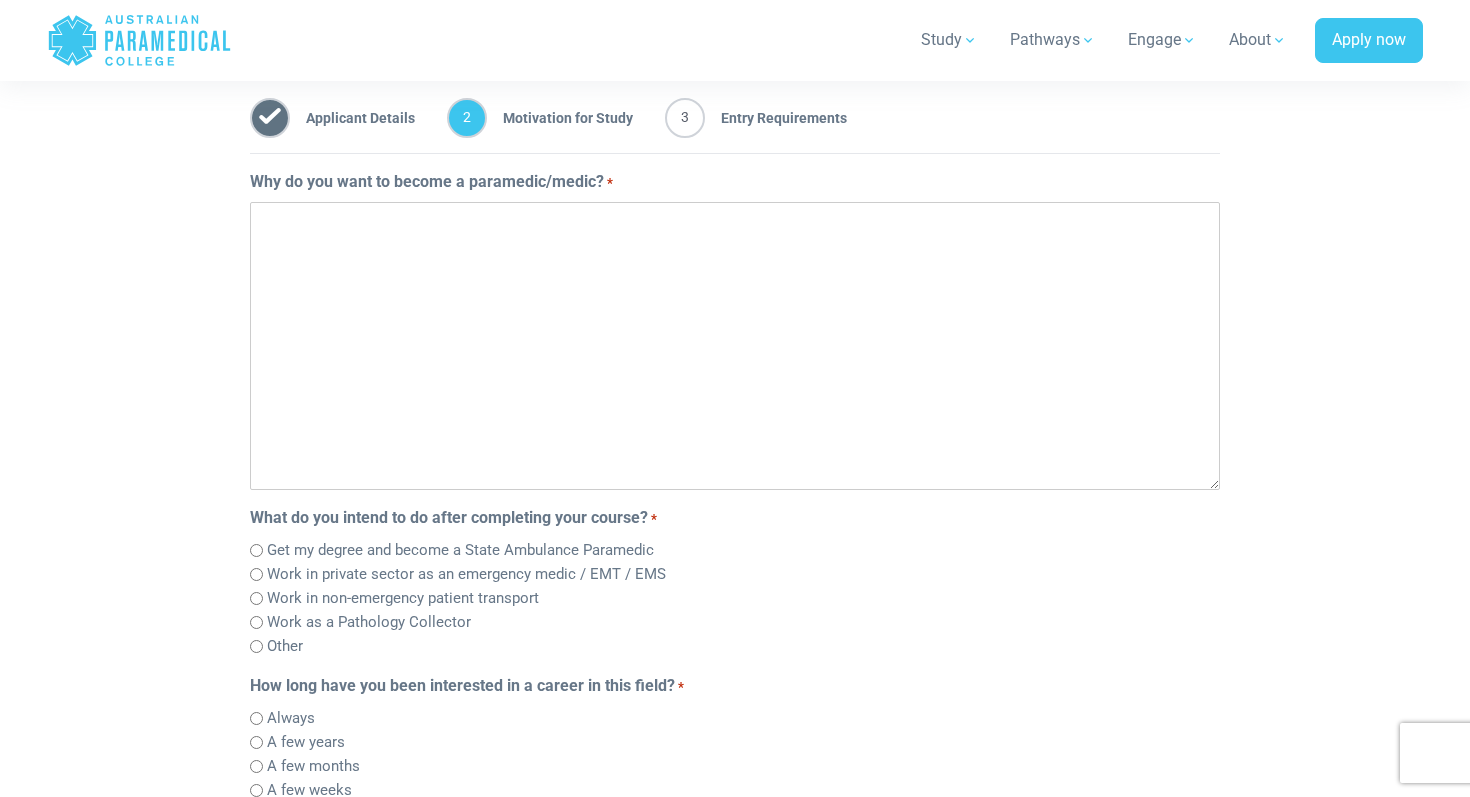 click on "Why do you want to become a paramedic/medic? *" at bounding box center [735, 346] 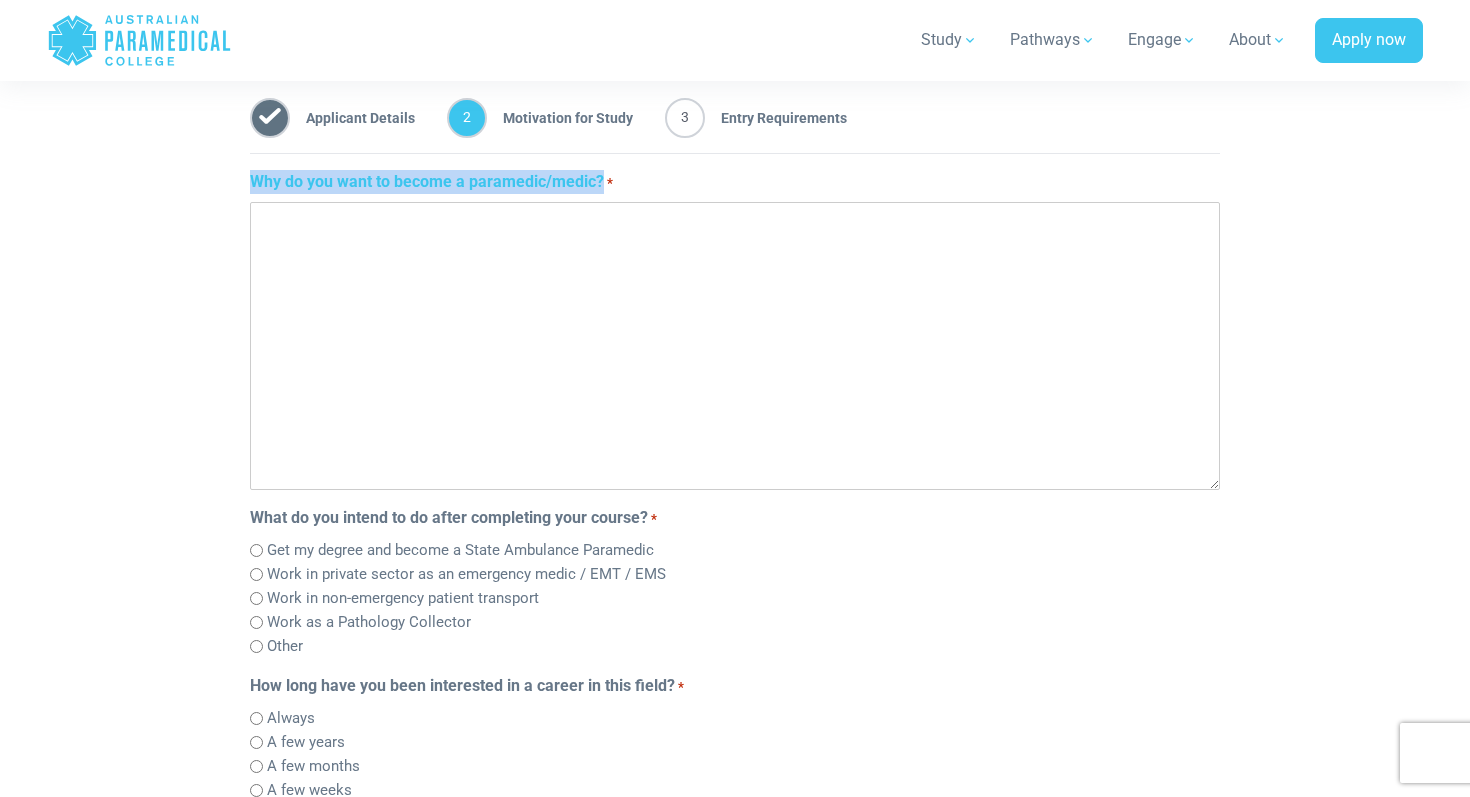 drag, startPoint x: 228, startPoint y: 288, endPoint x: 603, endPoint y: 301, distance: 375.22528 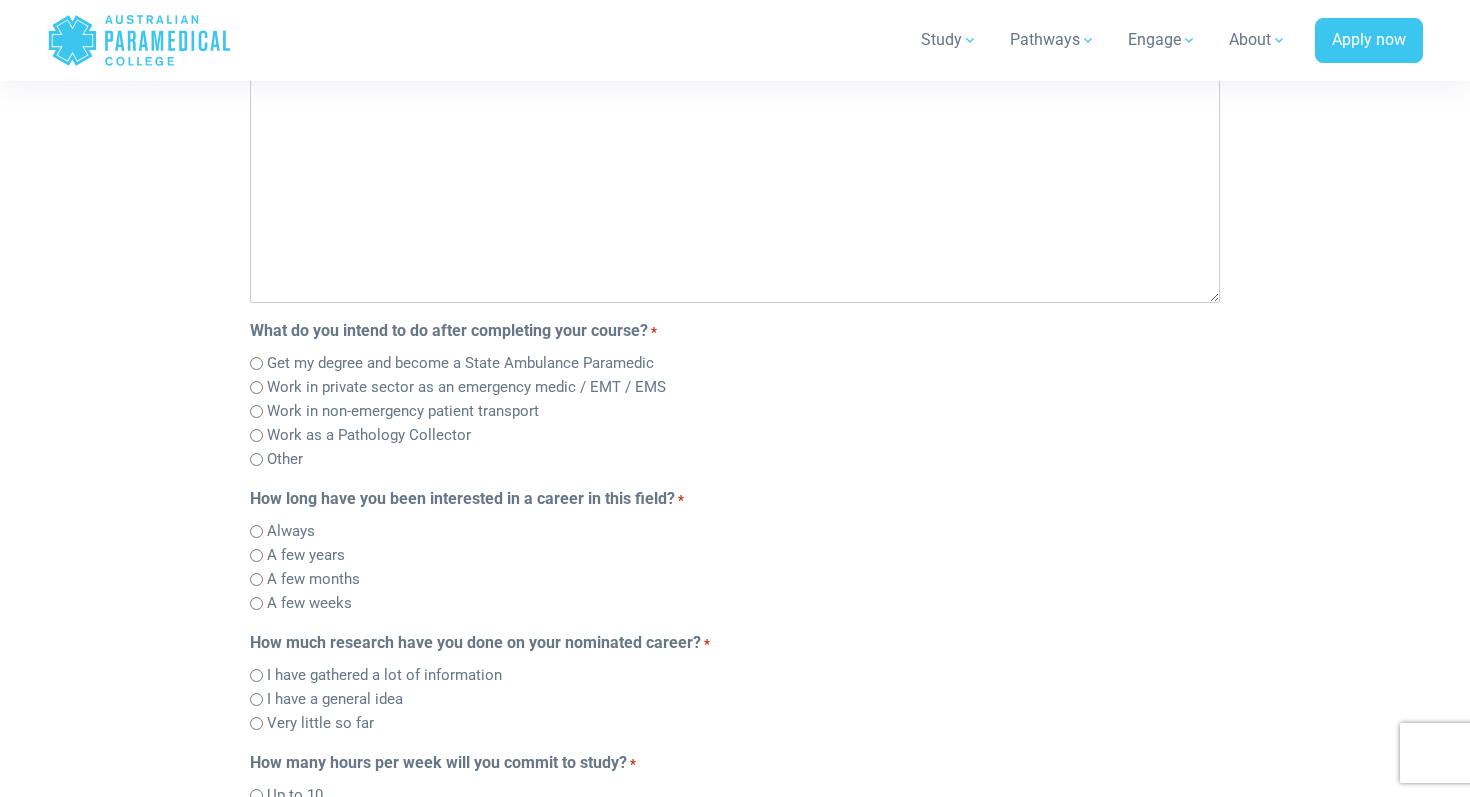 scroll, scrollTop: 556, scrollLeft: 0, axis: vertical 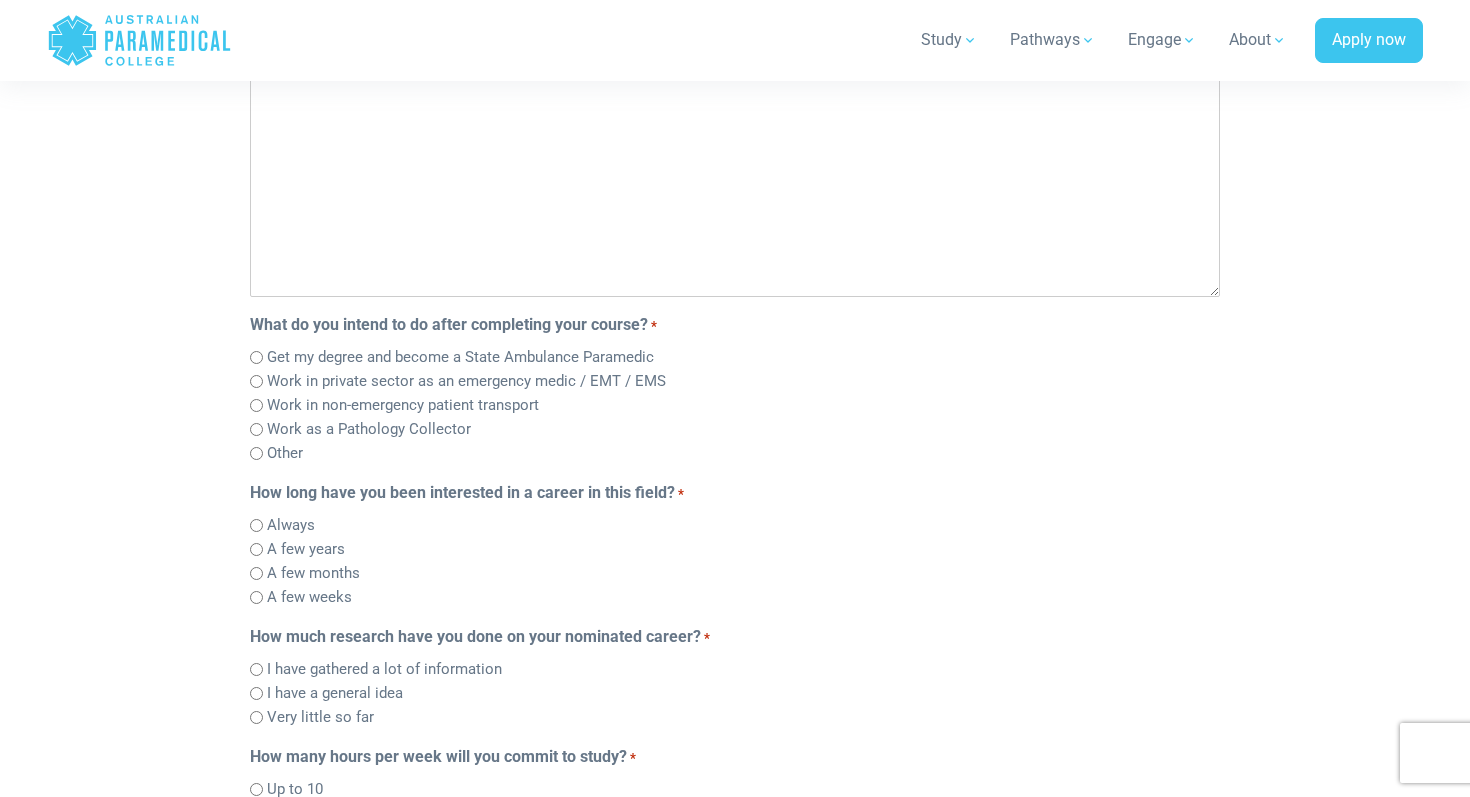 click on "Get my degree and become a State Ambulance Paramedic" at bounding box center (460, 357) 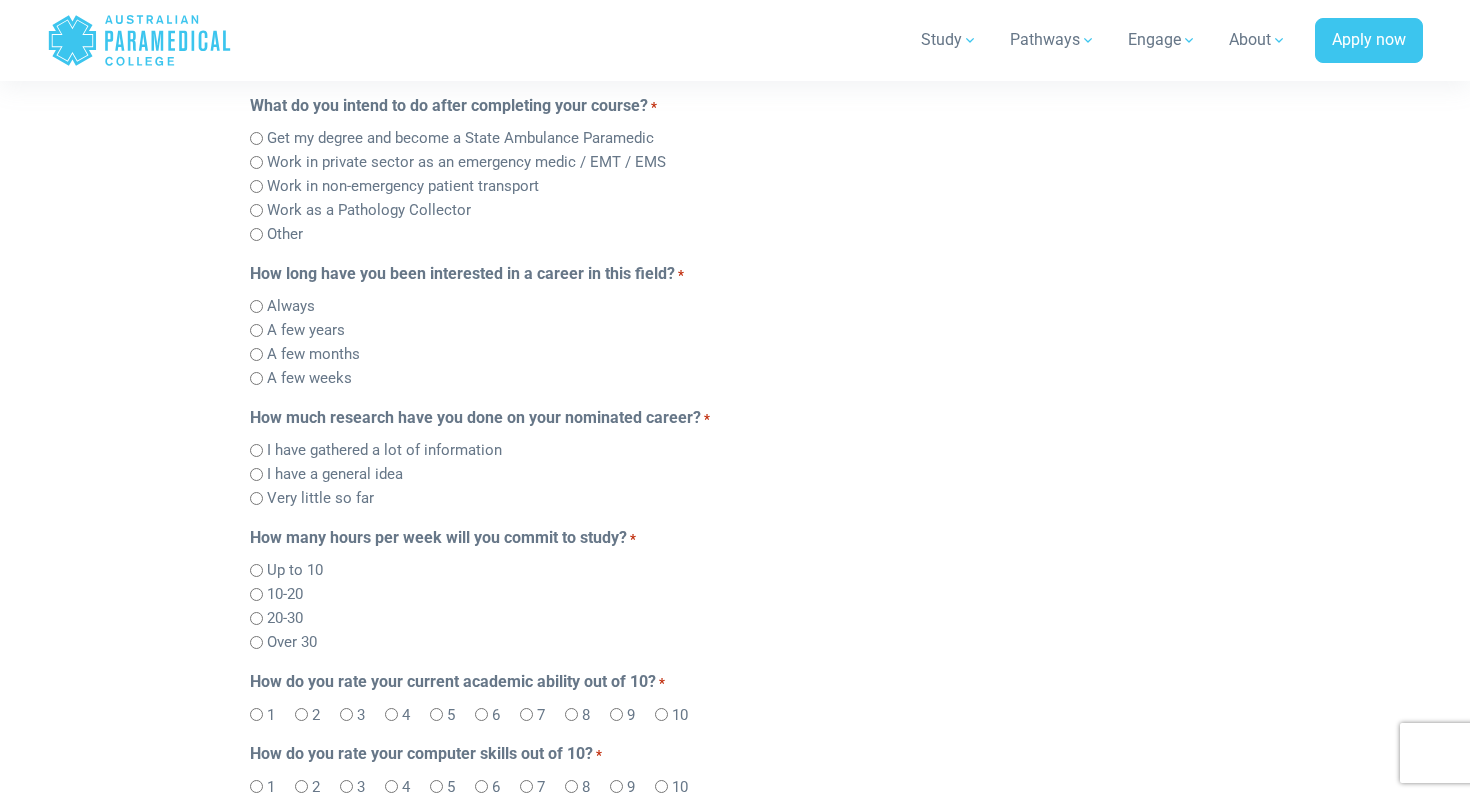 scroll, scrollTop: 778, scrollLeft: 0, axis: vertical 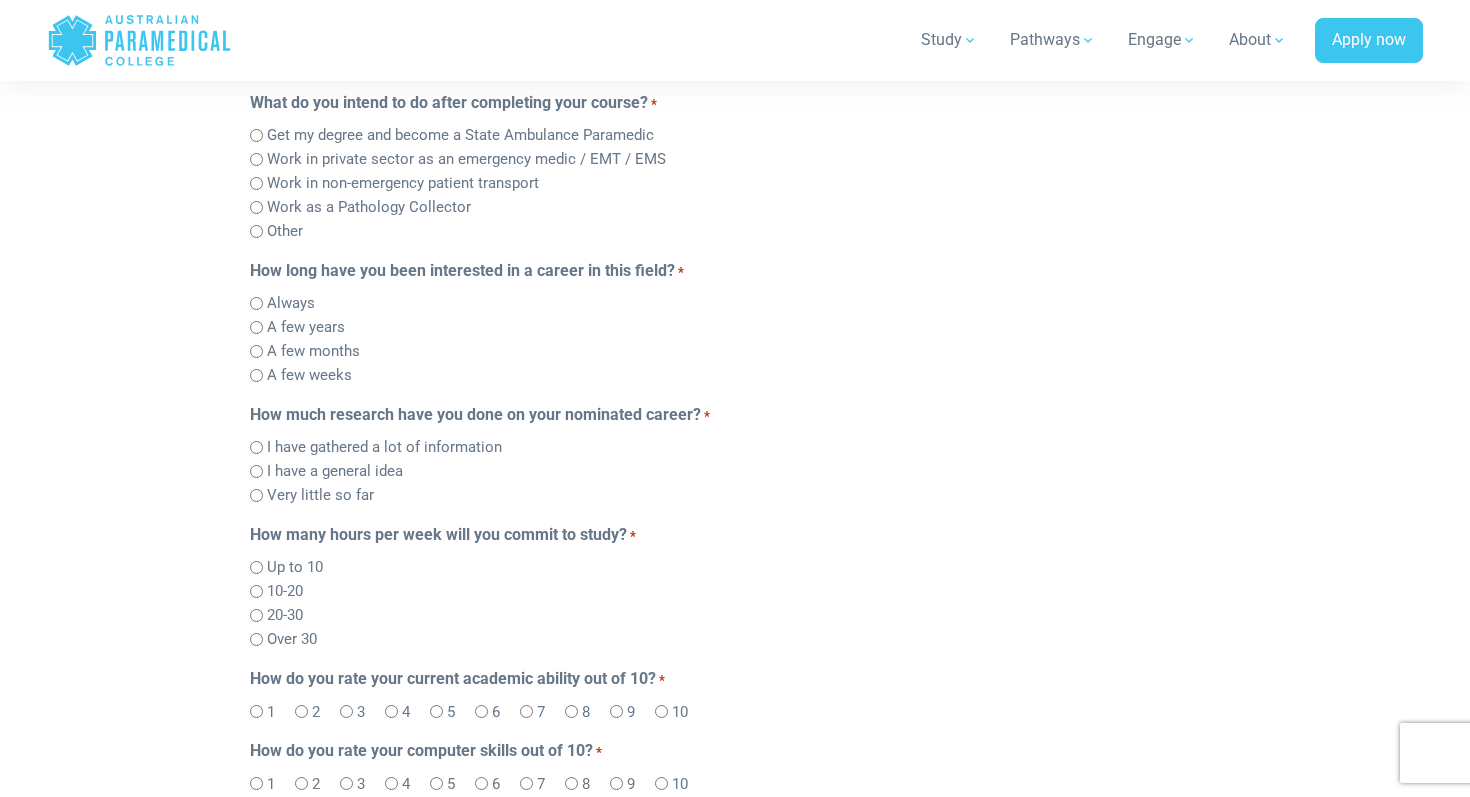 click on "Always" at bounding box center [291, 303] 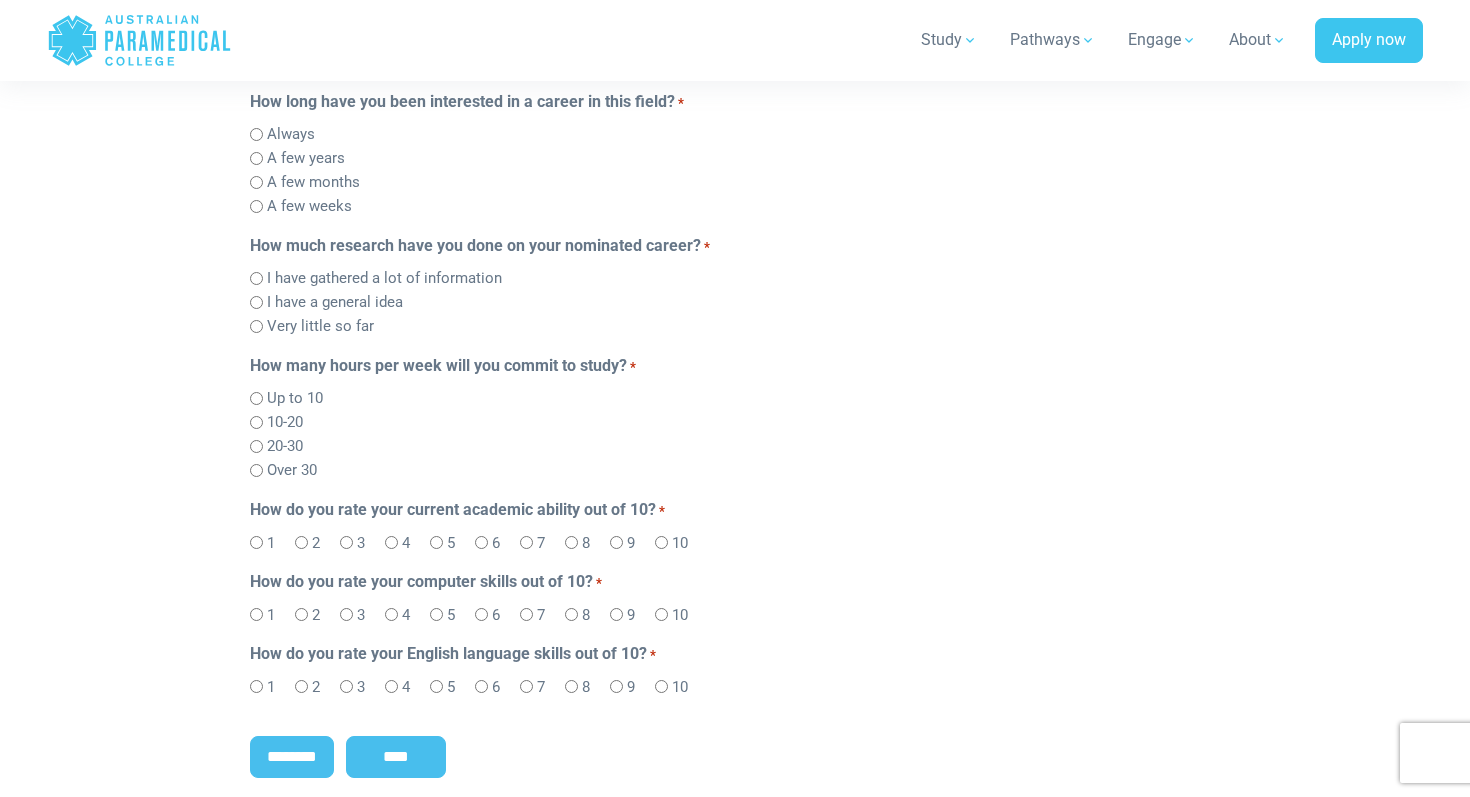 scroll, scrollTop: 1007, scrollLeft: 0, axis: vertical 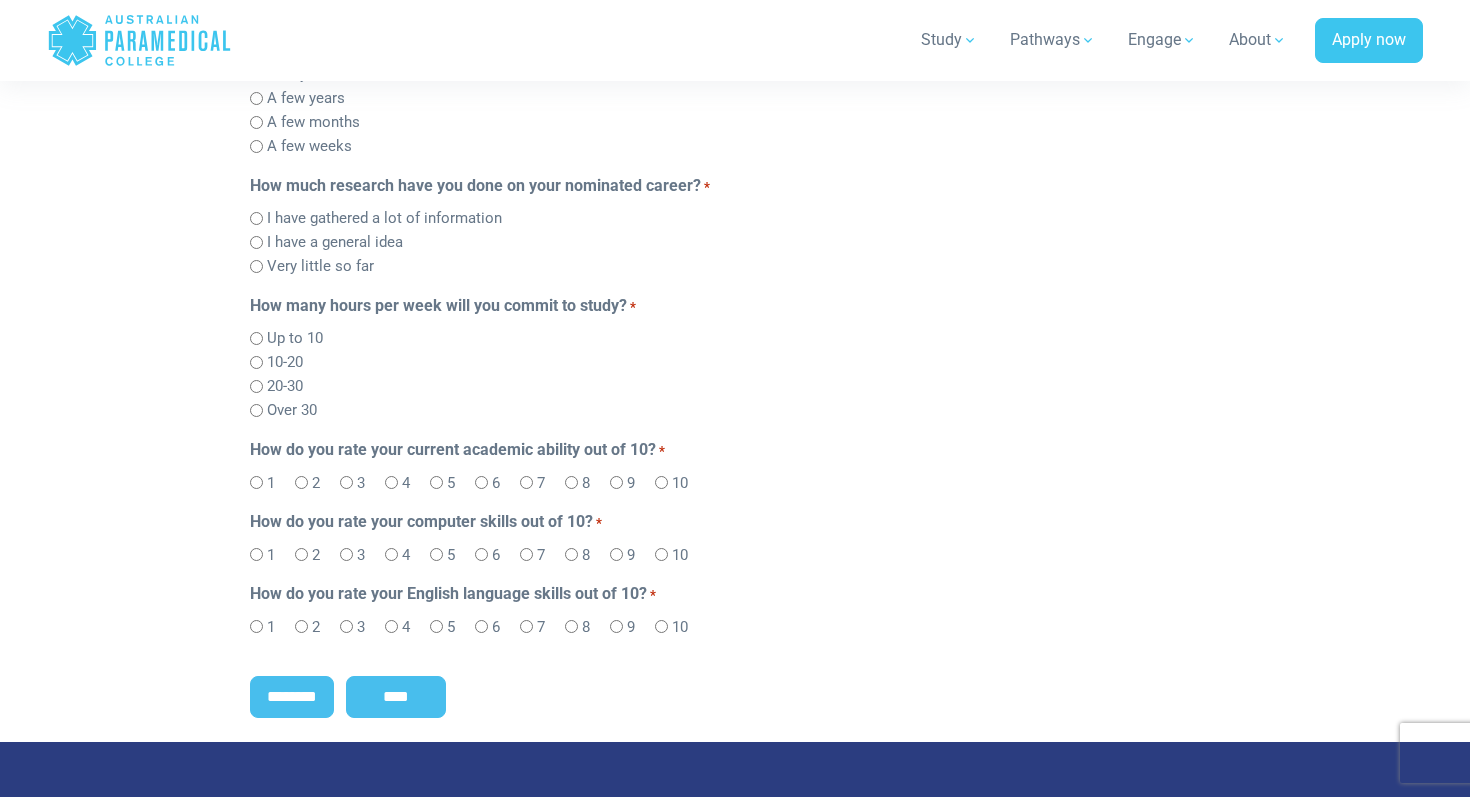 click on "I have a general idea" at bounding box center (335, 242) 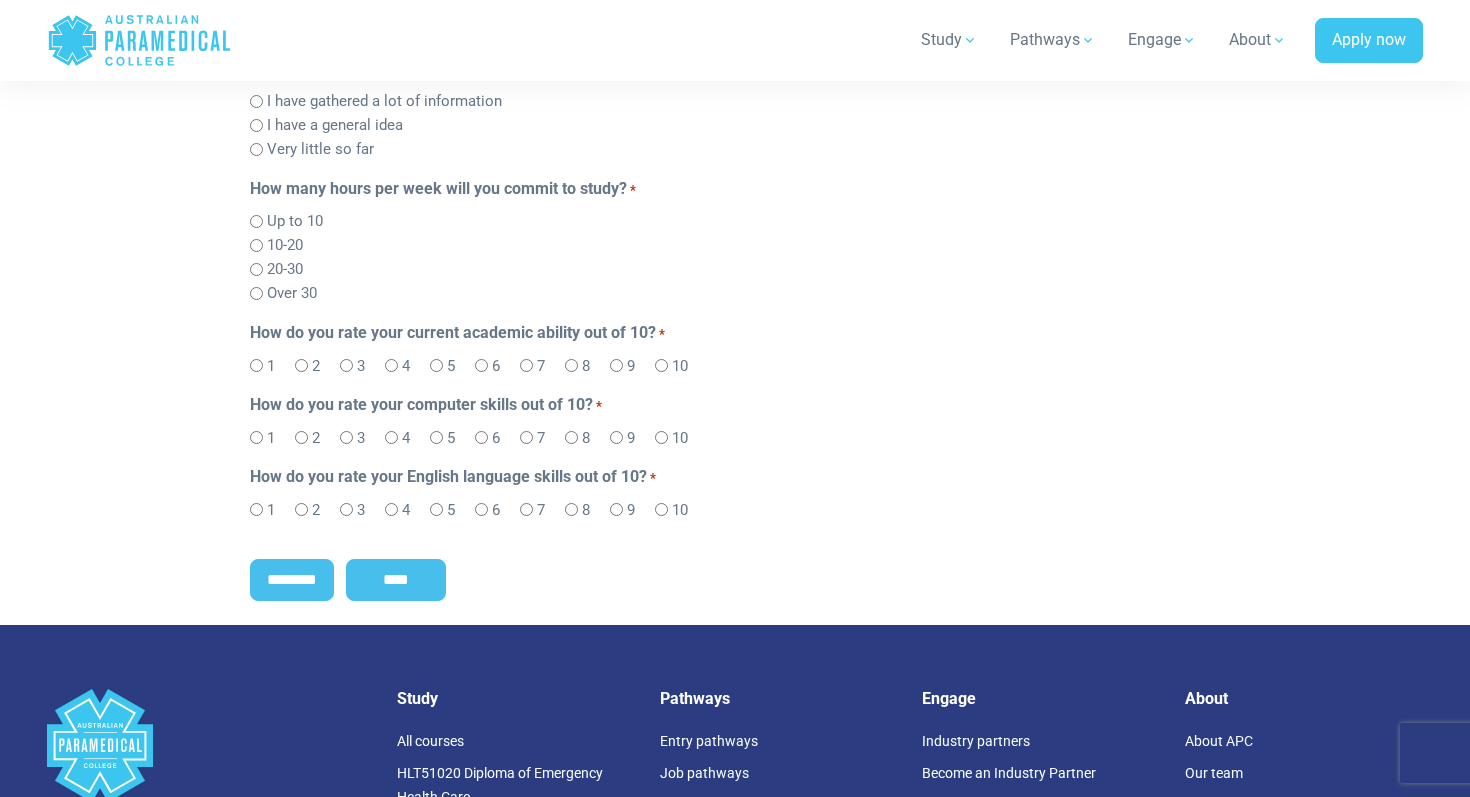 scroll, scrollTop: 1186, scrollLeft: 0, axis: vertical 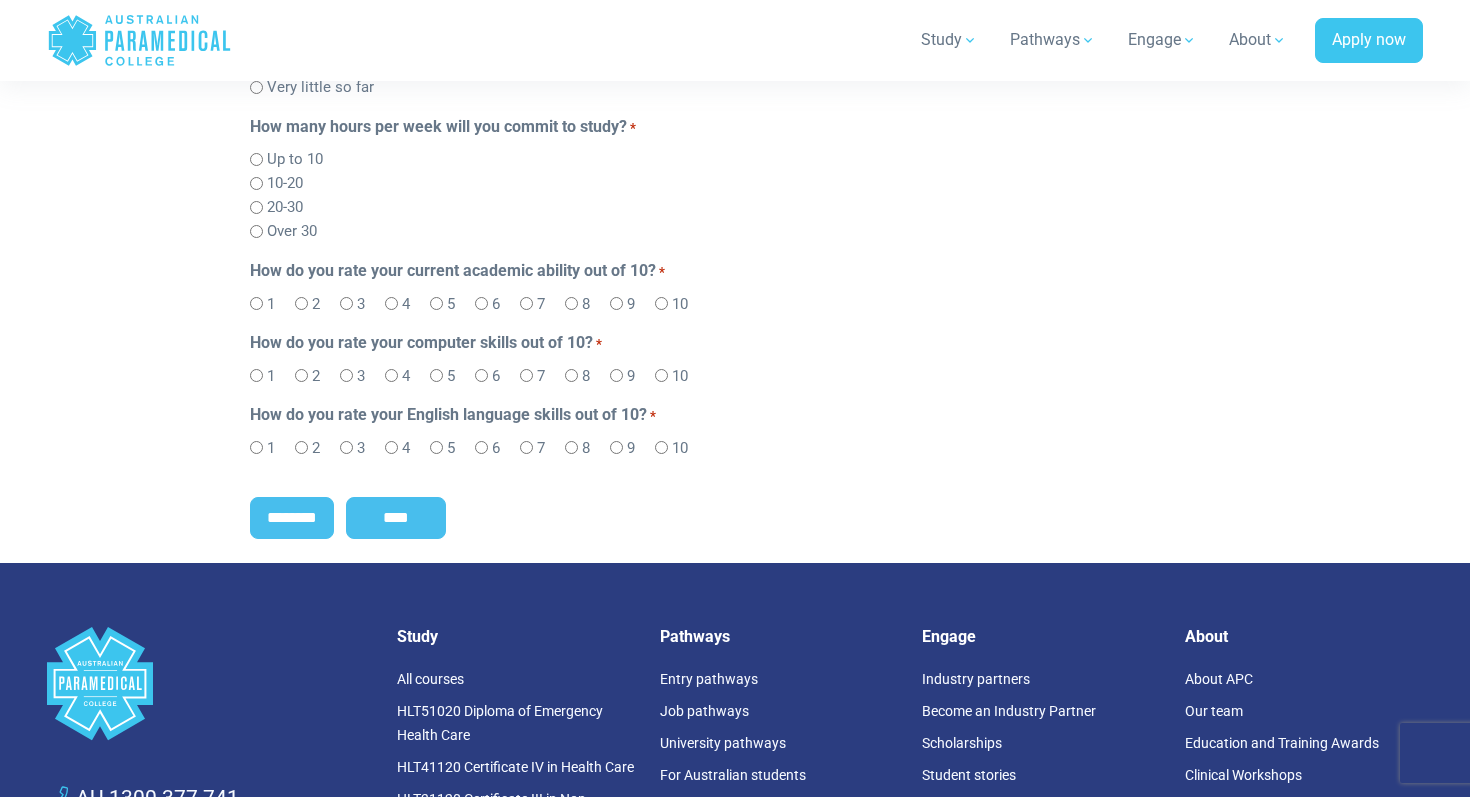 click on "20-30" at bounding box center [285, 207] 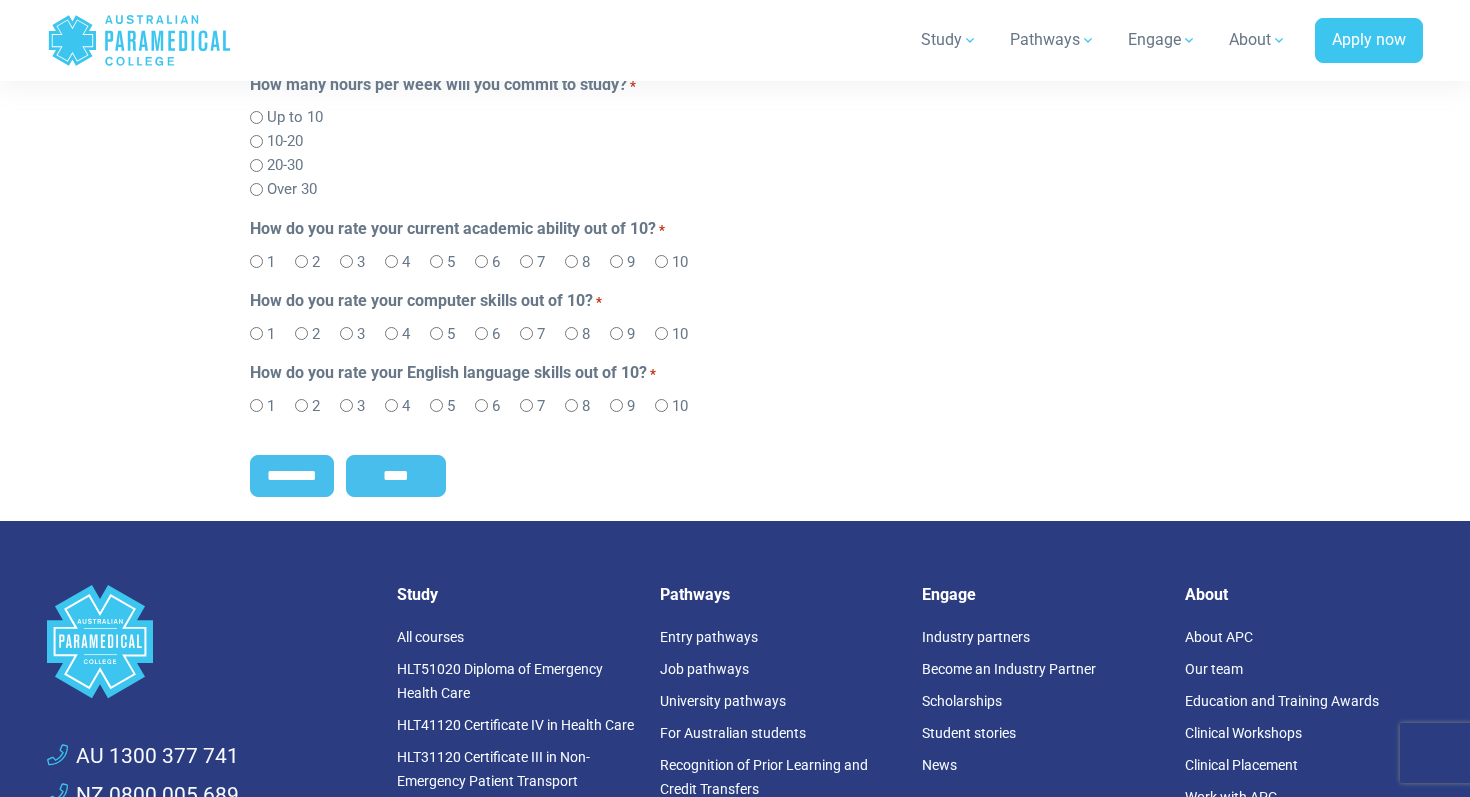 scroll, scrollTop: 1233, scrollLeft: 0, axis: vertical 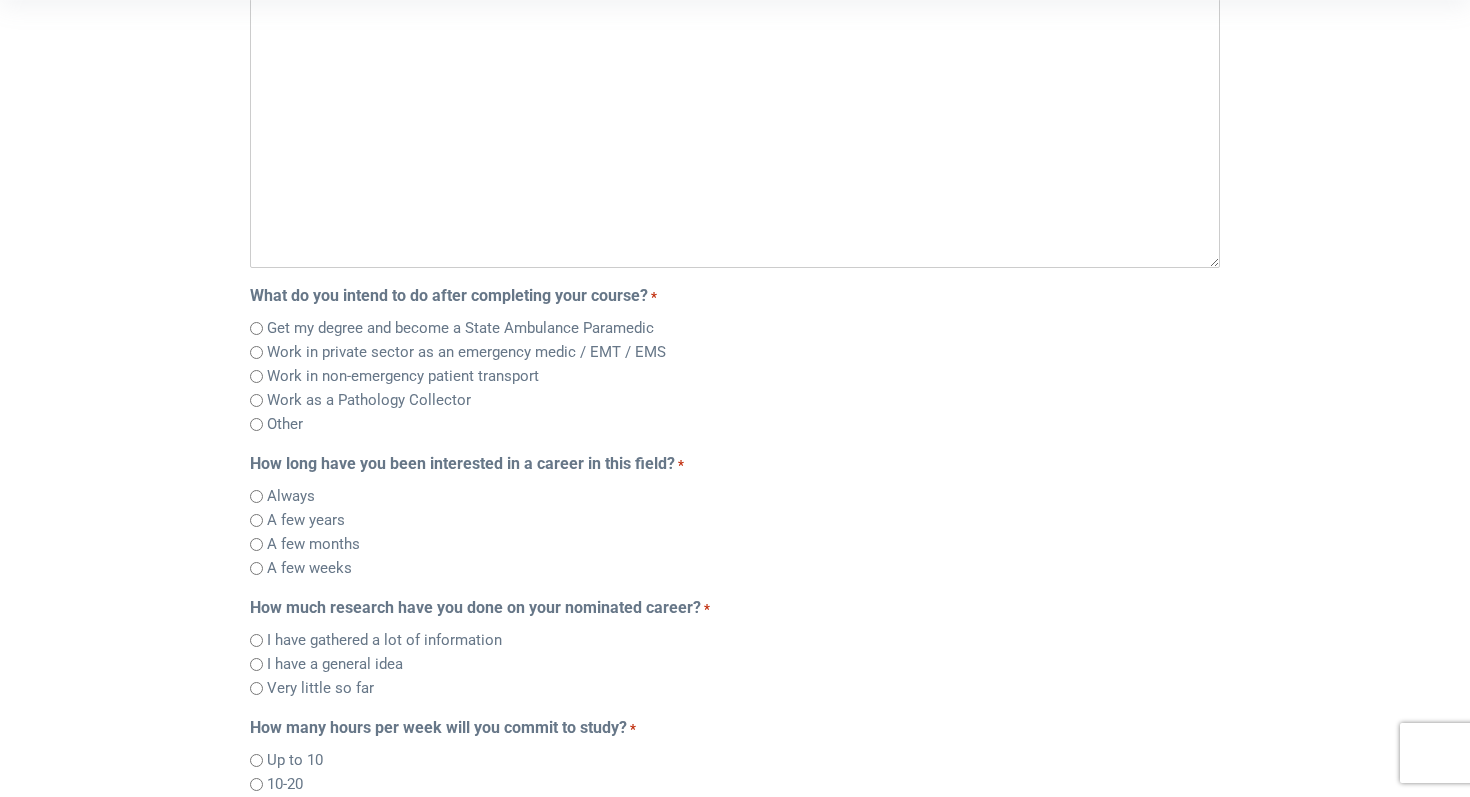 click on "Why do you want to become a paramedic/medic? *" at bounding box center [735, 124] 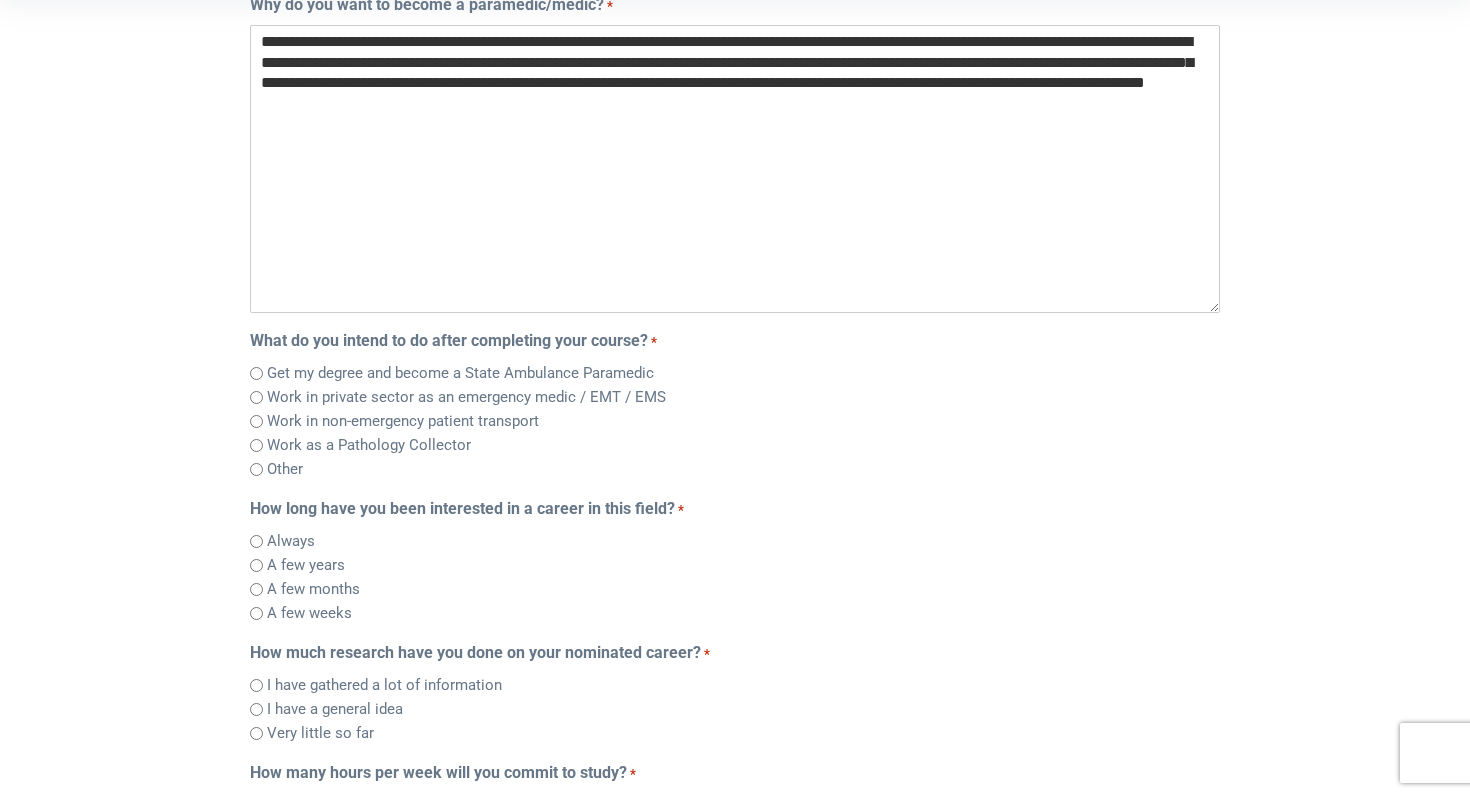 scroll, scrollTop: 524, scrollLeft: 0, axis: vertical 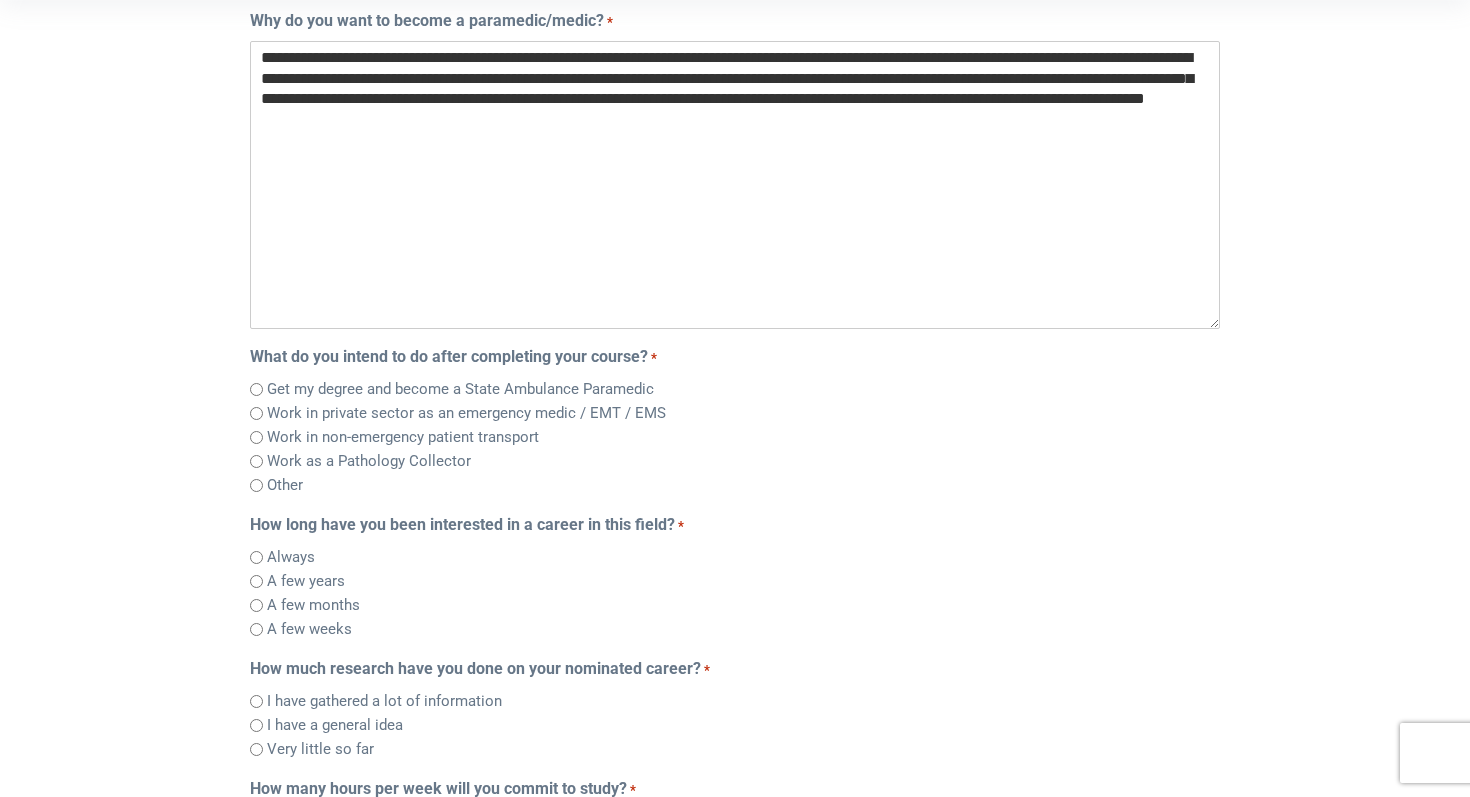 click on "**********" at bounding box center (735, 185) 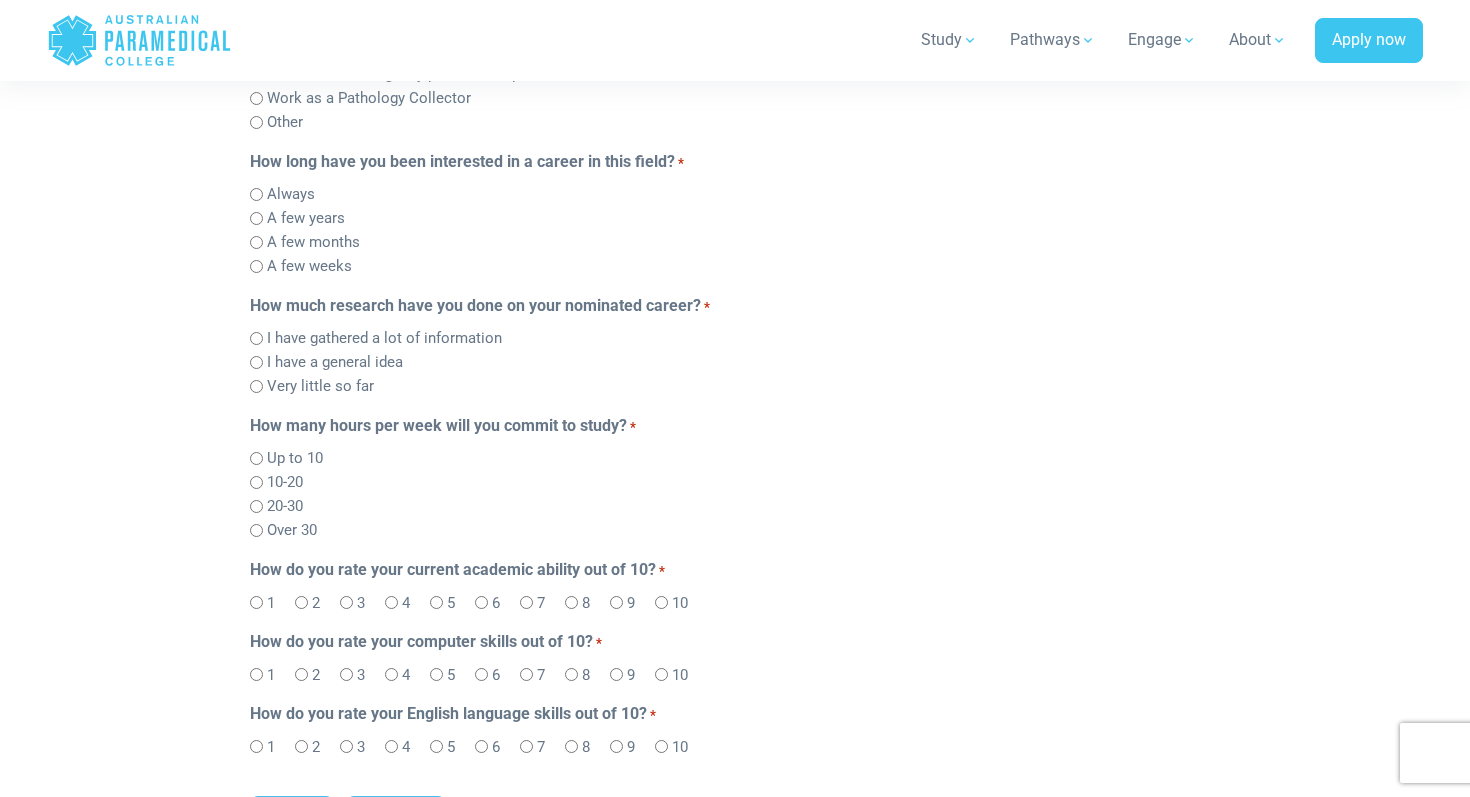 scroll, scrollTop: 1610, scrollLeft: 0, axis: vertical 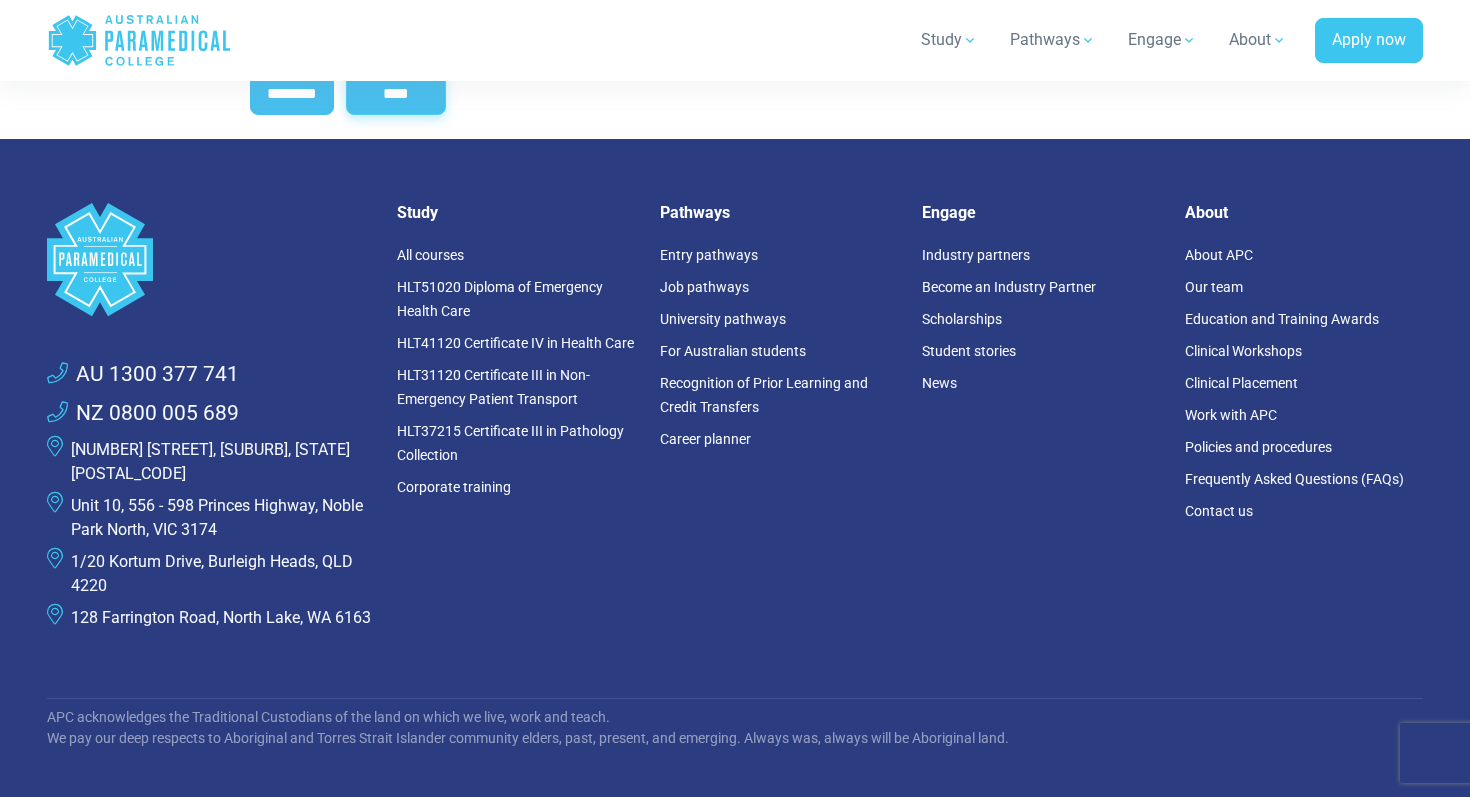 click on "****" at bounding box center [396, 94] 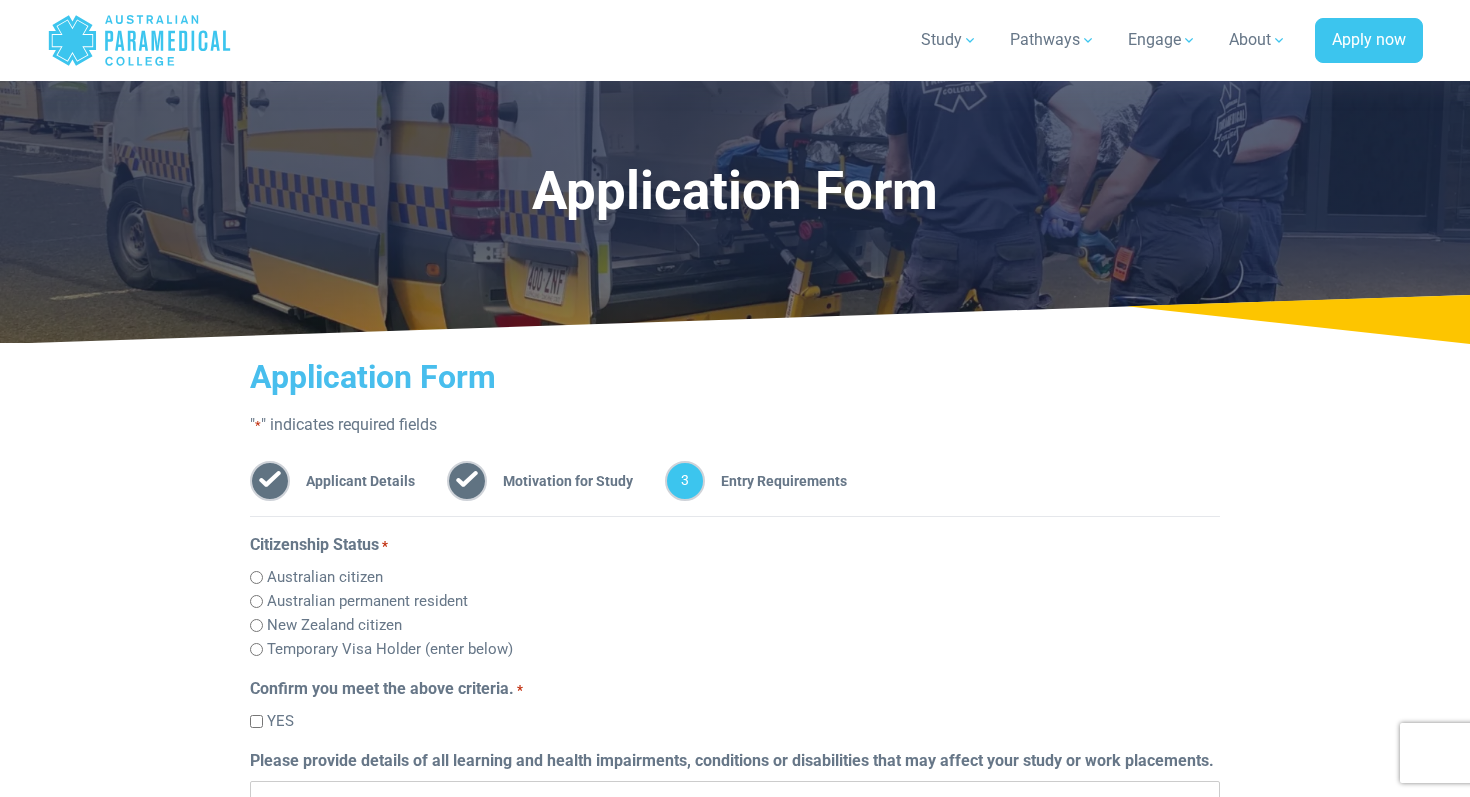 scroll, scrollTop: 444, scrollLeft: 0, axis: vertical 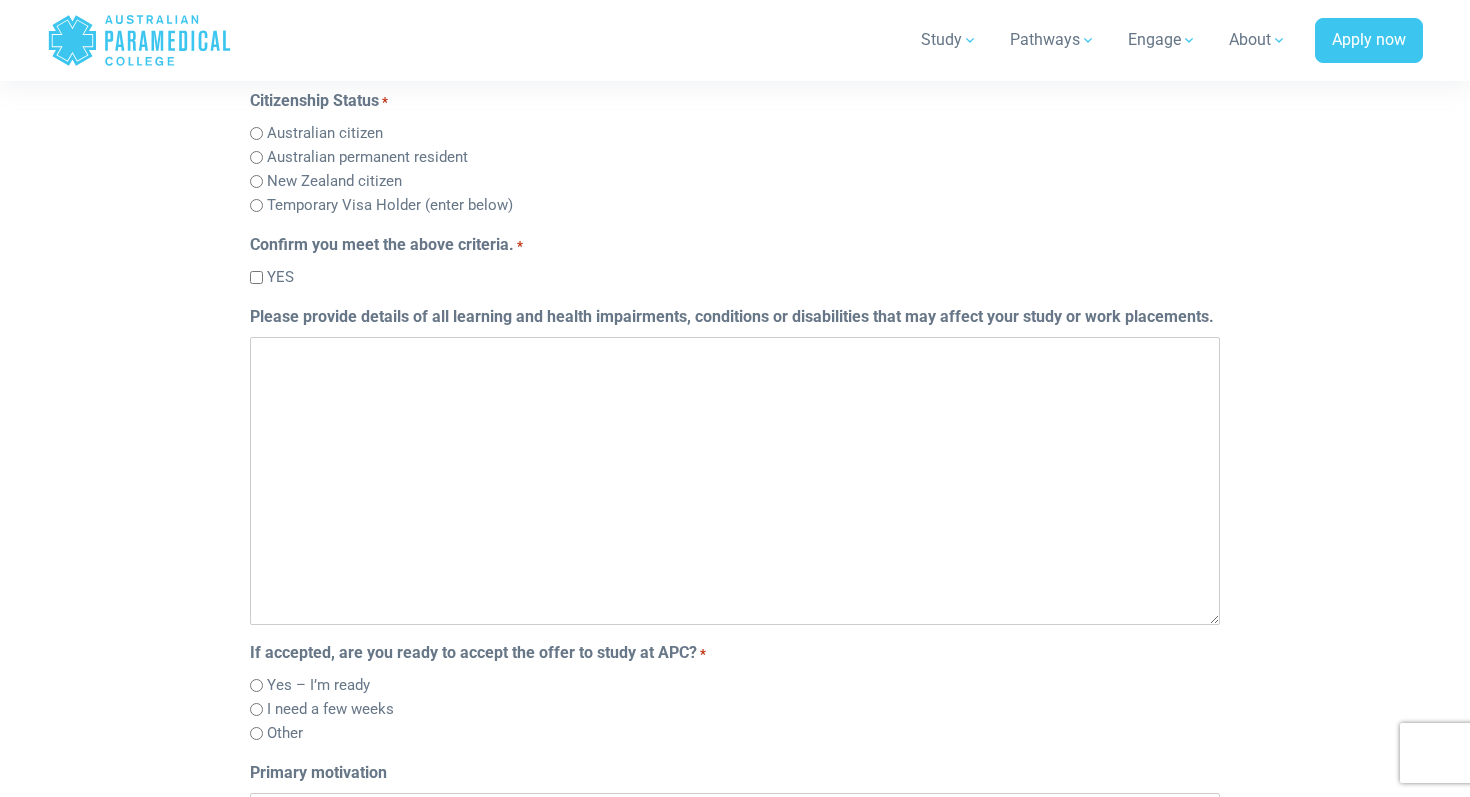 click on "Australian citizen" at bounding box center (325, 133) 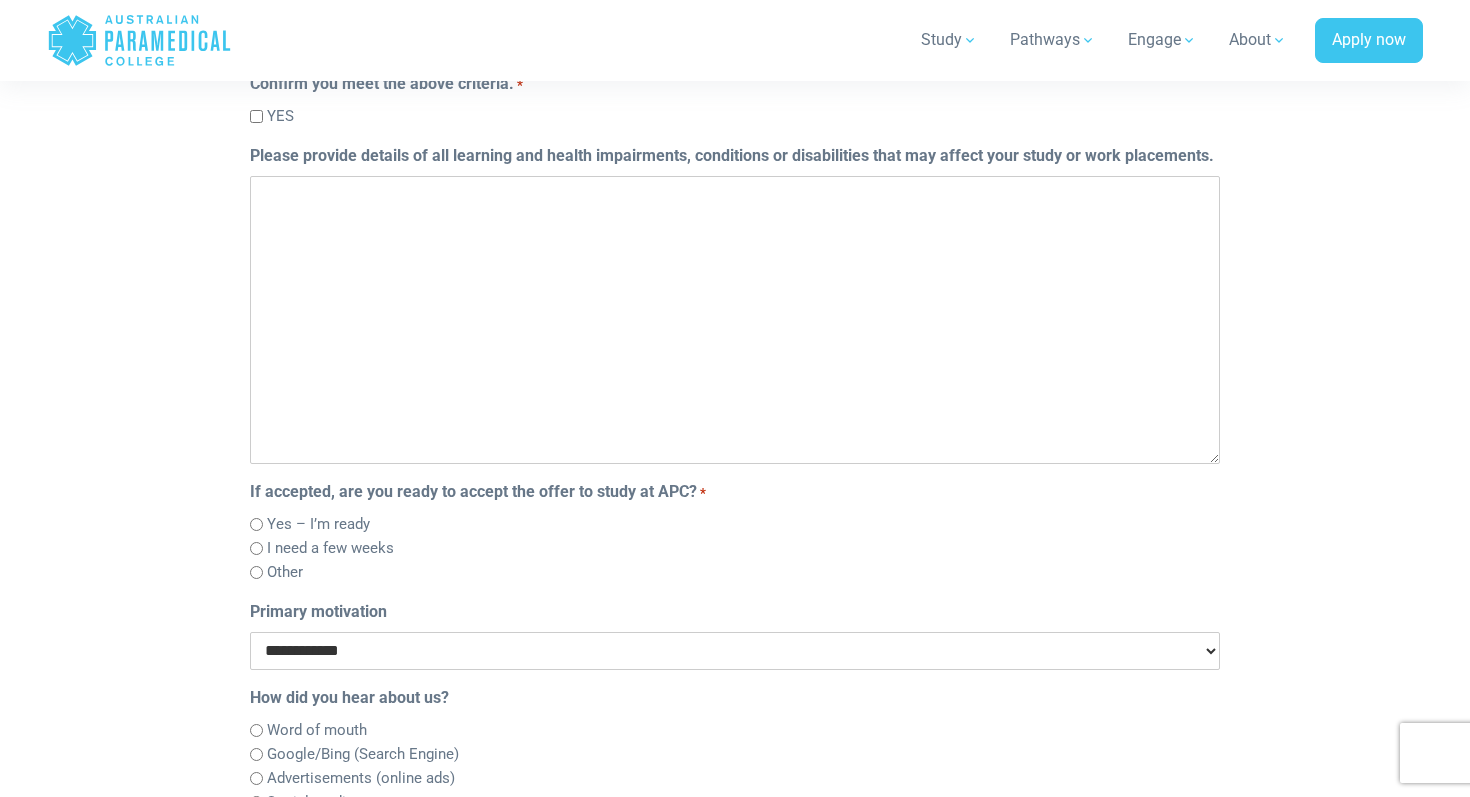 scroll, scrollTop: 625, scrollLeft: 0, axis: vertical 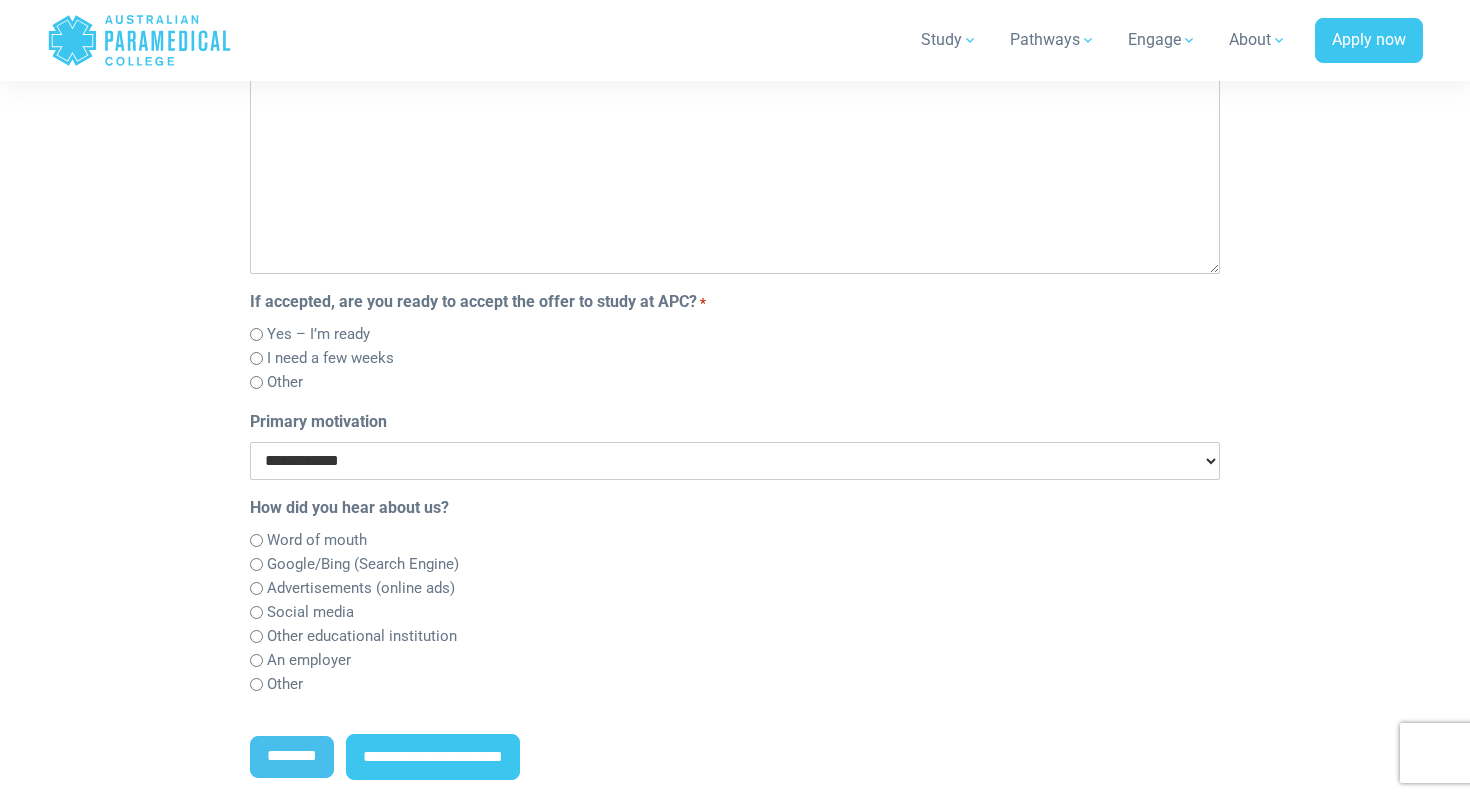 click on "I need a few weeks" at bounding box center (330, 358) 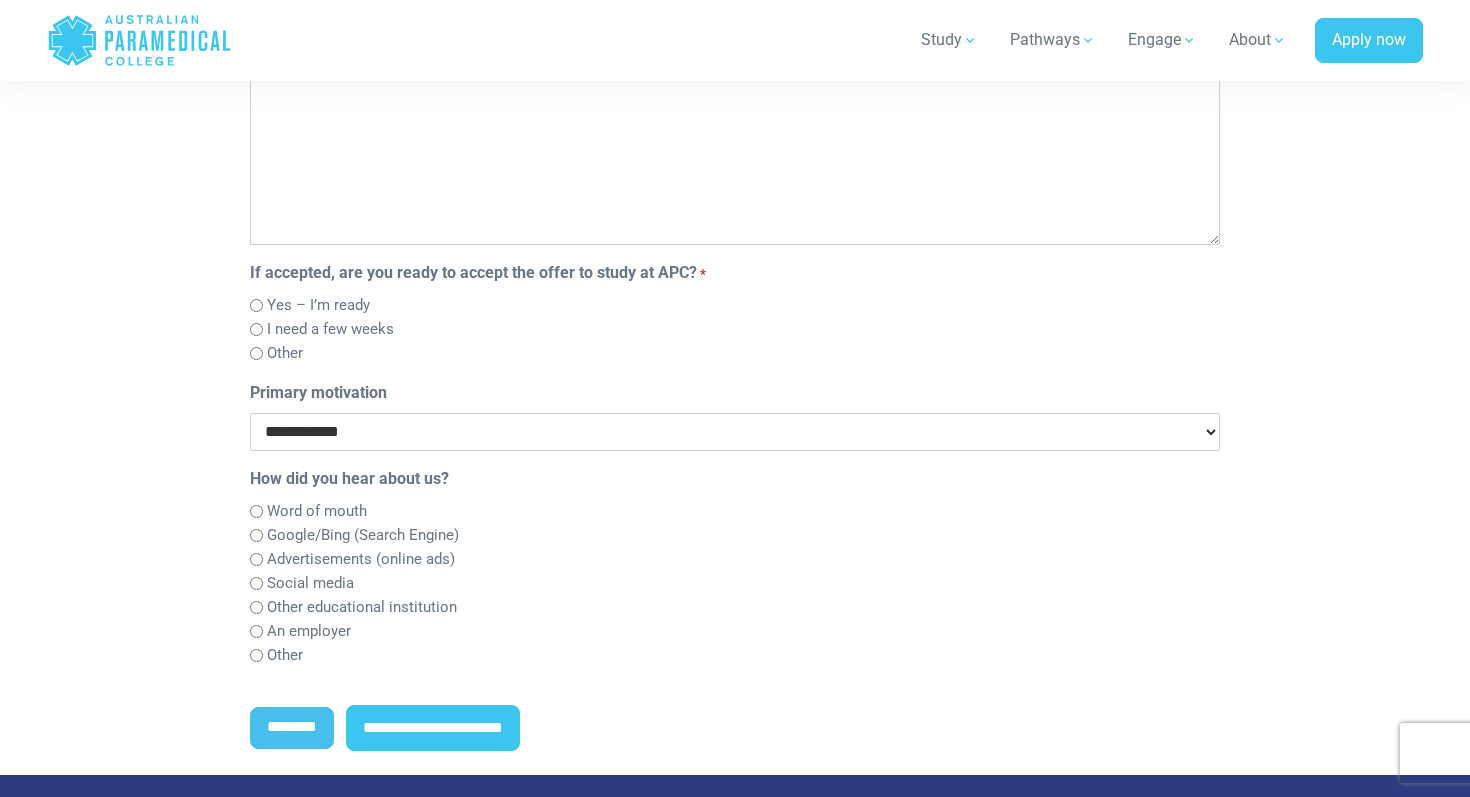 click on "**********" at bounding box center (735, 432) 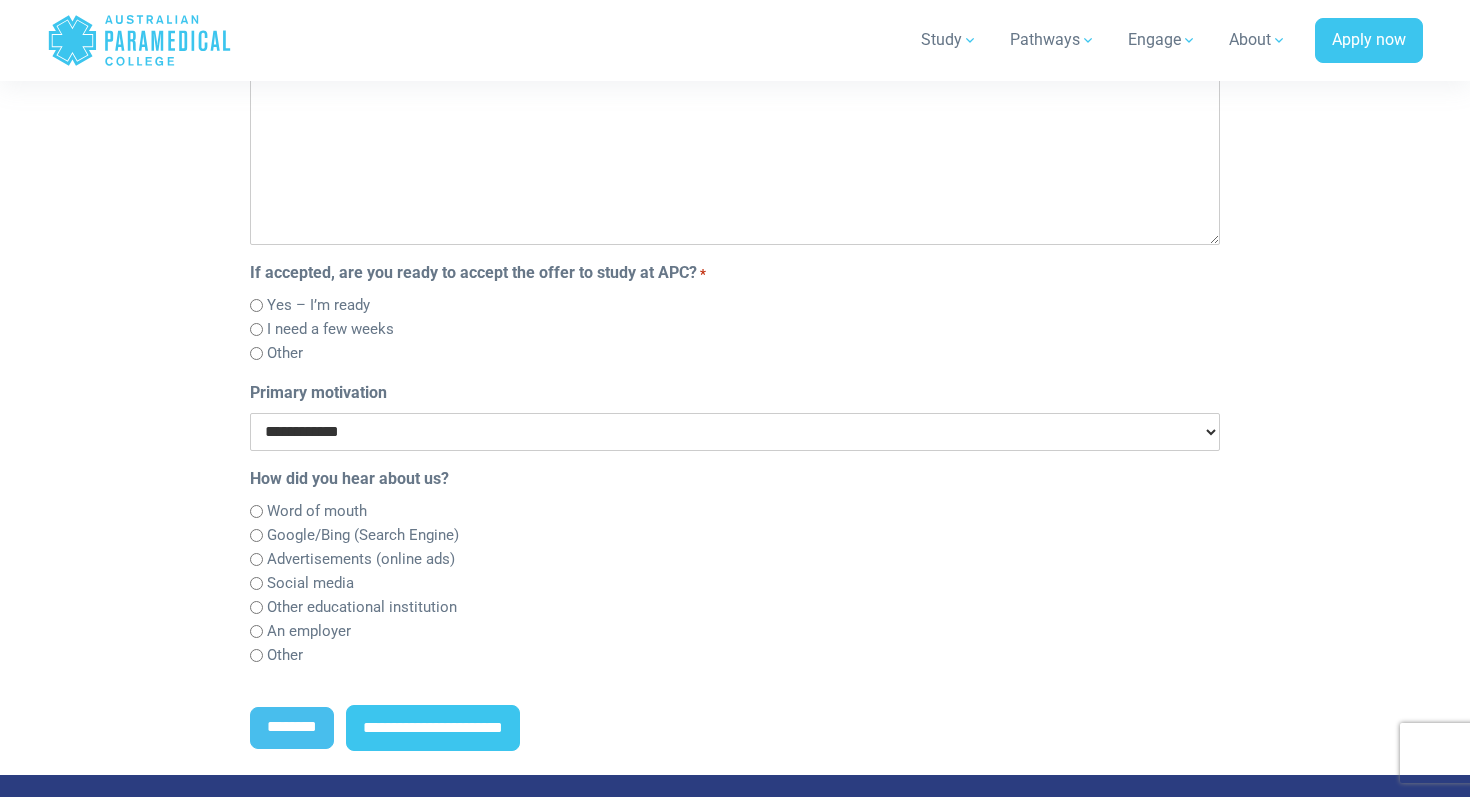 select on "**********" 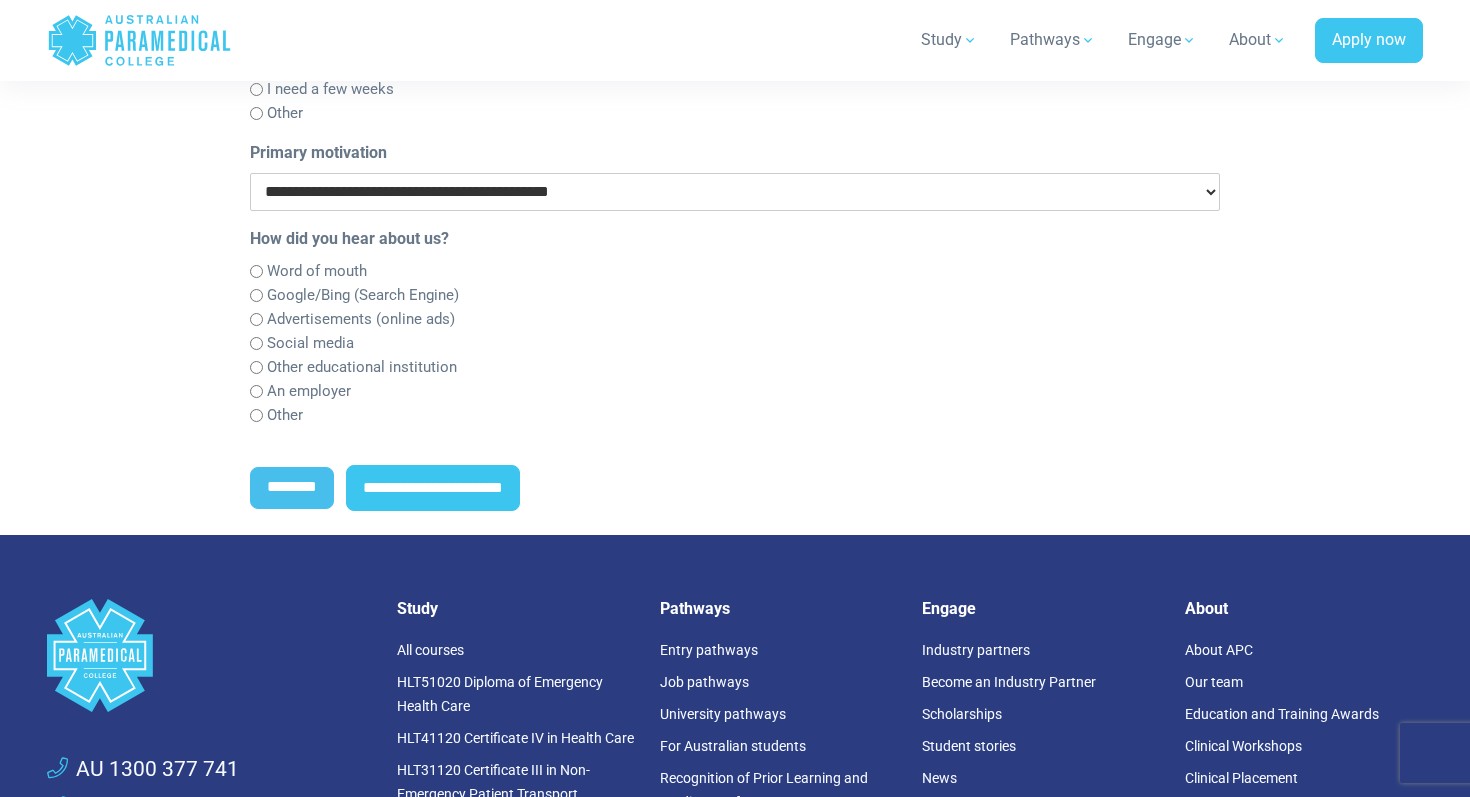 scroll, scrollTop: 1073, scrollLeft: 0, axis: vertical 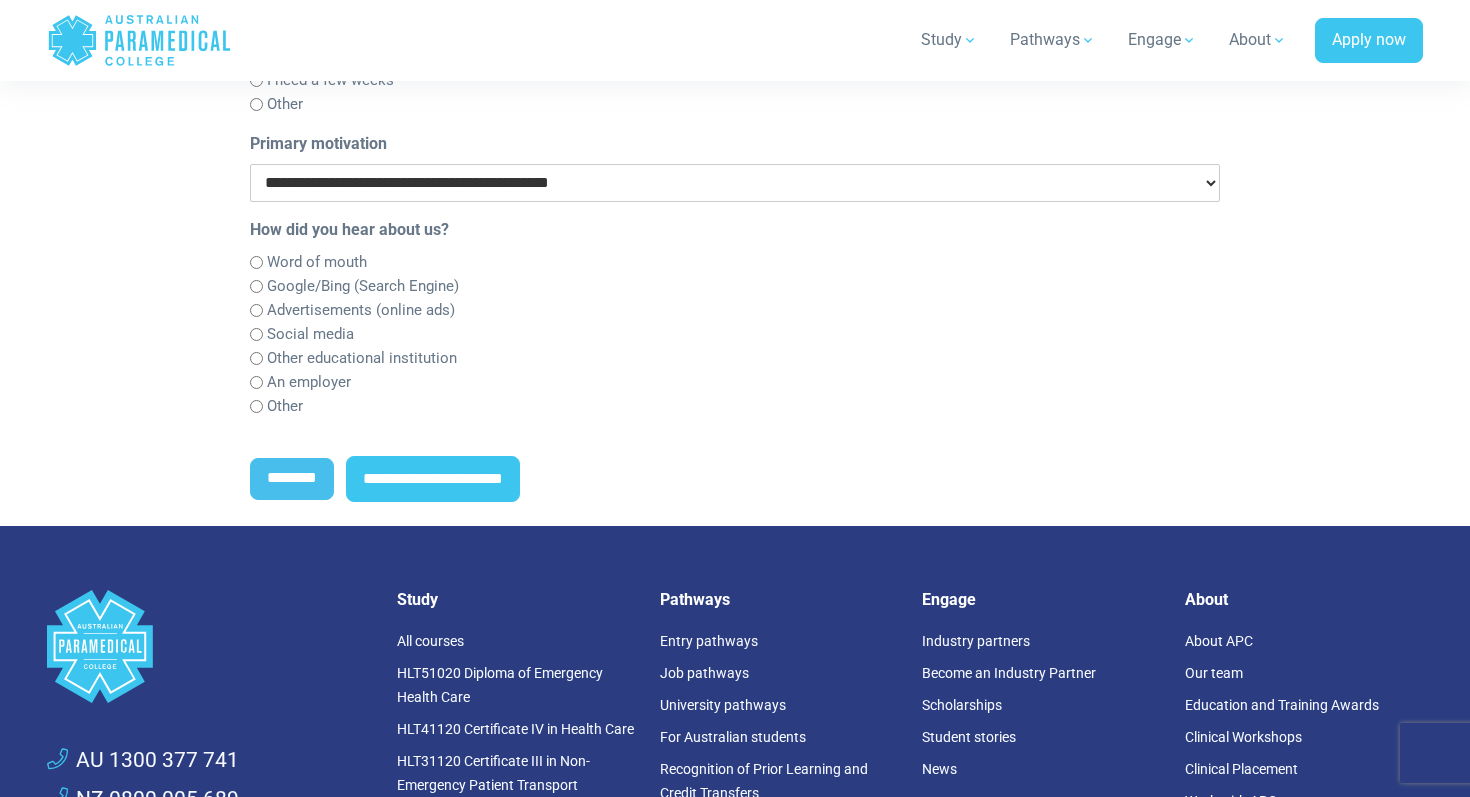 click on "Google/Bing (Search Engine)" at bounding box center [363, 286] 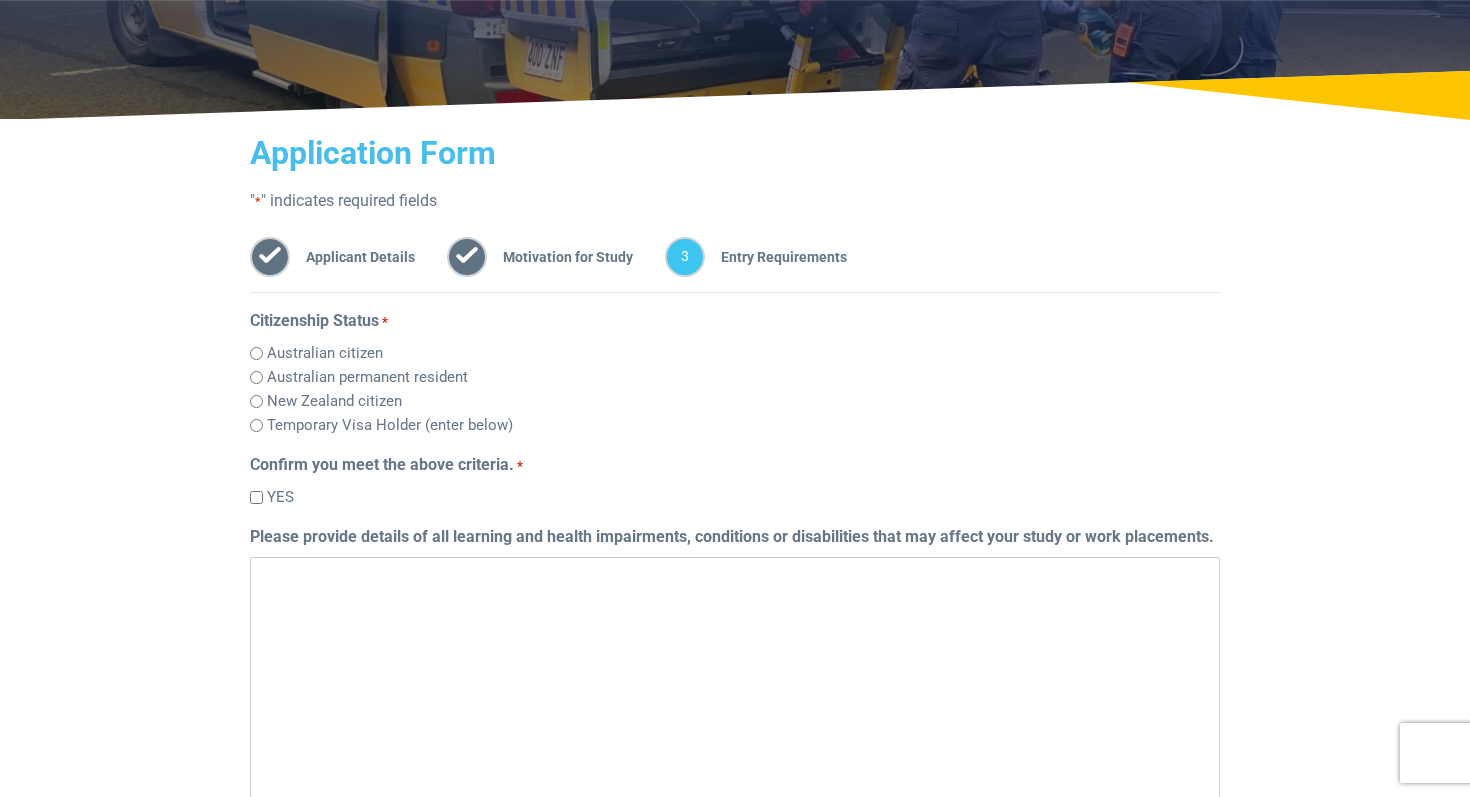 scroll, scrollTop: 0, scrollLeft: 0, axis: both 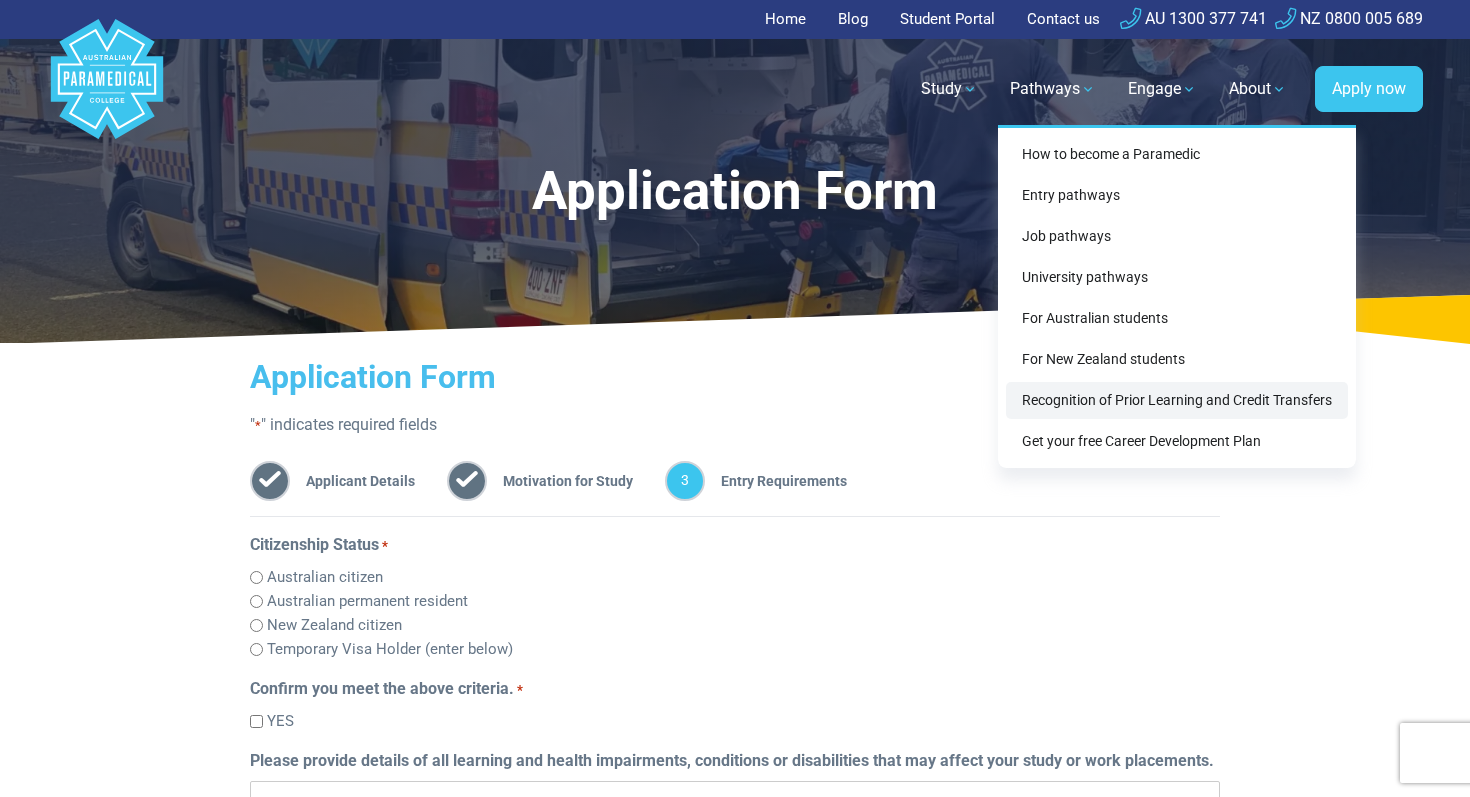 click on "Recognition of Prior Learning and Credit Transfers" at bounding box center [1177, 400] 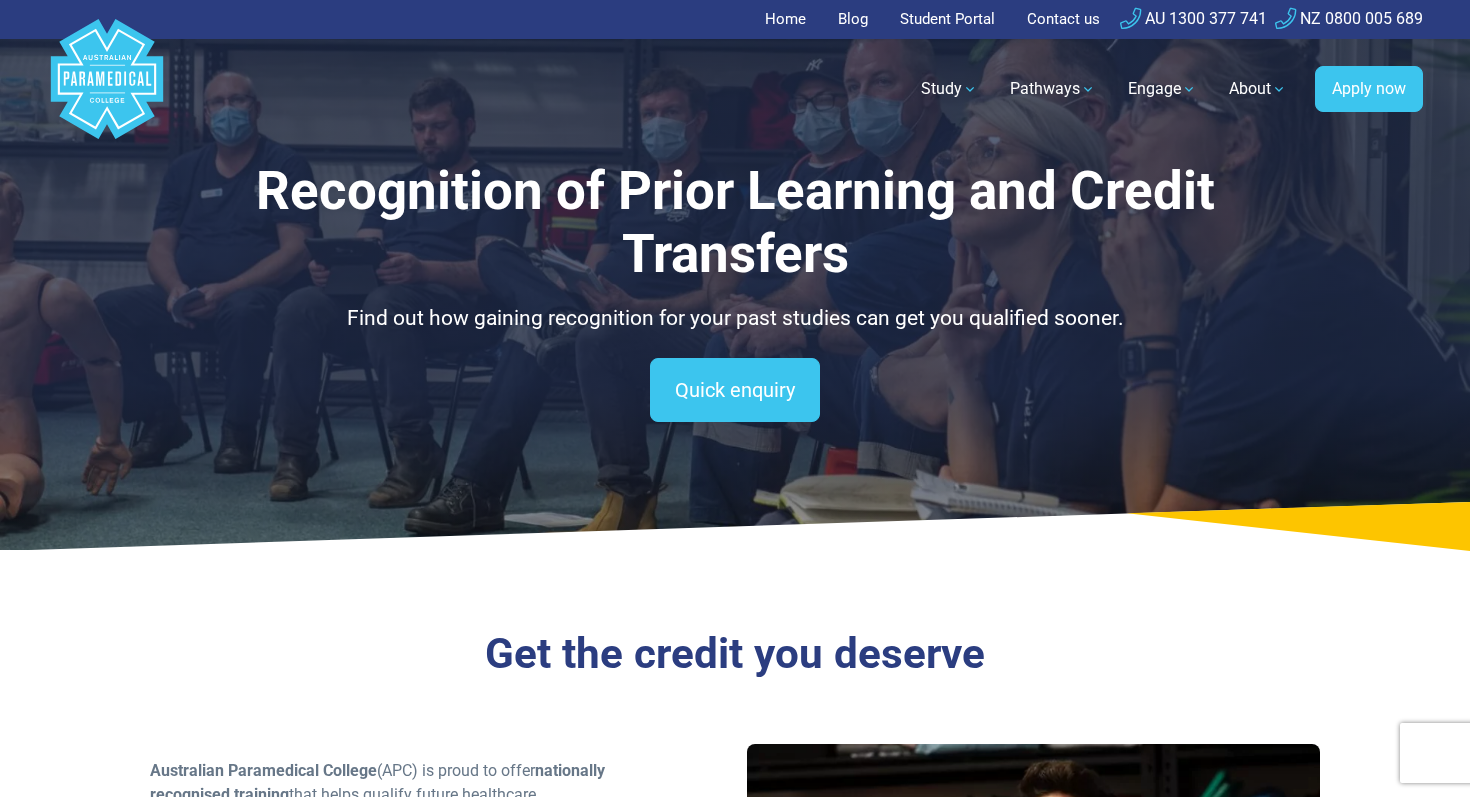 scroll, scrollTop: 0, scrollLeft: 0, axis: both 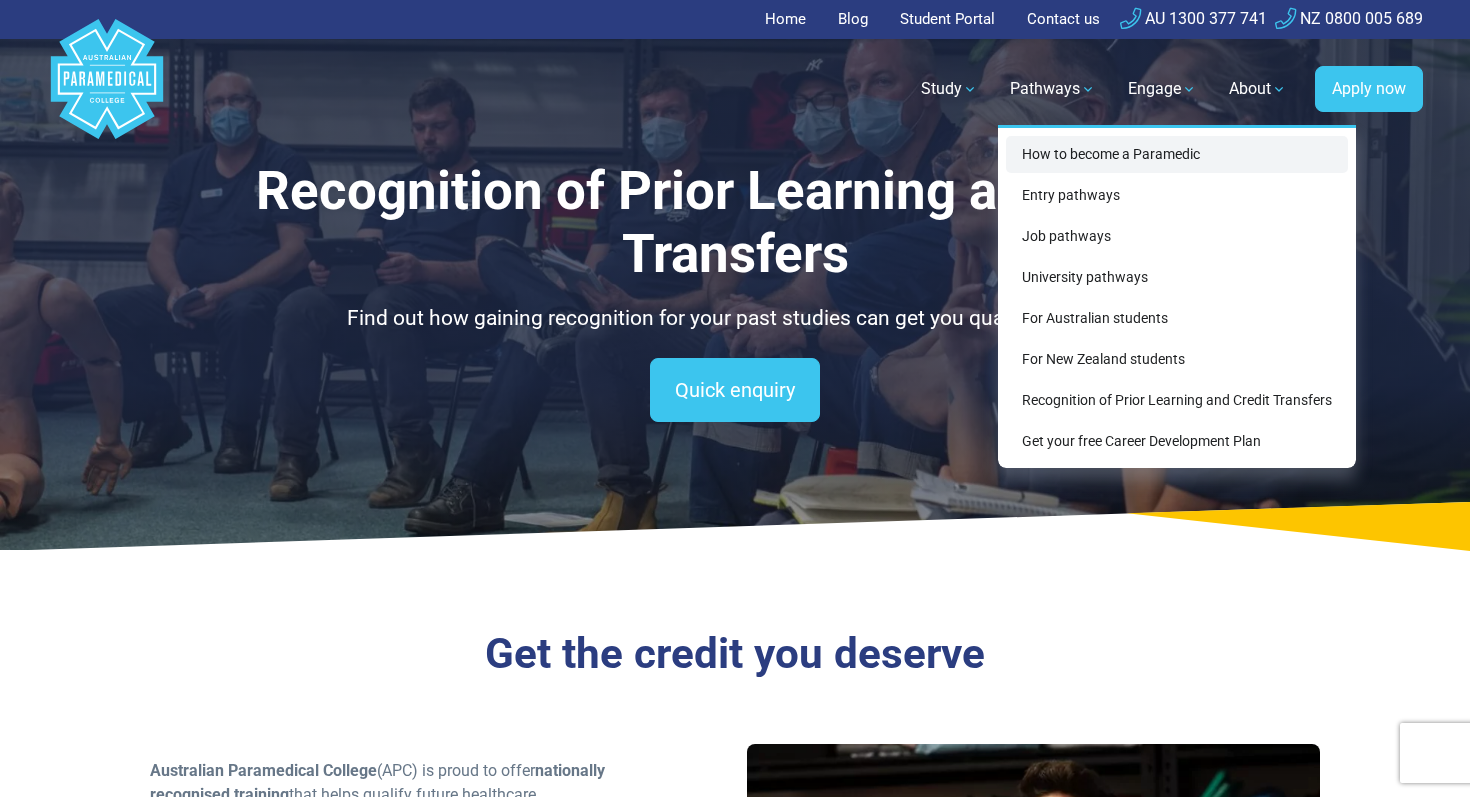 click on "How to become a Paramedic" at bounding box center [1177, 154] 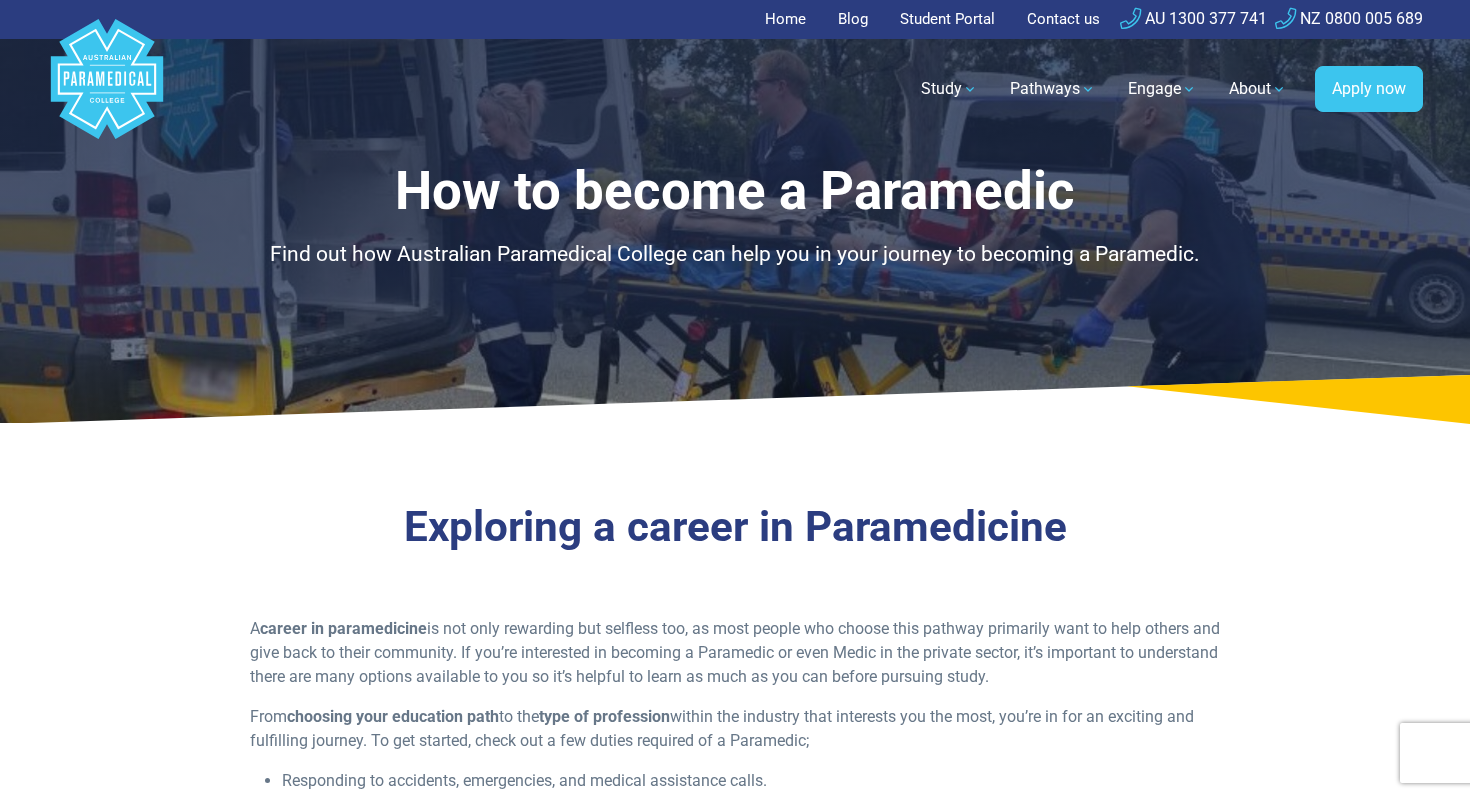 scroll, scrollTop: 0, scrollLeft: 0, axis: both 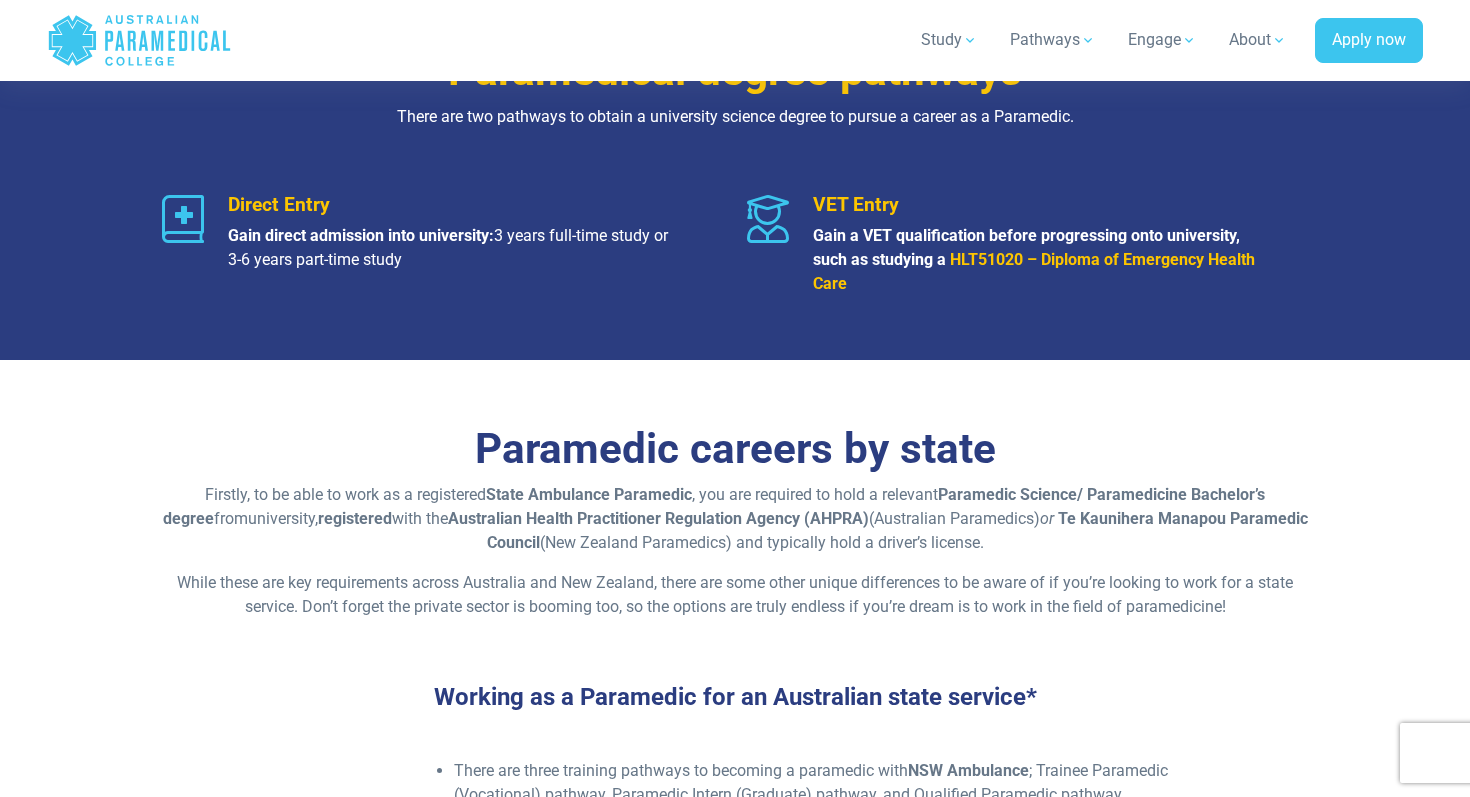 drag, startPoint x: 519, startPoint y: 374, endPoint x: 510, endPoint y: 387, distance: 15.811388 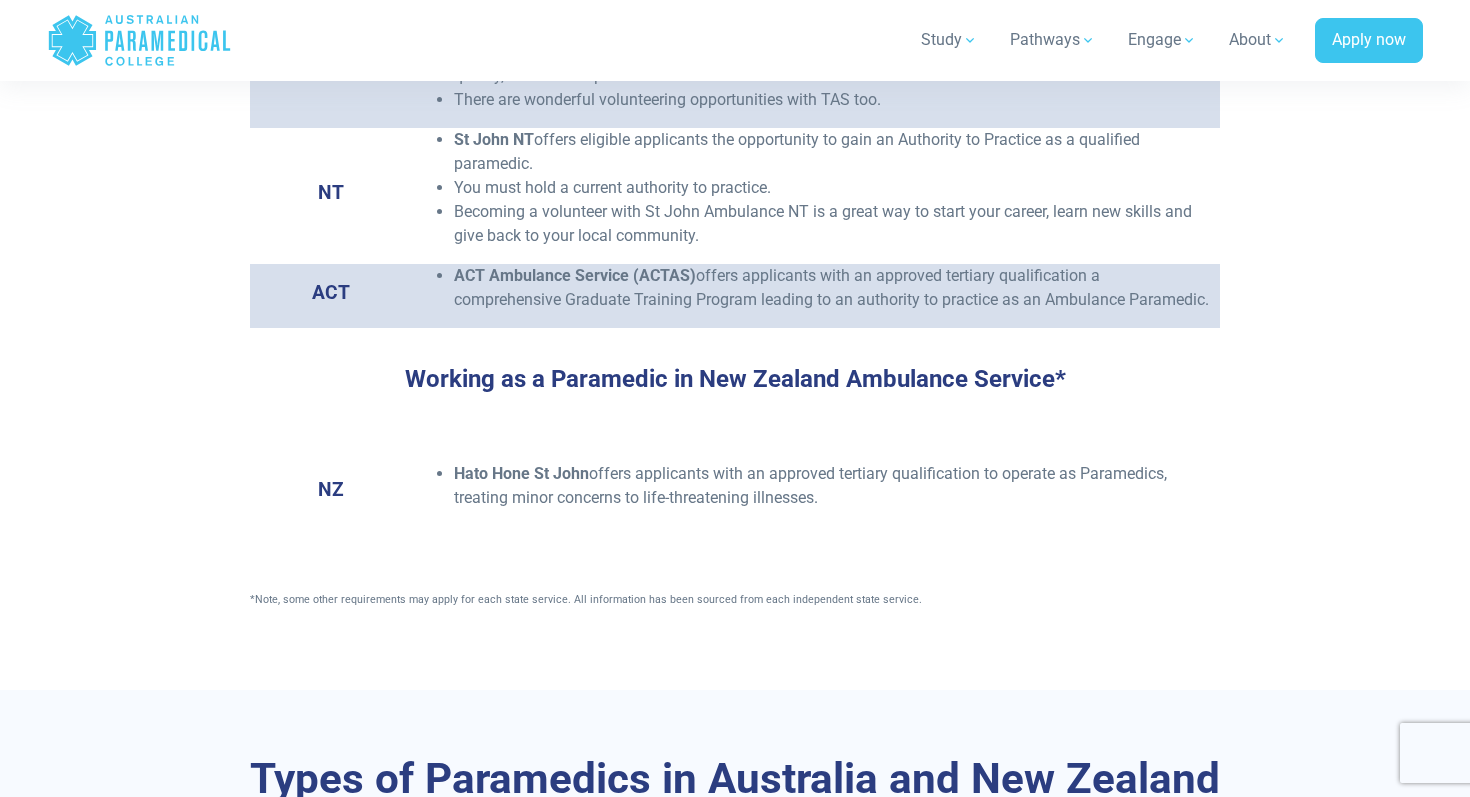 scroll, scrollTop: 3908, scrollLeft: 0, axis: vertical 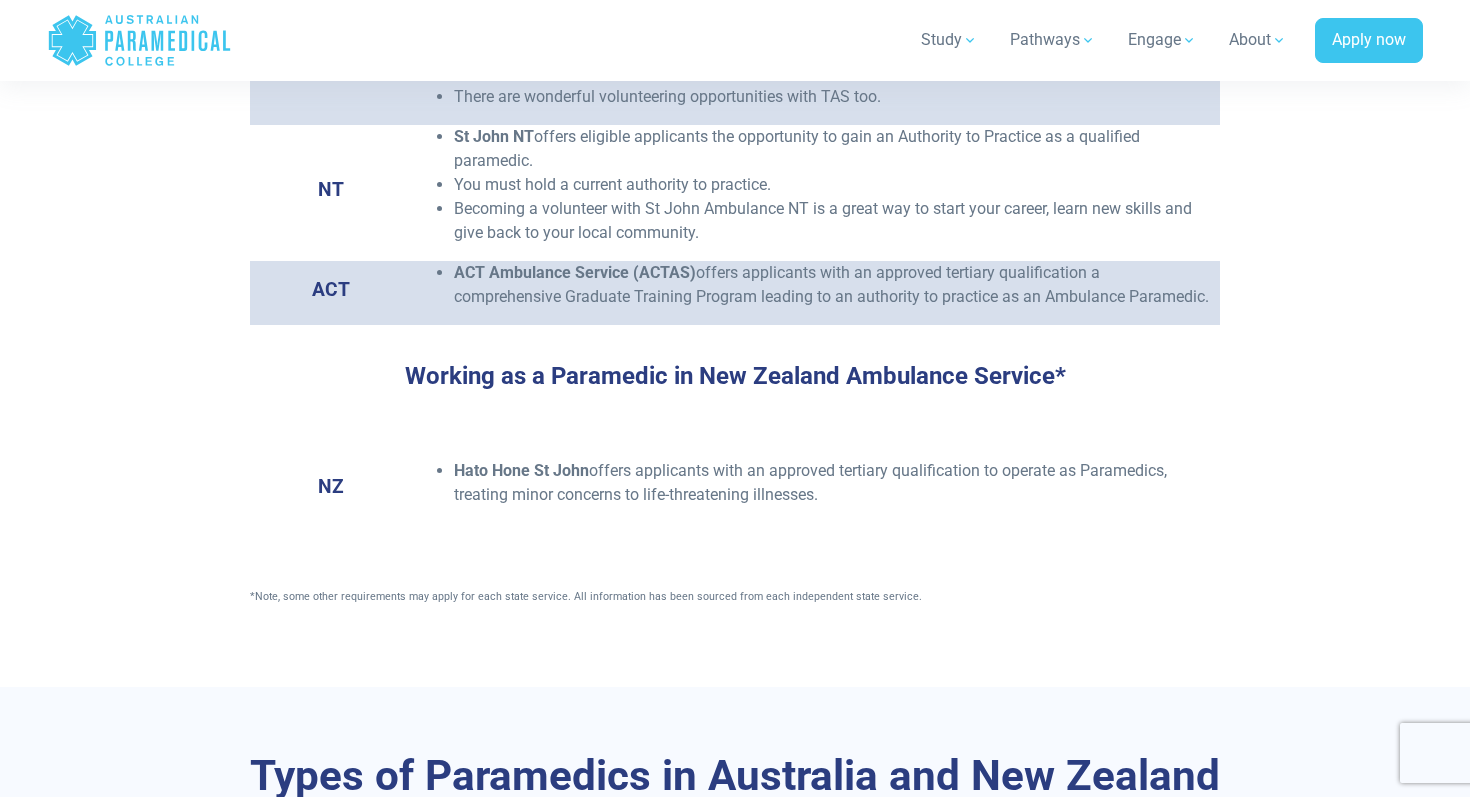 click at bounding box center [735, -719] 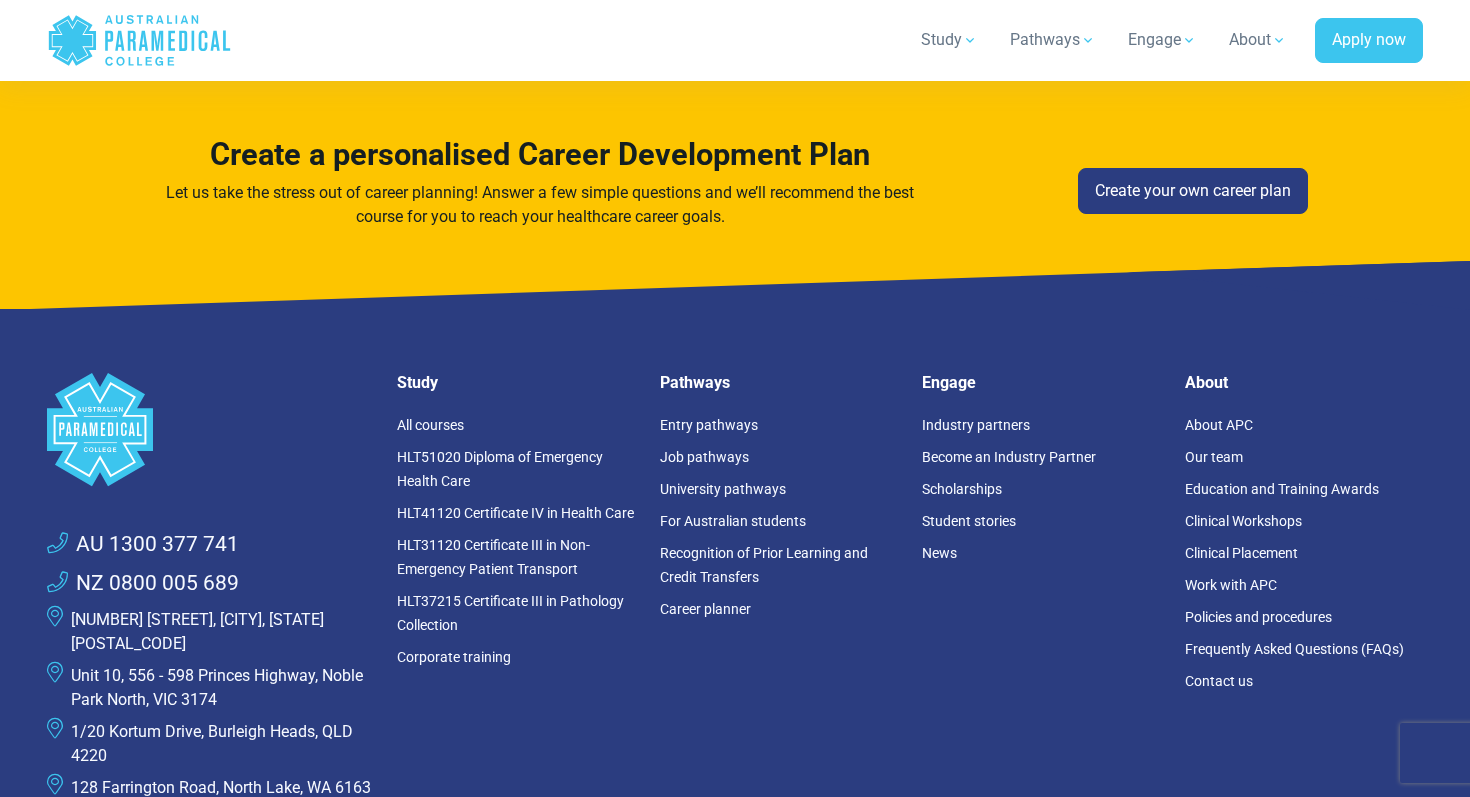 scroll, scrollTop: 6412, scrollLeft: 0, axis: vertical 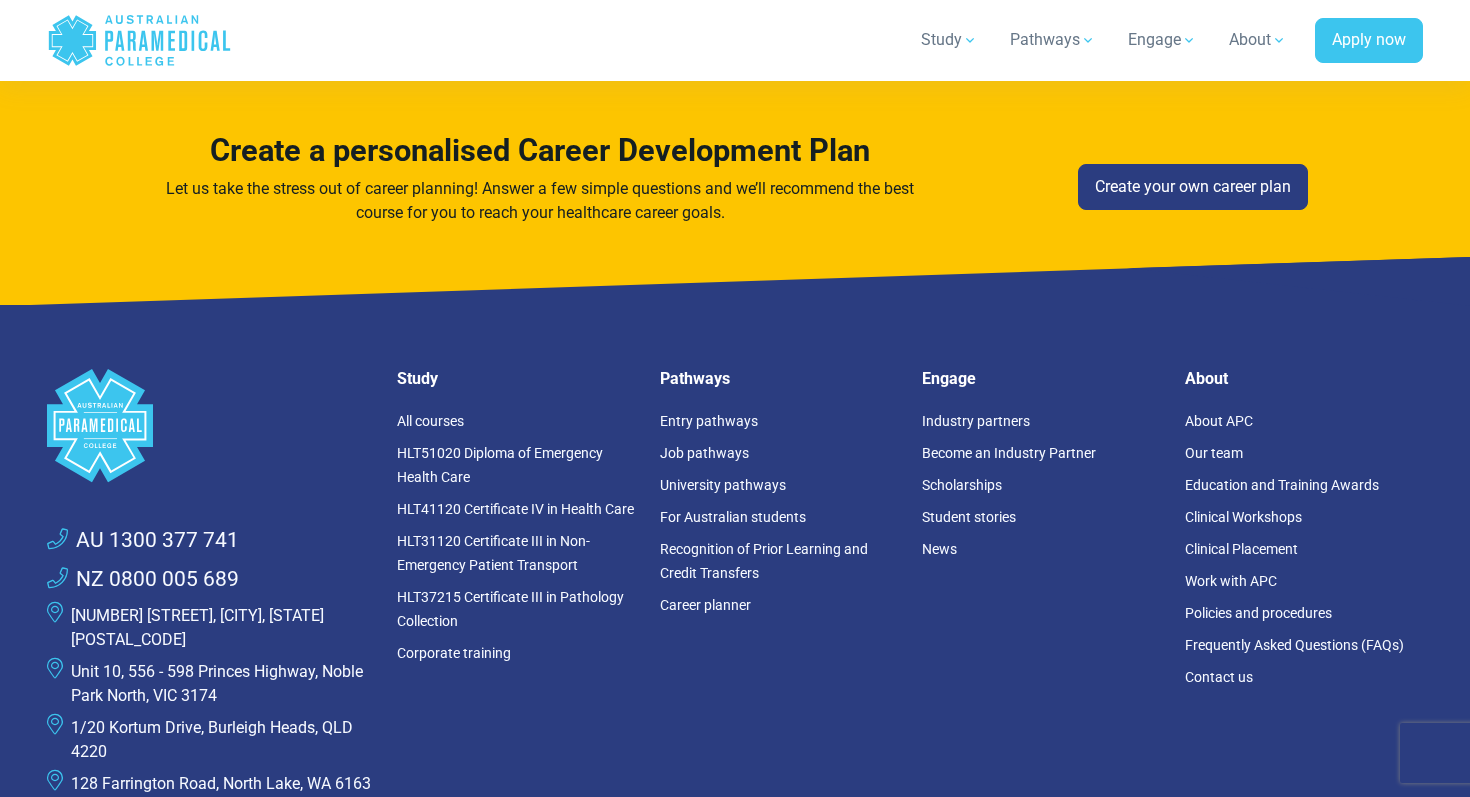 drag, startPoint x: 635, startPoint y: 558, endPoint x: 618, endPoint y: 457, distance: 102.4207 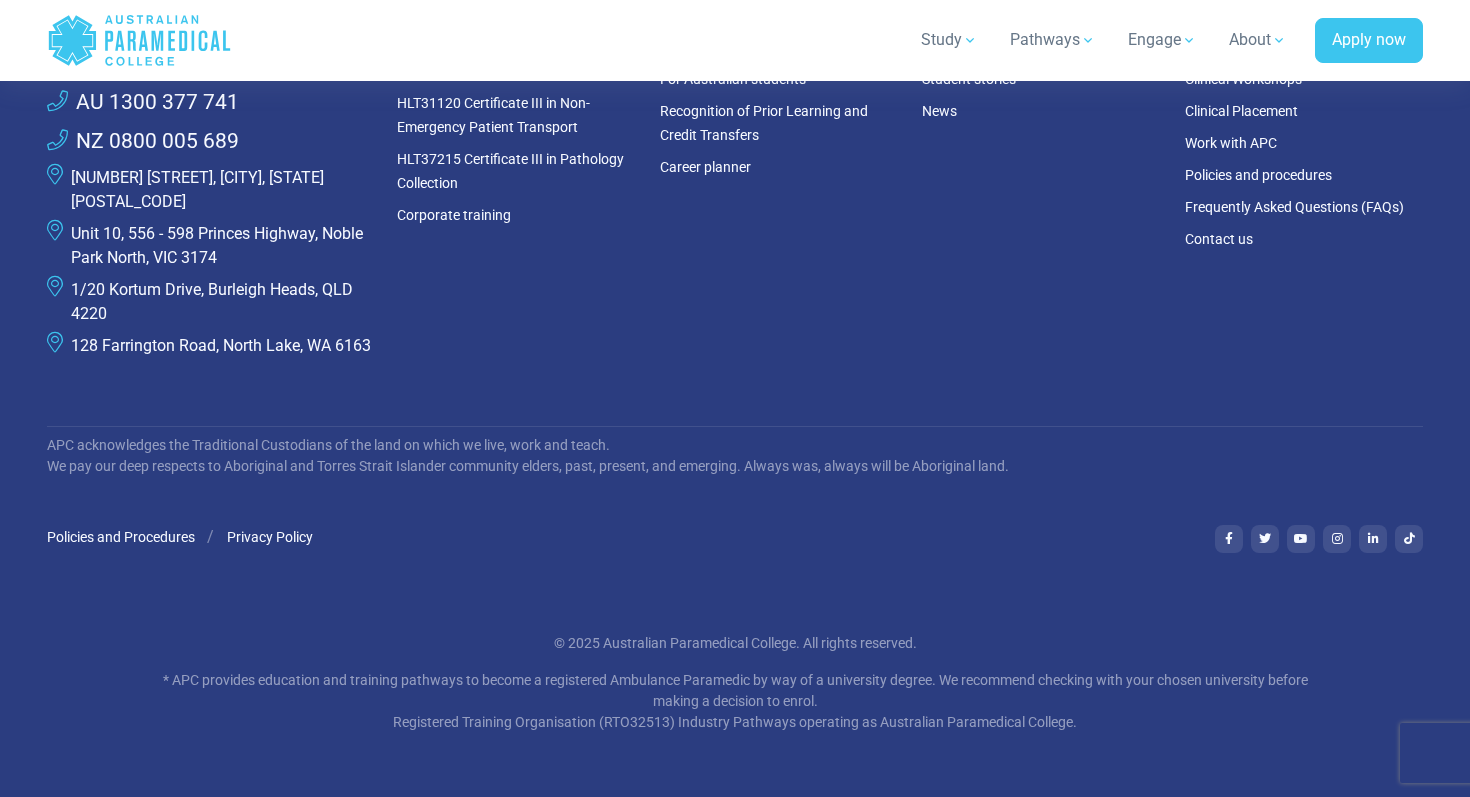 scroll, scrollTop: 8036, scrollLeft: 0, axis: vertical 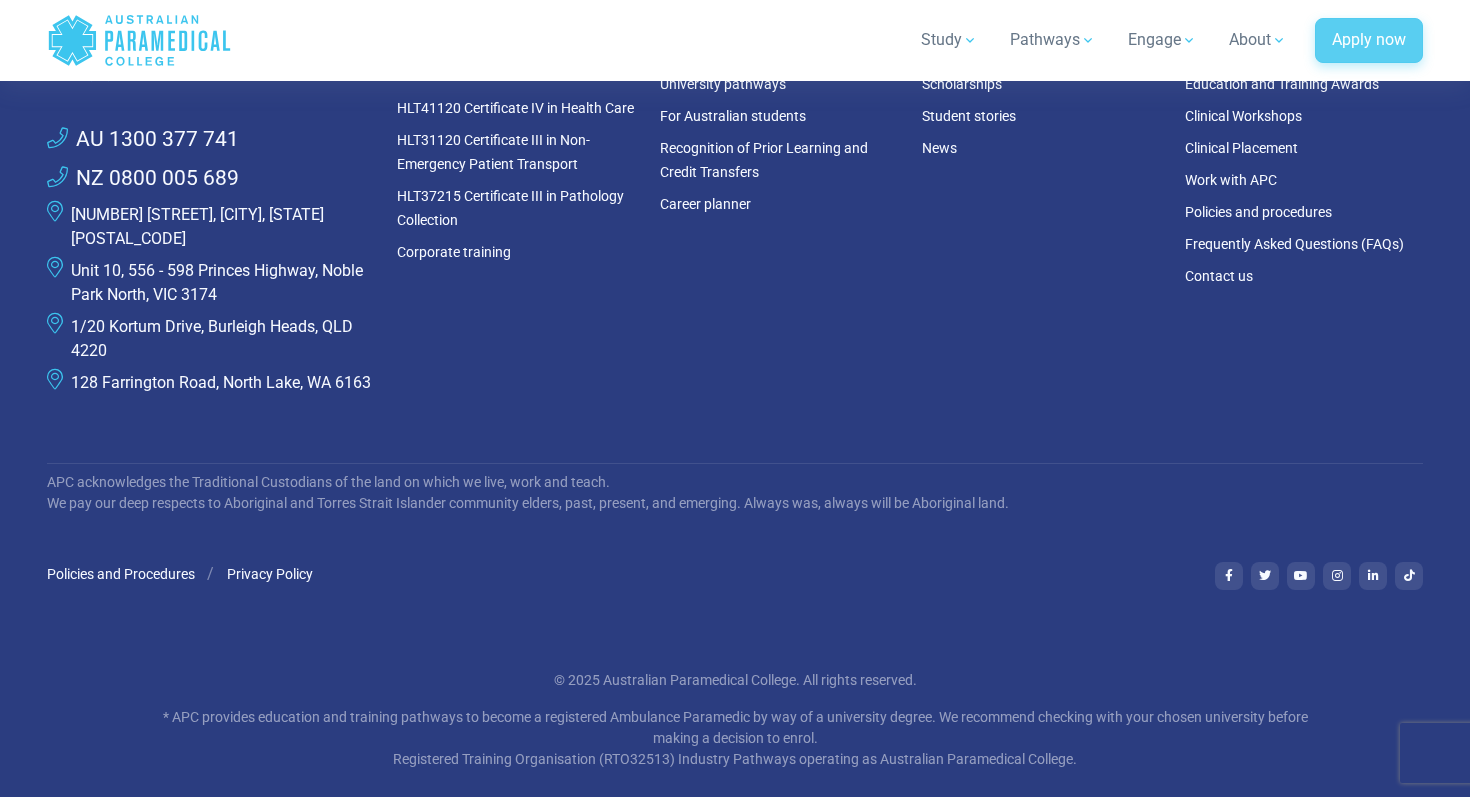click on "Apply now" at bounding box center (1369, 41) 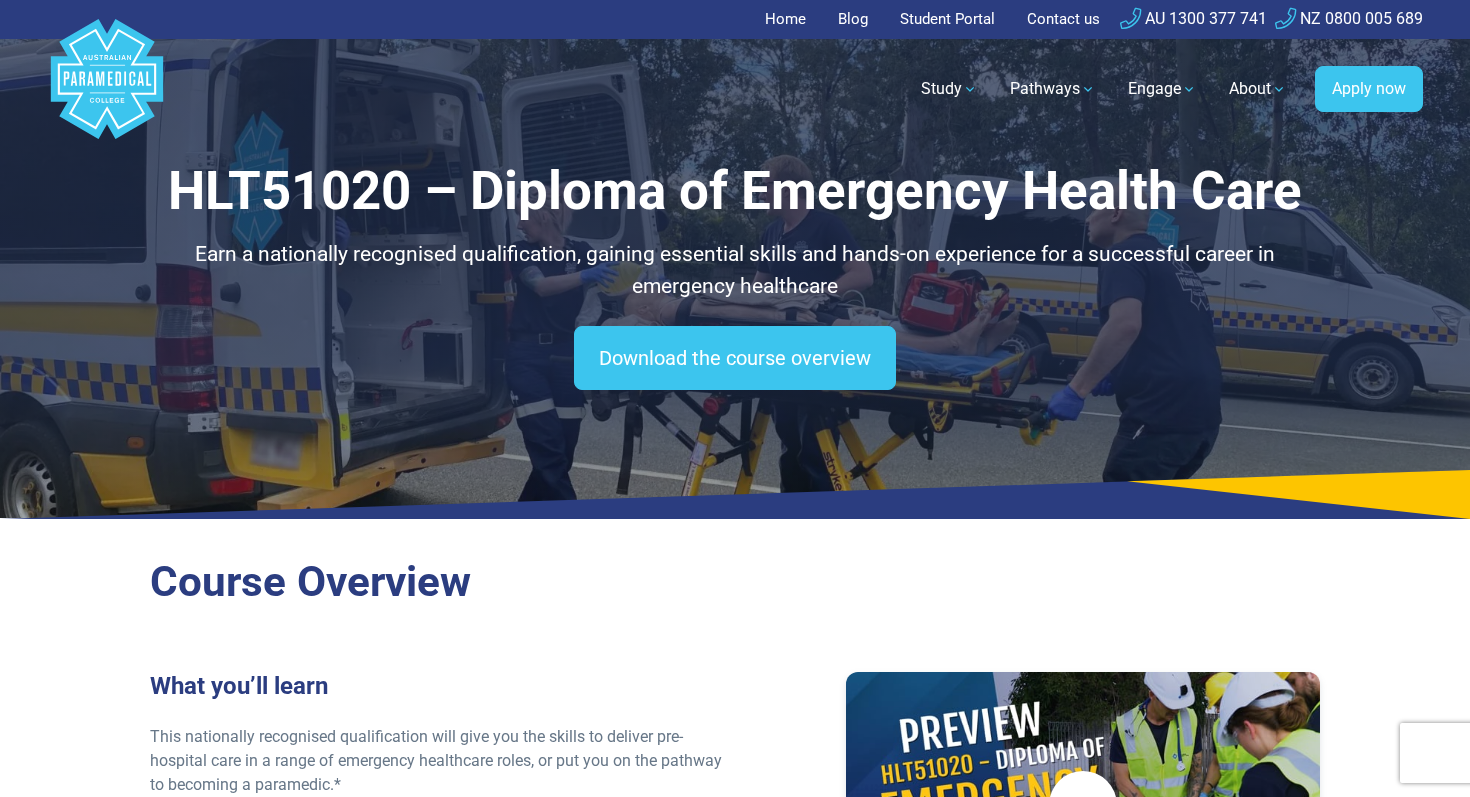 scroll, scrollTop: 0, scrollLeft: 0, axis: both 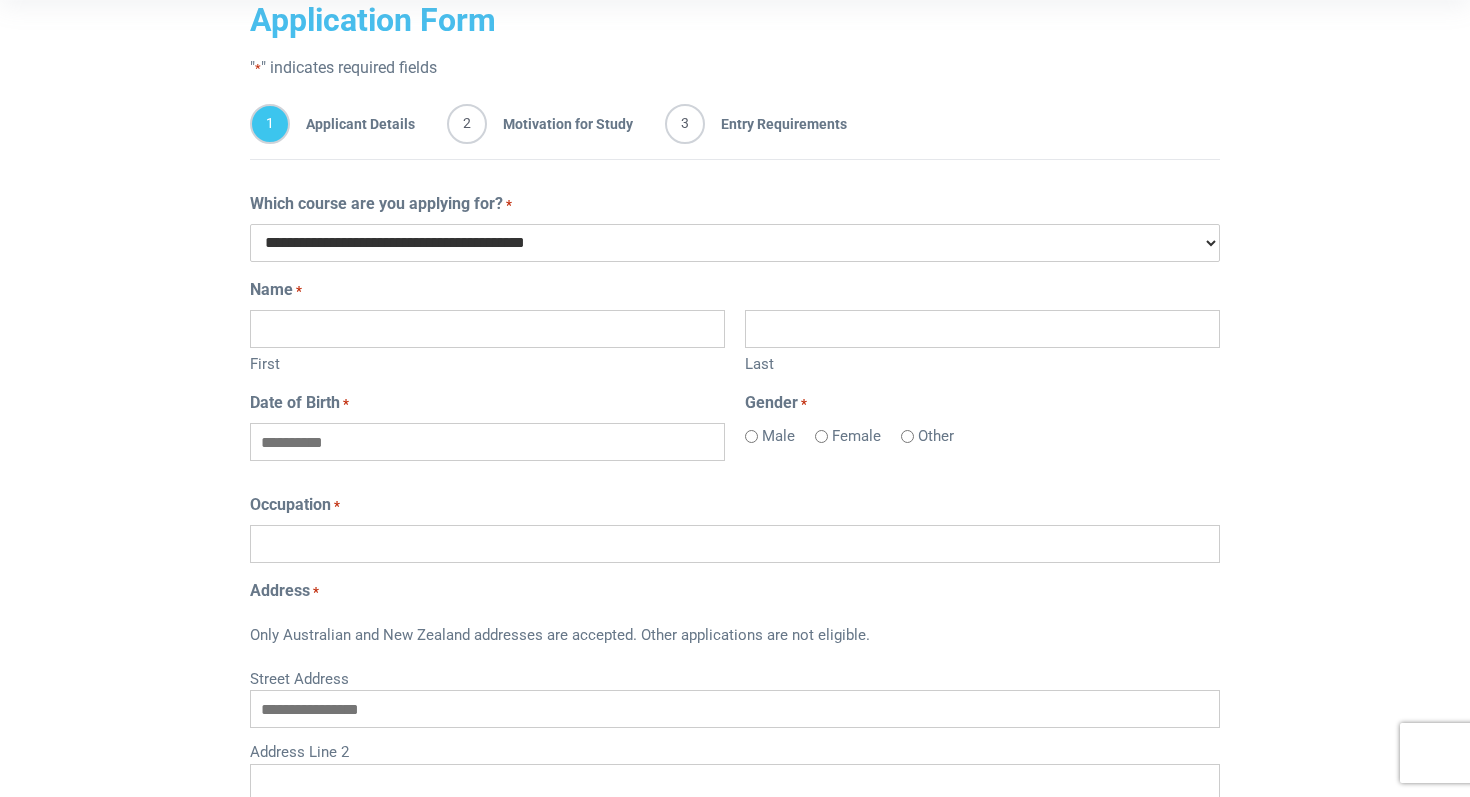 click on "**********" at bounding box center [735, 243] 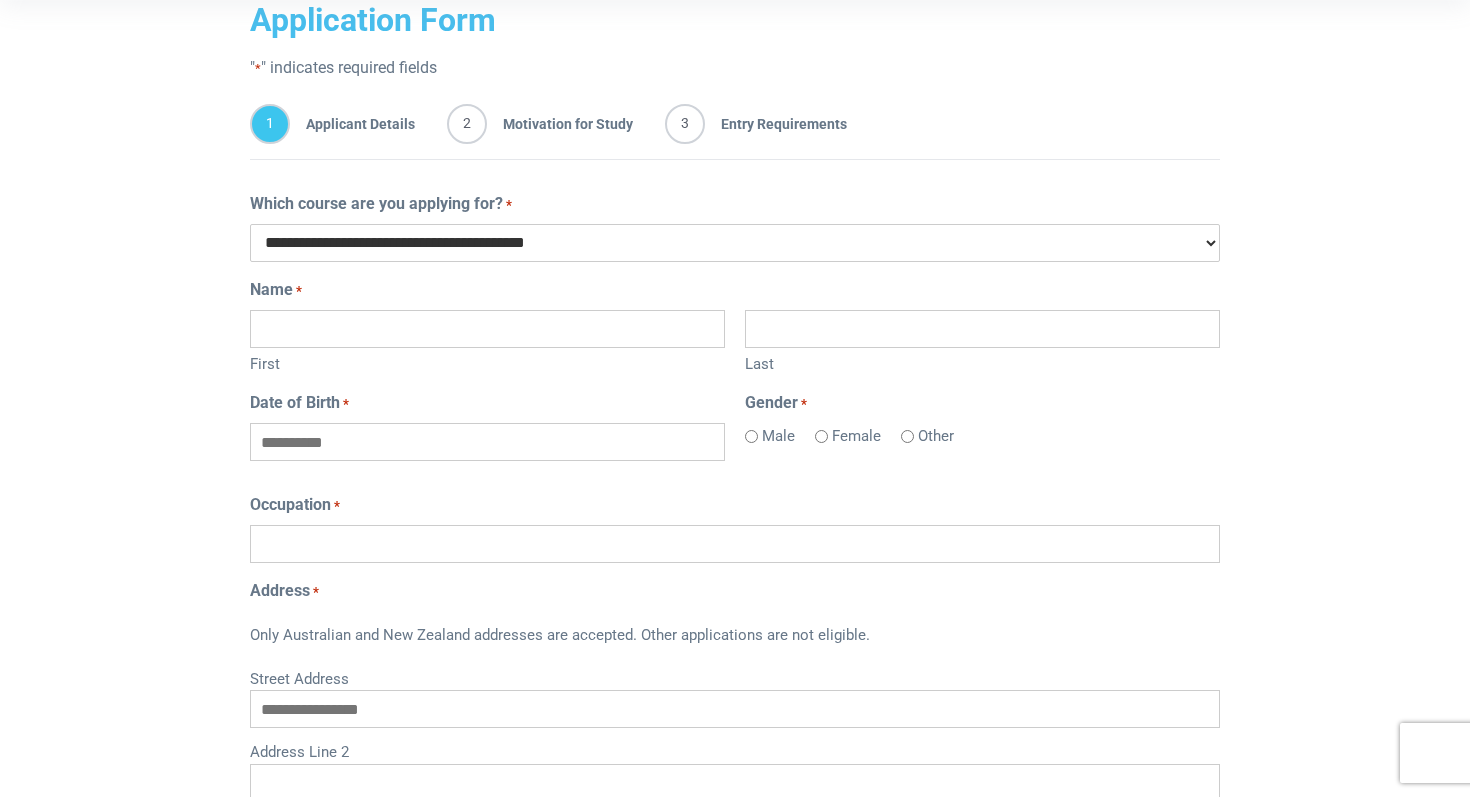 click on "First" at bounding box center [487, 329] 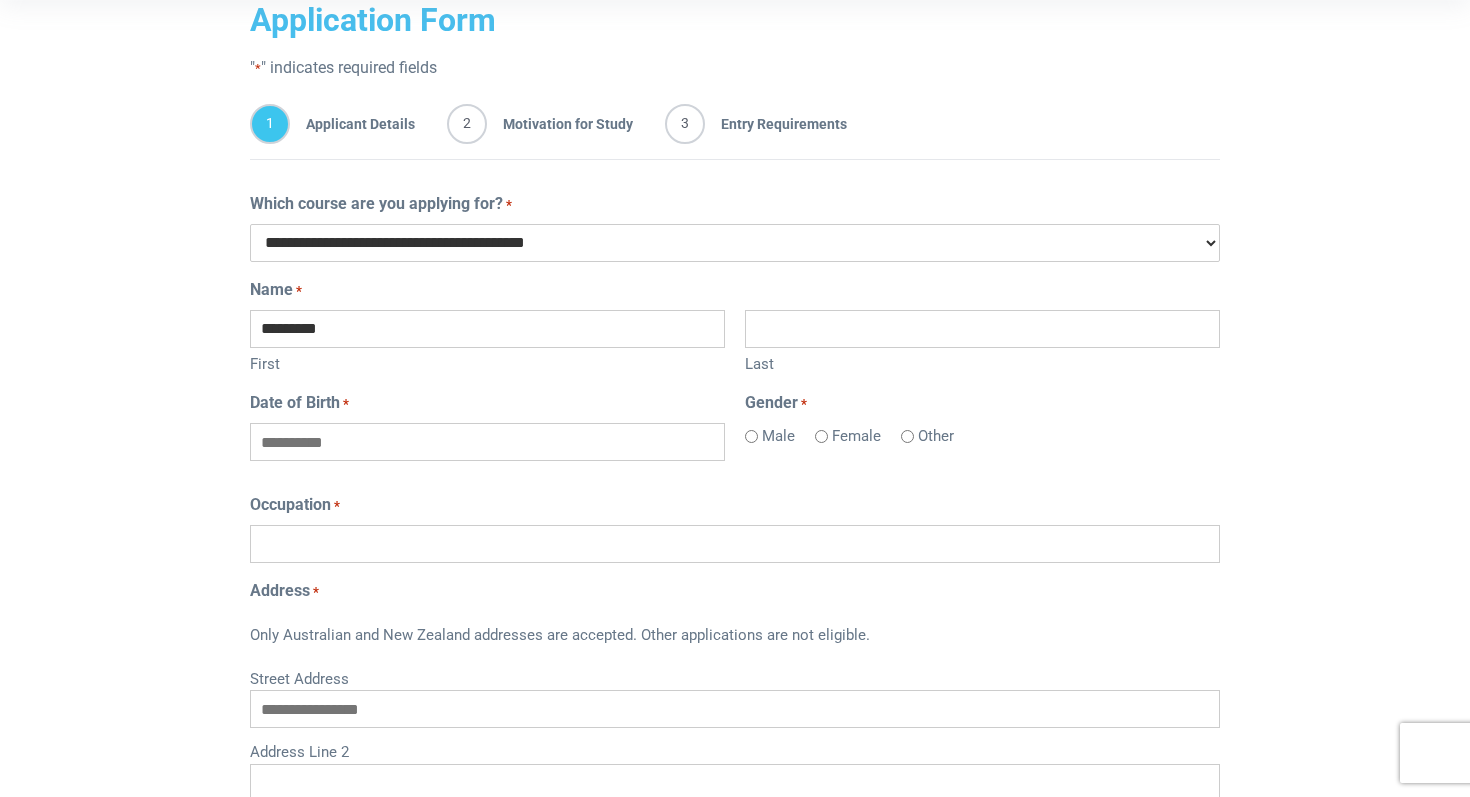 type on "*****" 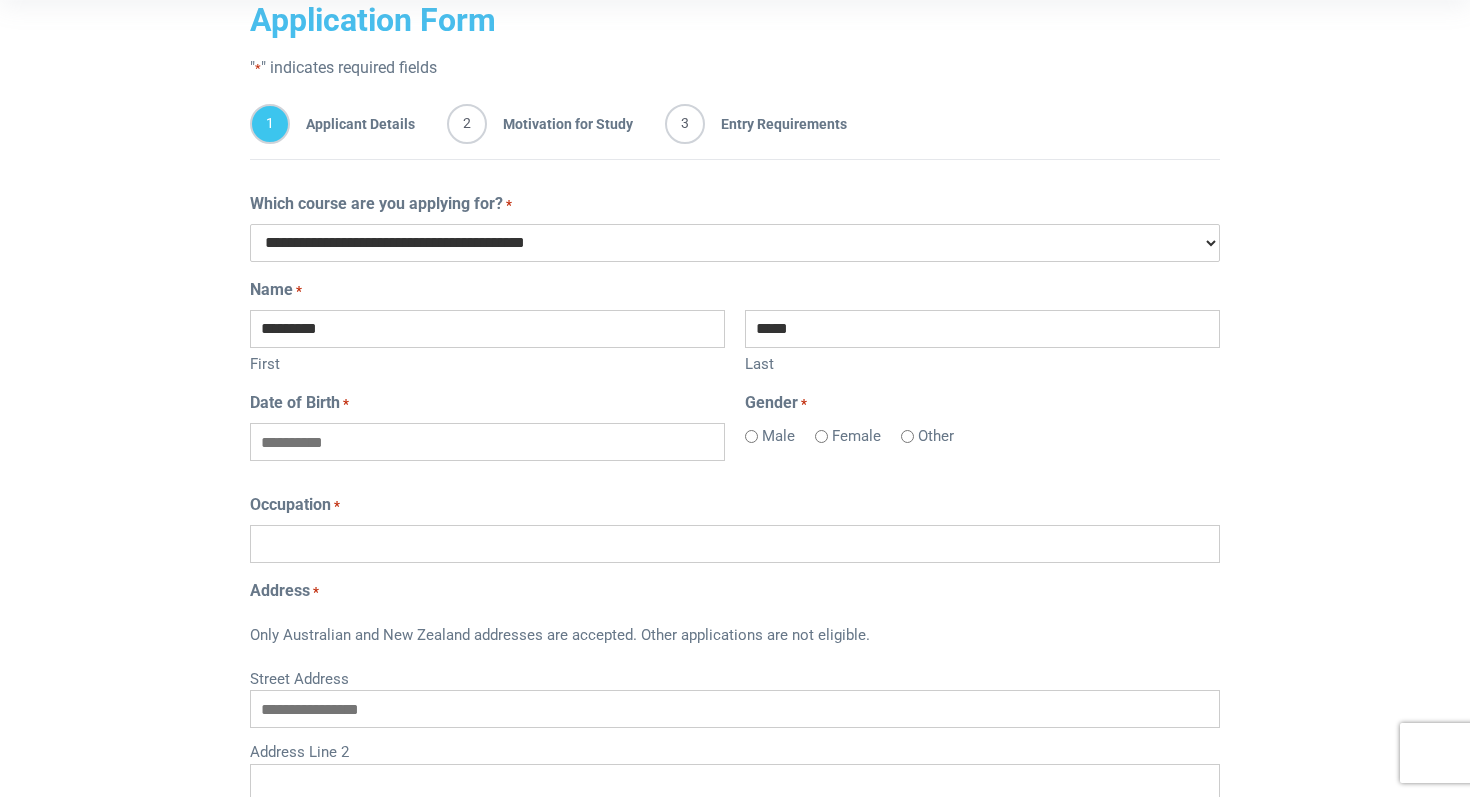 type on "**********" 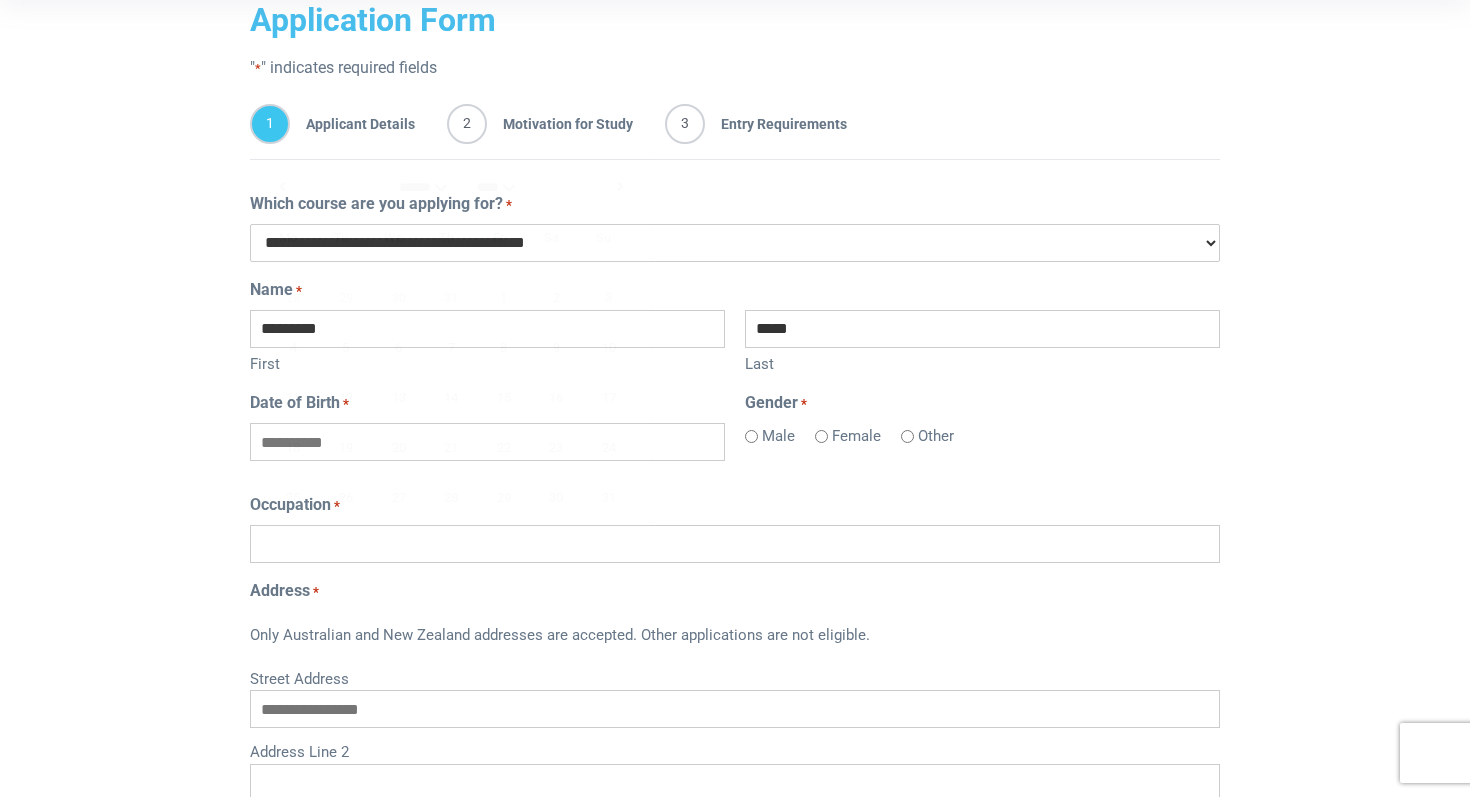 click on "Date of Birth *" at bounding box center (487, 442) 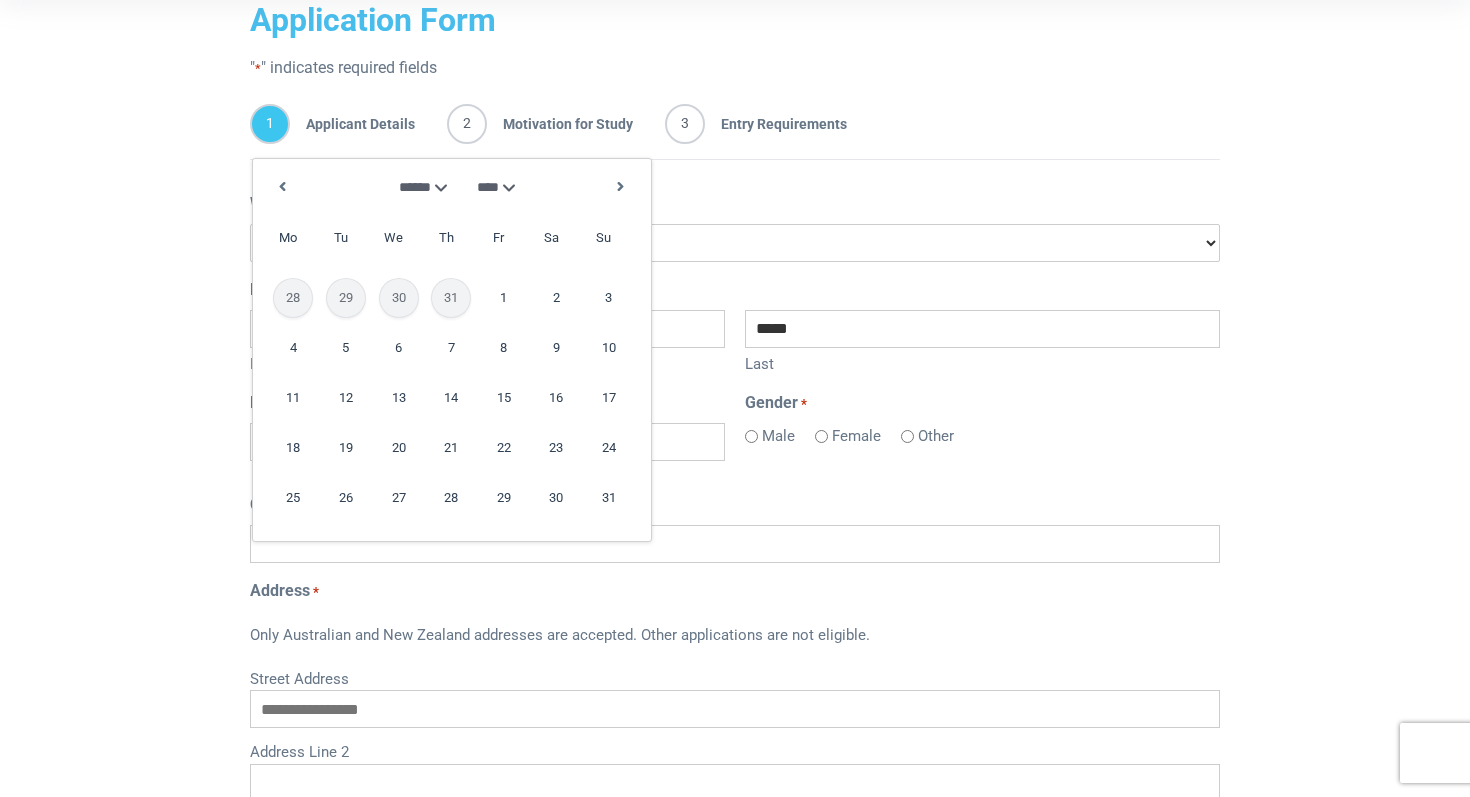 click on "**** **** **** **** **** **** **** **** **** **** **** **** **** **** **** **** **** **** **** **** **** **** **** **** **** **** **** **** **** **** **** **** **** **** **** **** **** **** **** **** **** **** **** **** **** **** **** **** **** **** **** **** **** **** **** **** **** **** **** **** **** **** **** **** **** **** **** **** **** **** **** **** **** **** **** **** **** **** **** **** **** **** **** **** **** **** **** **** **** **** **** **** **** **** **** **** **** **** **** **** **** **** **** **** **** **** **** **** **** **** **** **** **** **** **** **** ****" at bounding box center (499, 187) 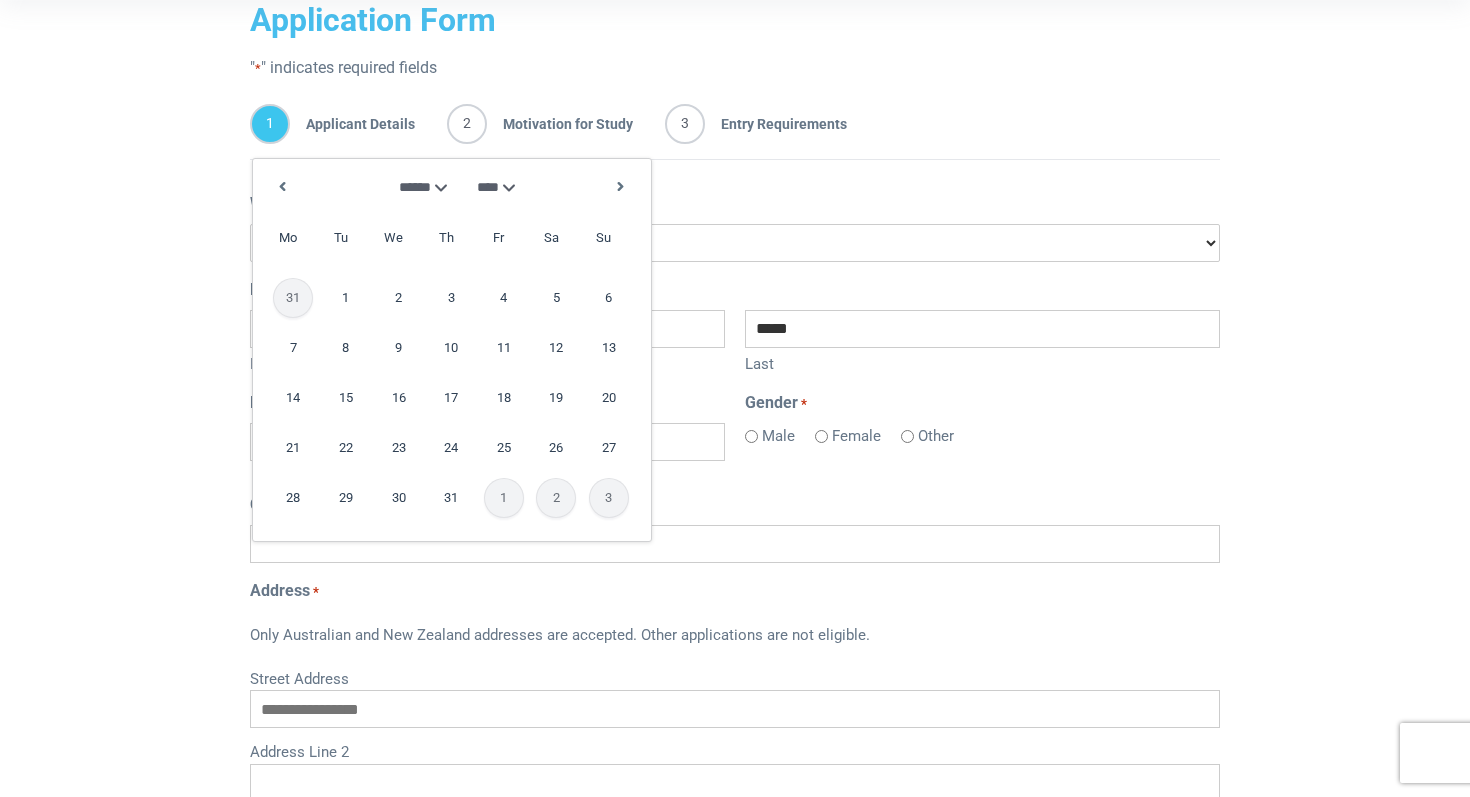 click on "******* ******** ***** ***** *** **** **** ****** ********* ******* ******** ********" at bounding box center (418, 187) 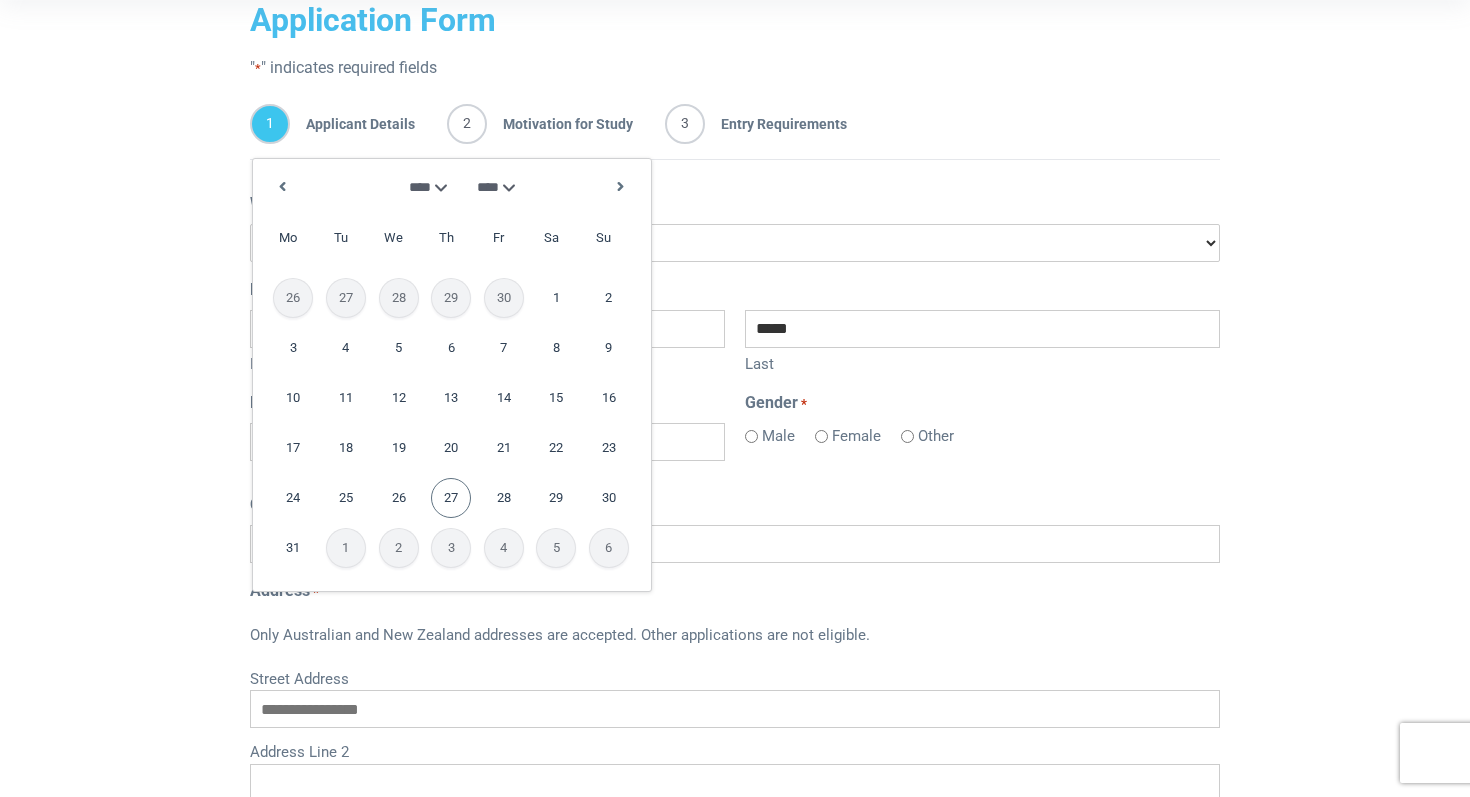 click on "27" at bounding box center (451, 498) 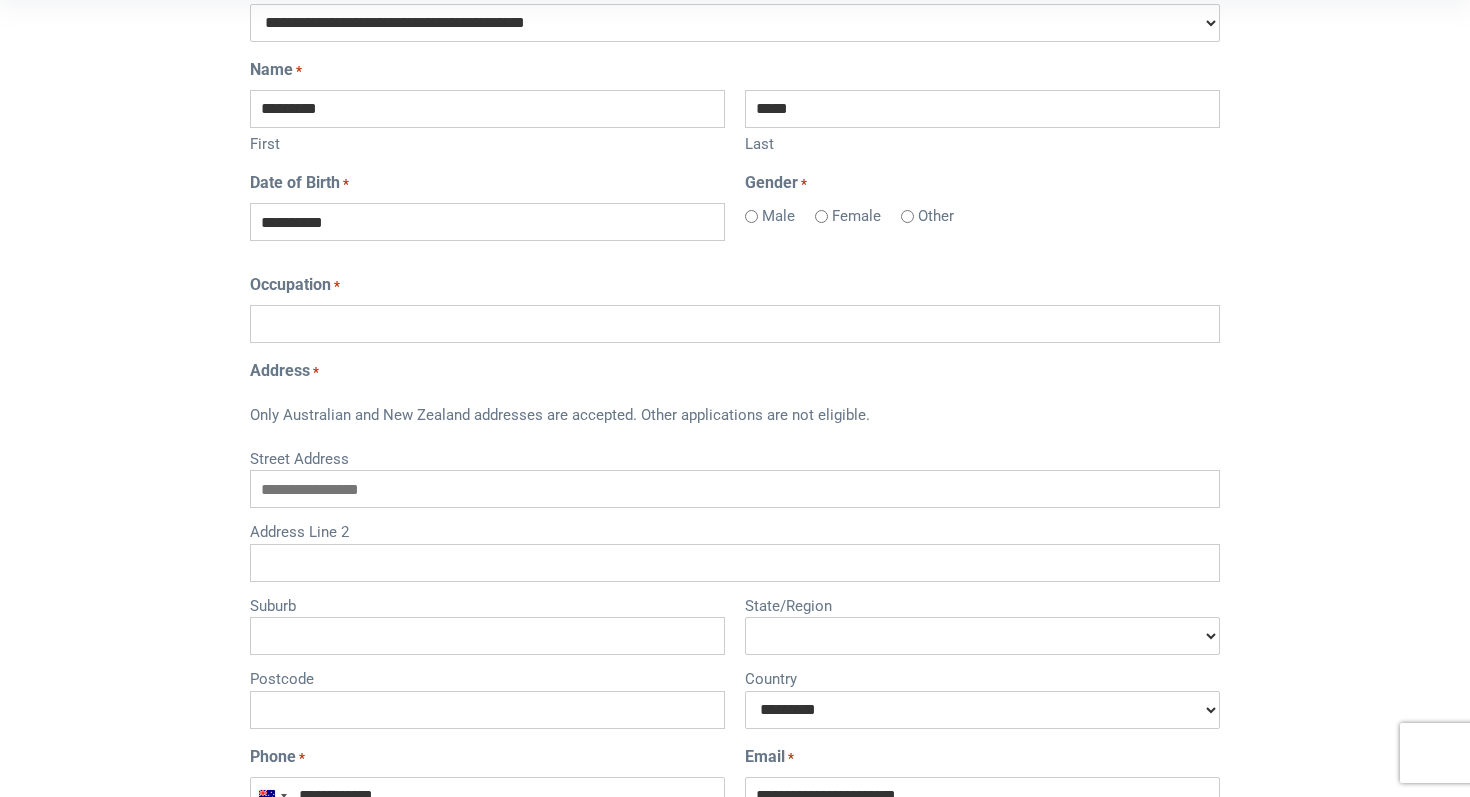 scroll, scrollTop: 595, scrollLeft: 0, axis: vertical 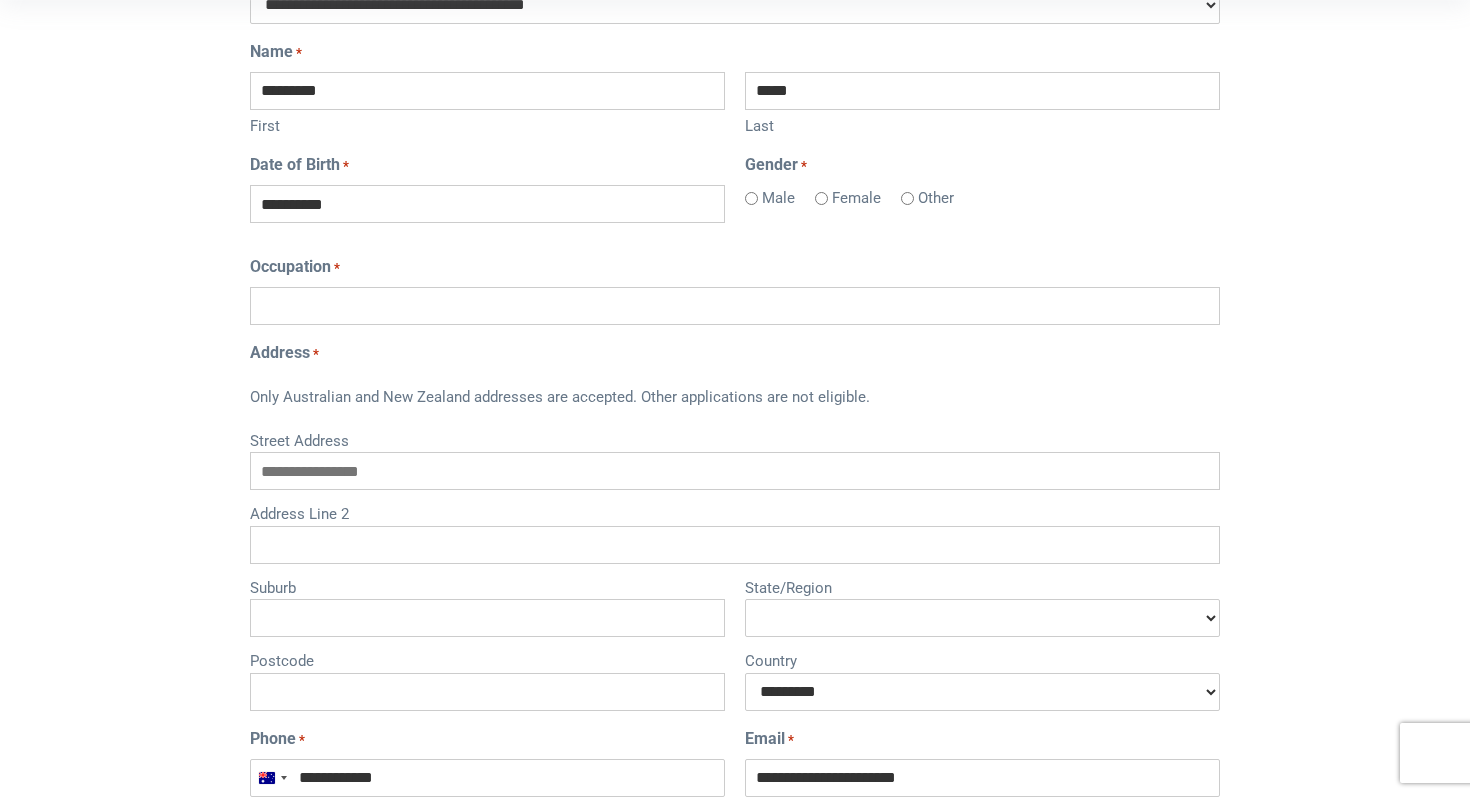 click on "Occupation *" at bounding box center [735, 306] 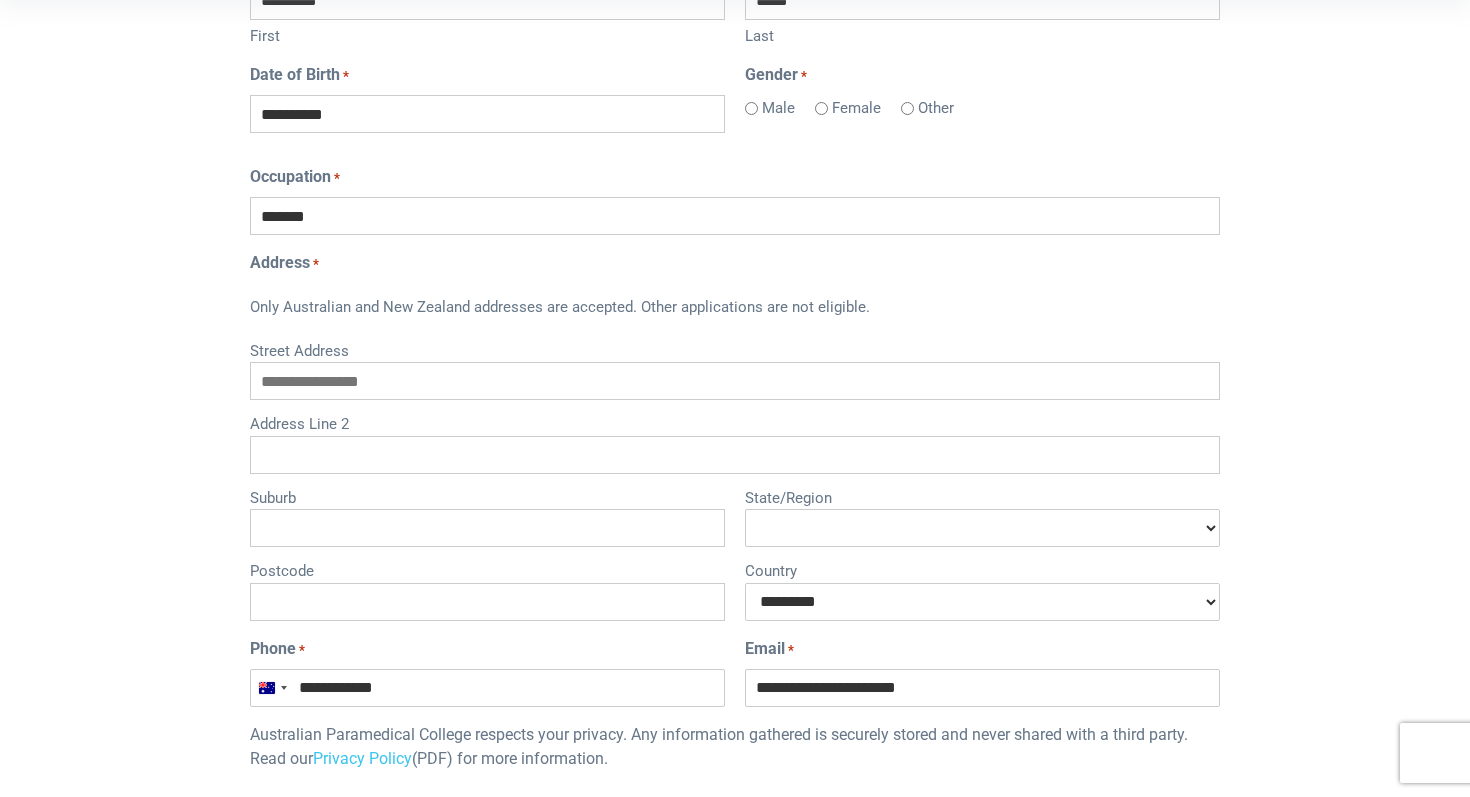 scroll, scrollTop: 703, scrollLeft: 0, axis: vertical 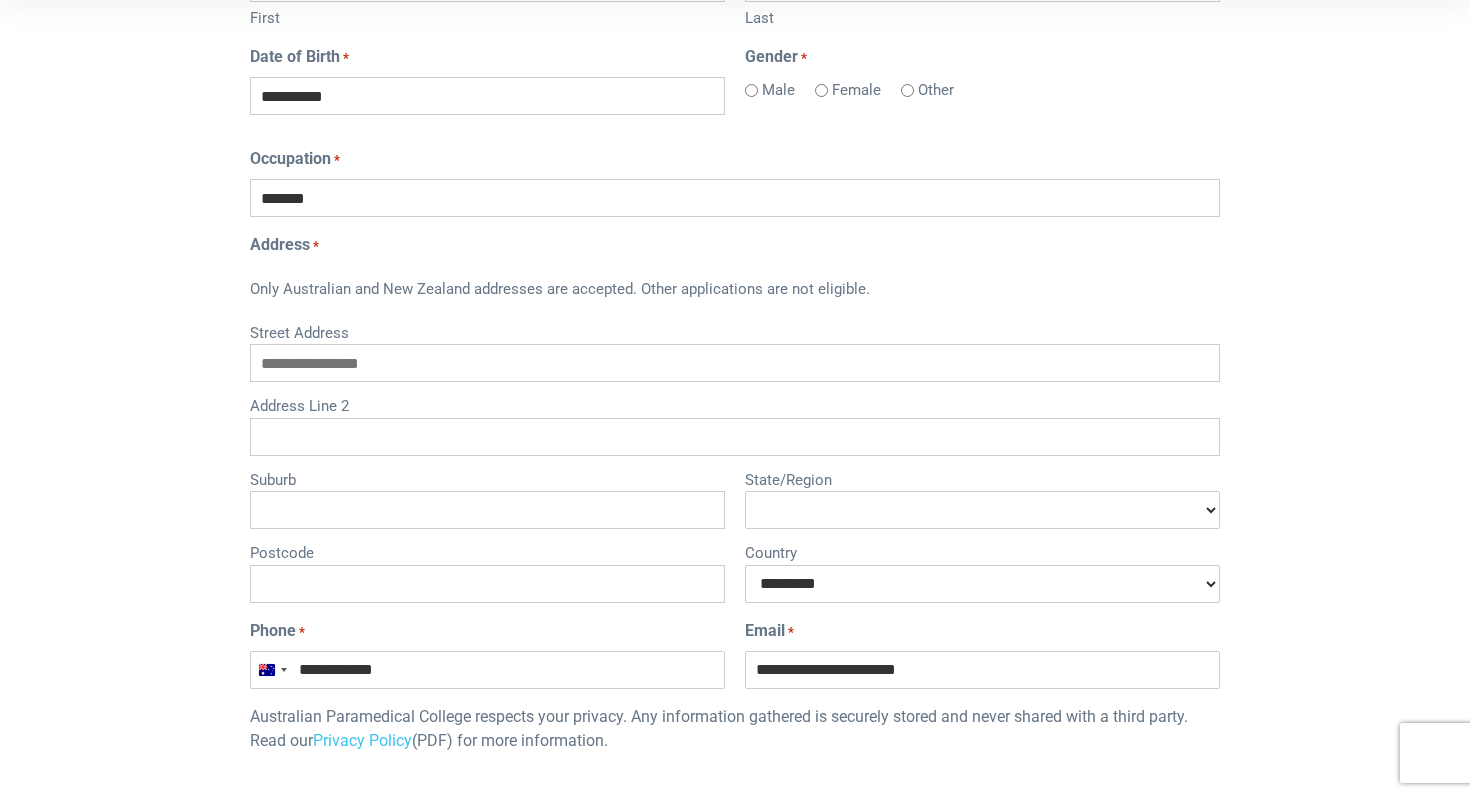 type on "*******" 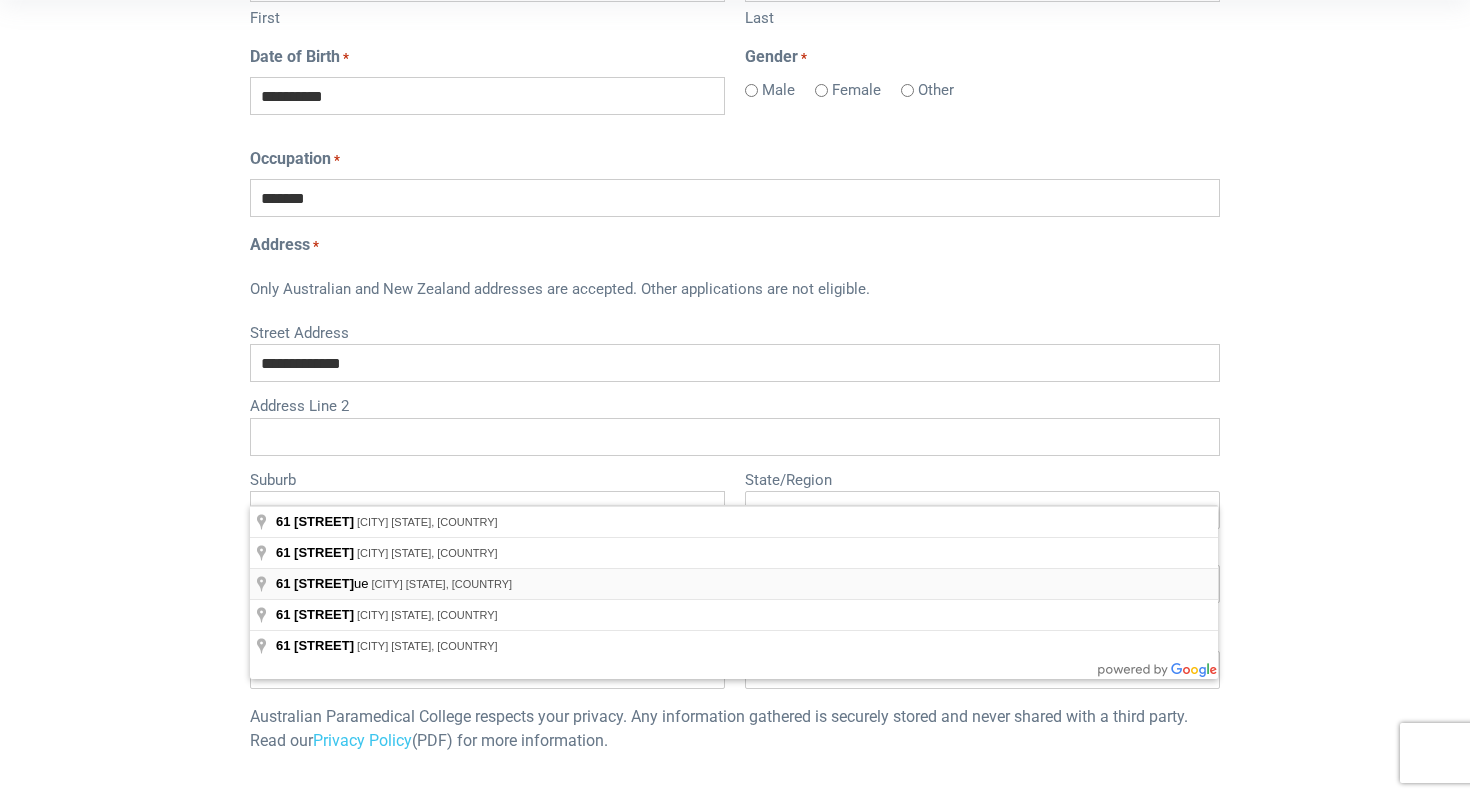 type on "**********" 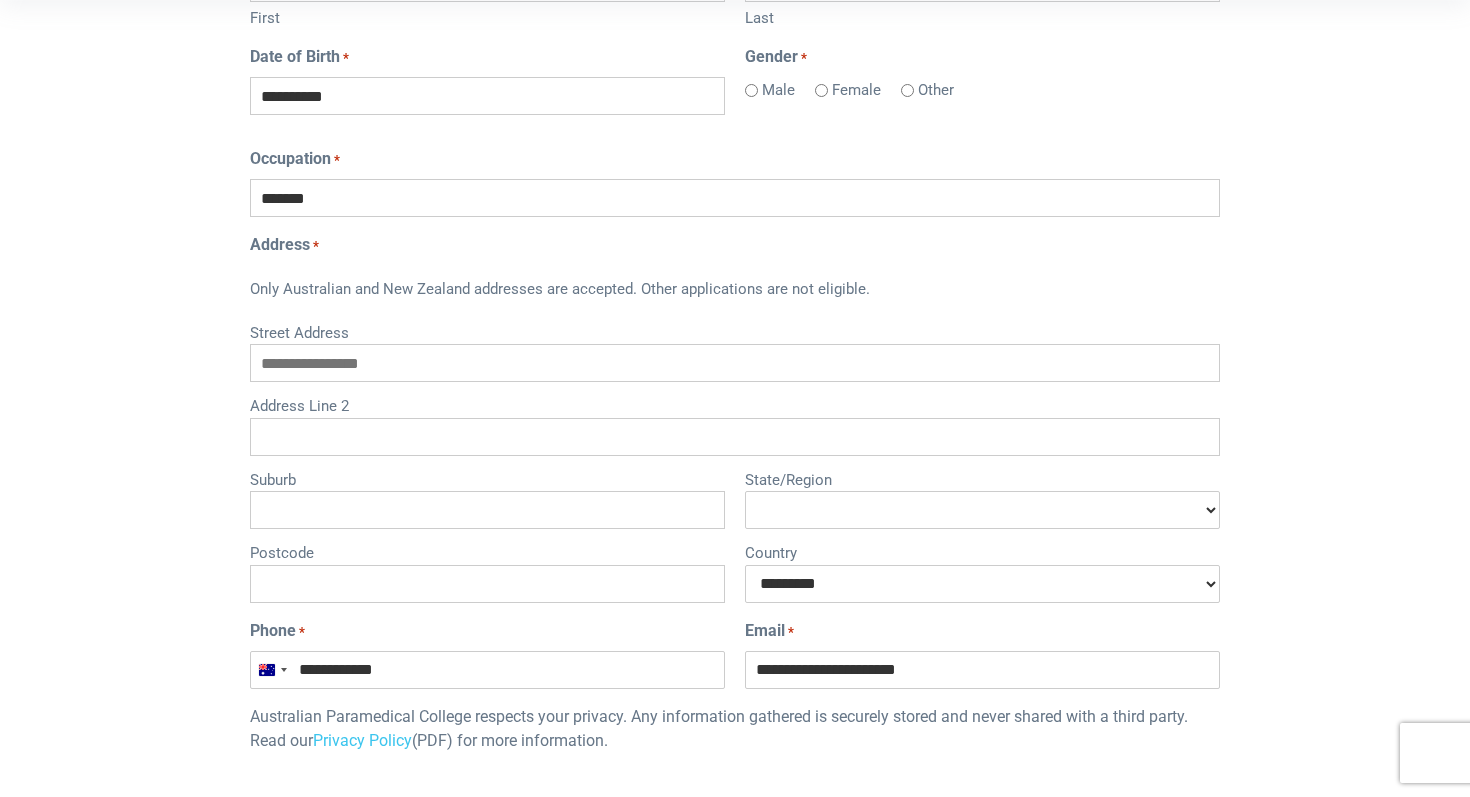type on "**********" 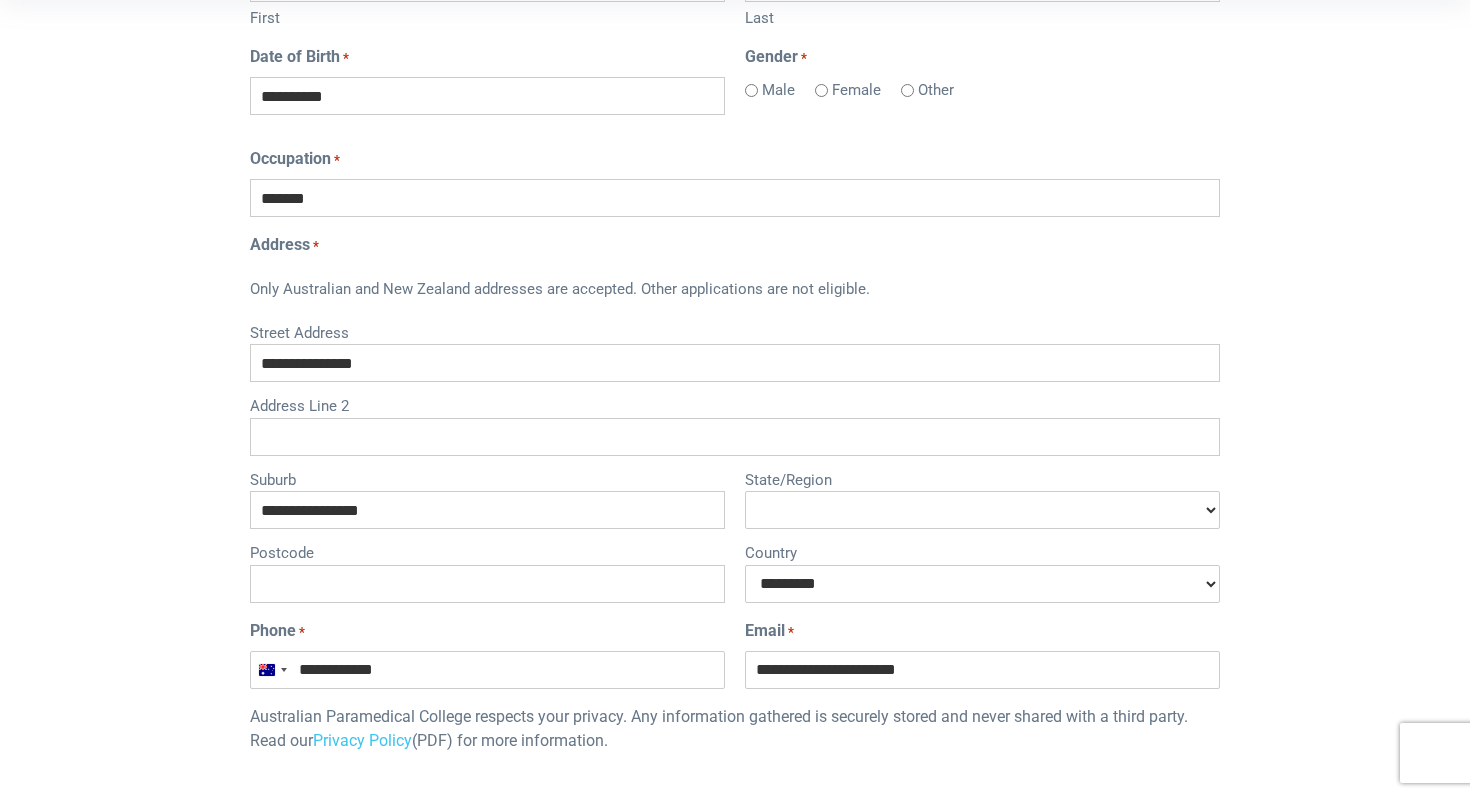 type on "****" 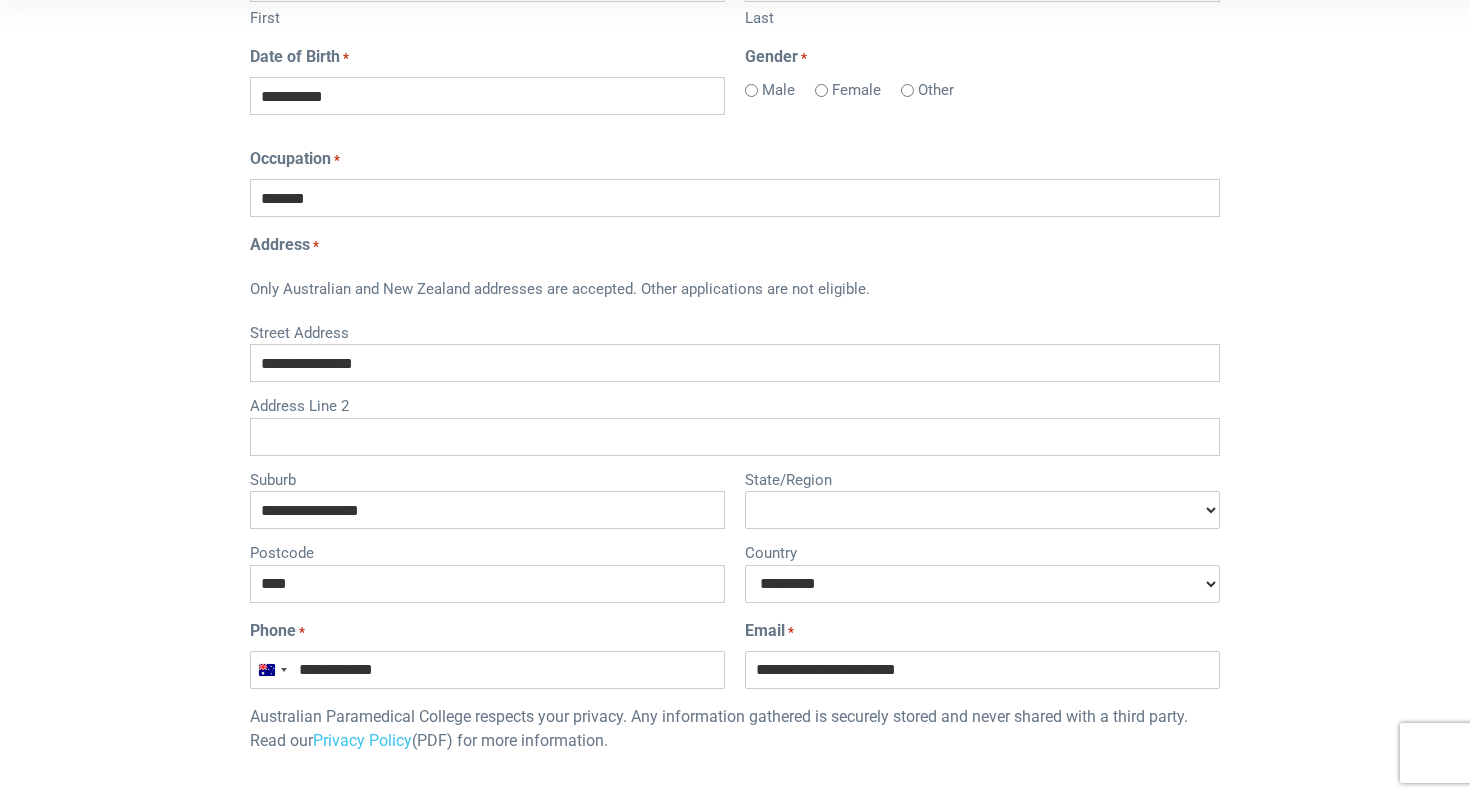 select 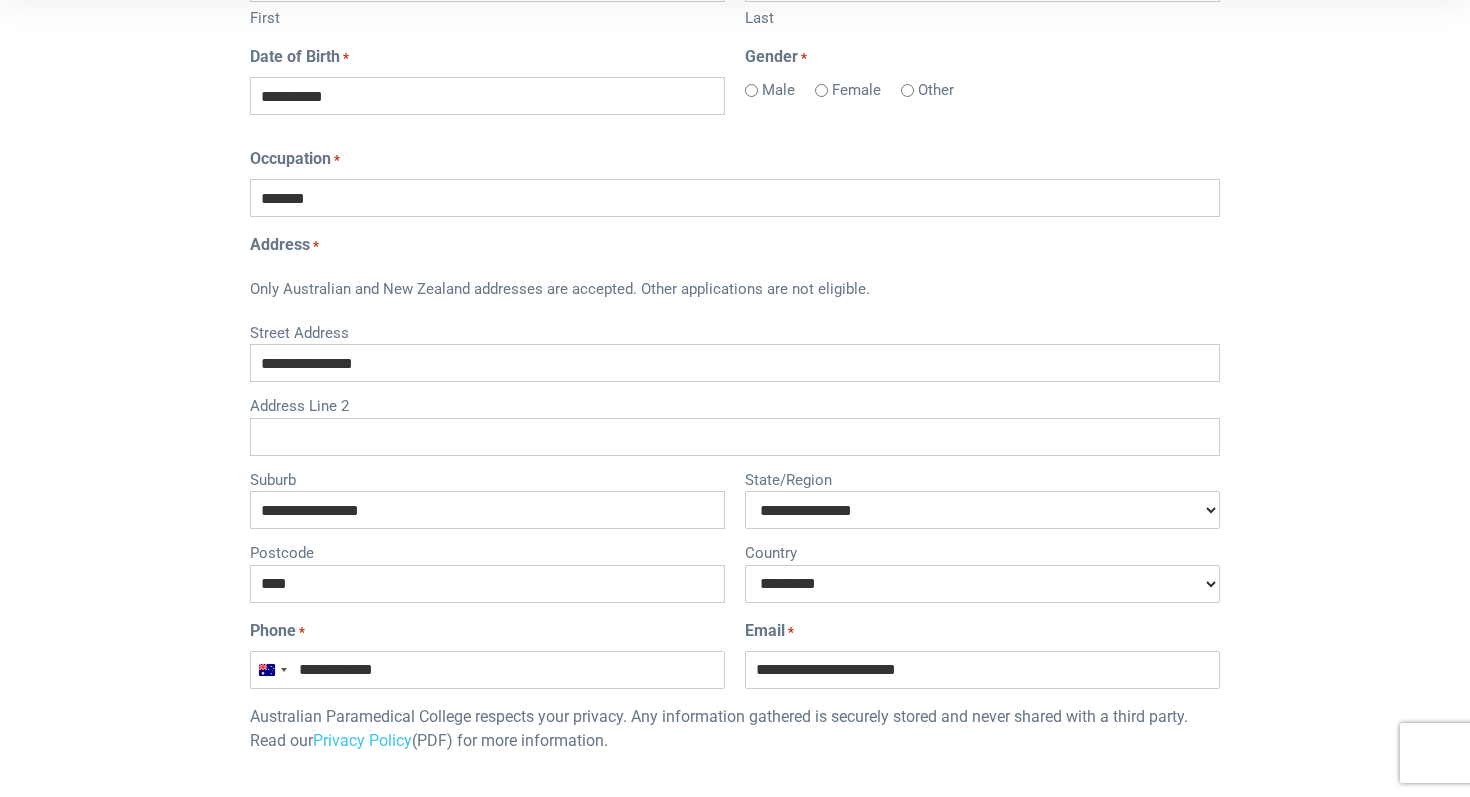 select on "**********" 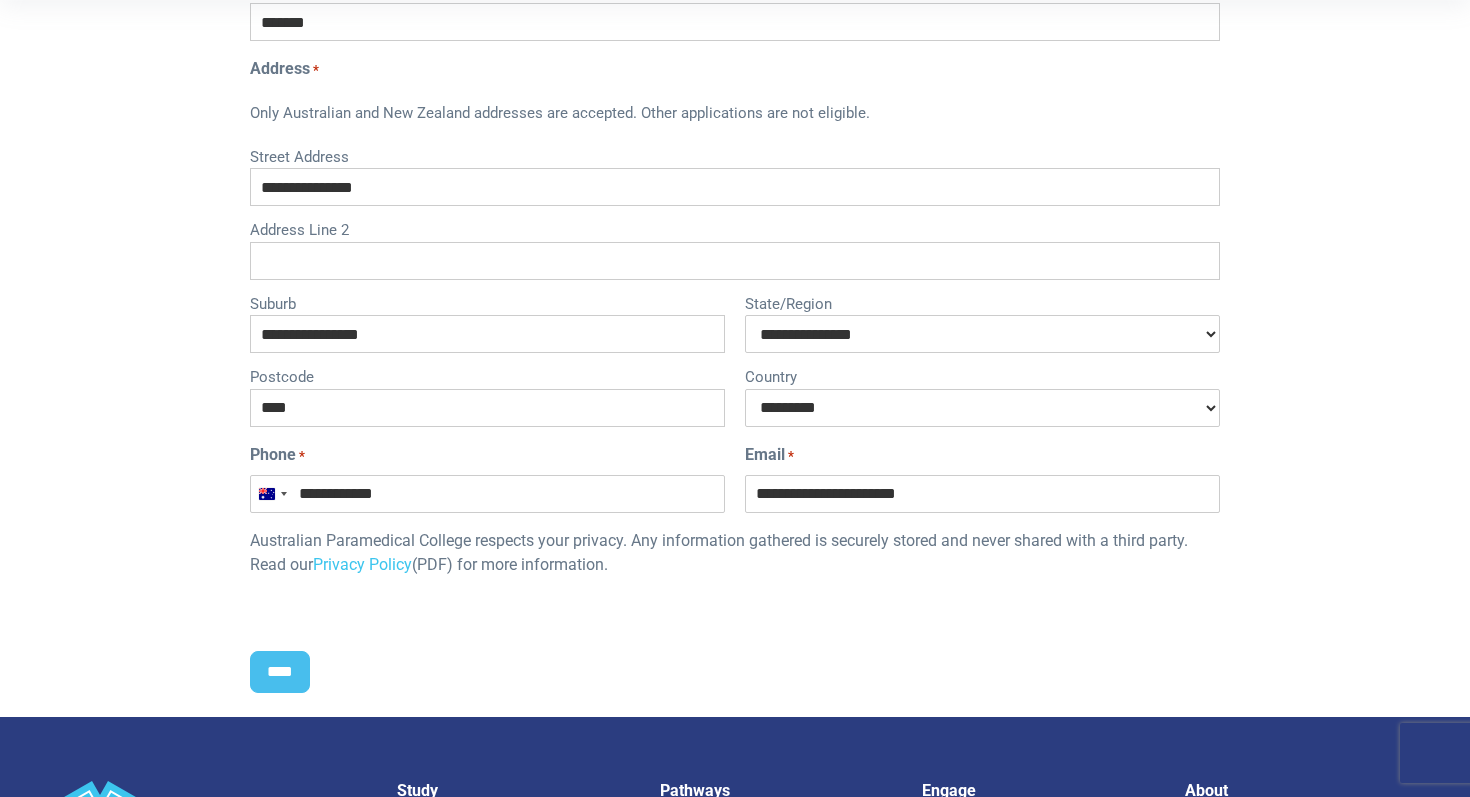 scroll, scrollTop: 1165, scrollLeft: 0, axis: vertical 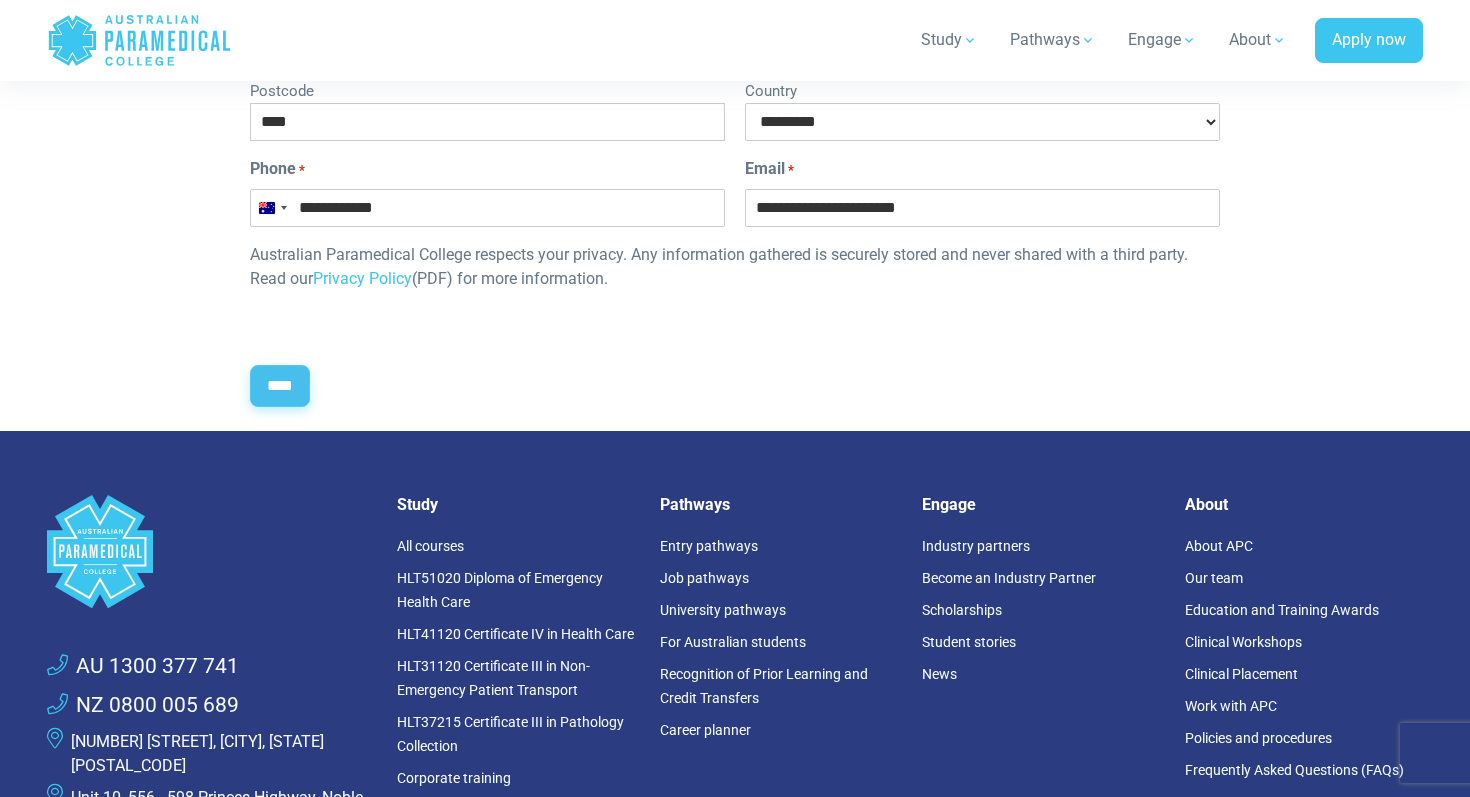 click on "****" at bounding box center (280, 386) 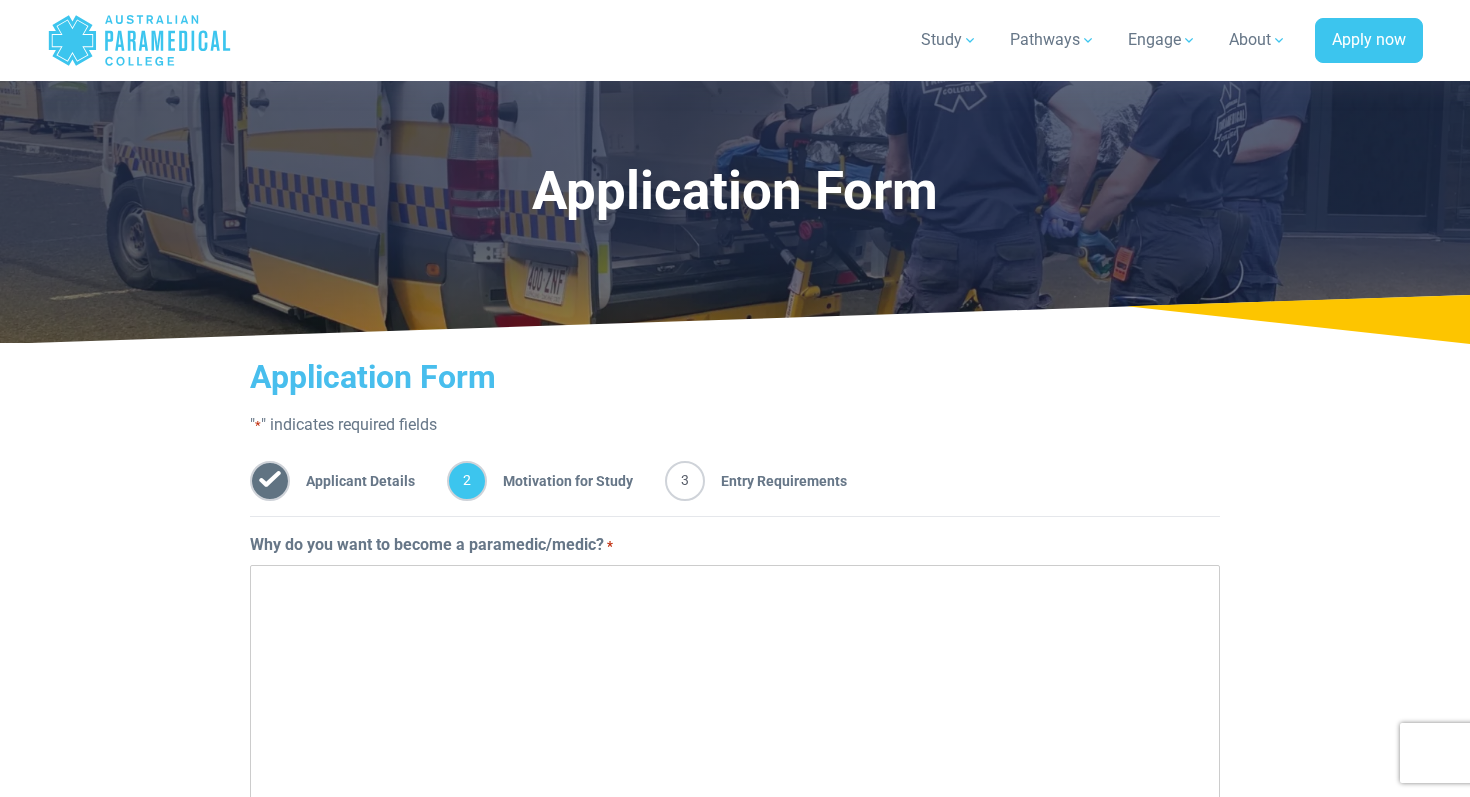 scroll, scrollTop: 444, scrollLeft: 0, axis: vertical 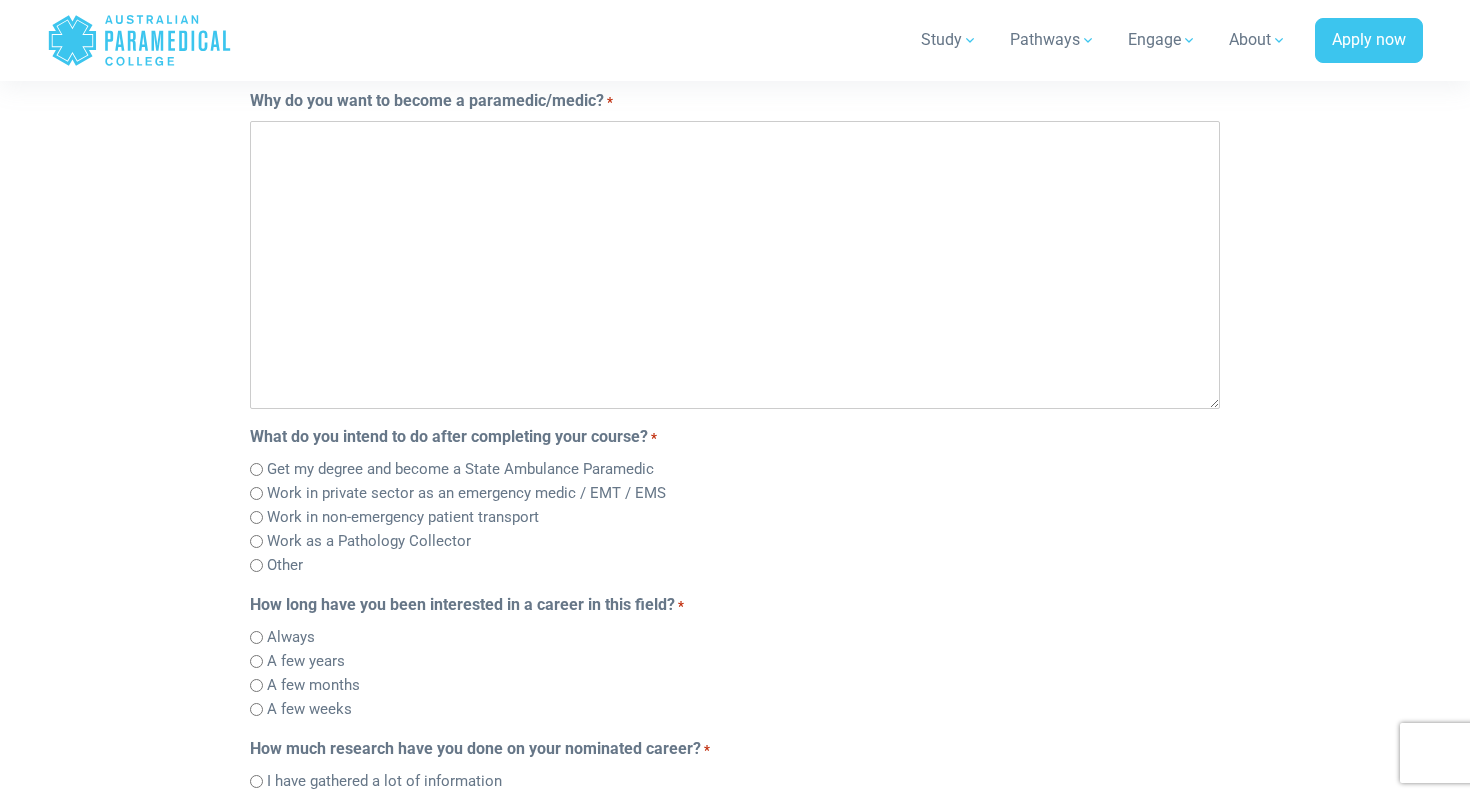 click on "Why do you want to become a paramedic/medic? *" at bounding box center [735, 265] 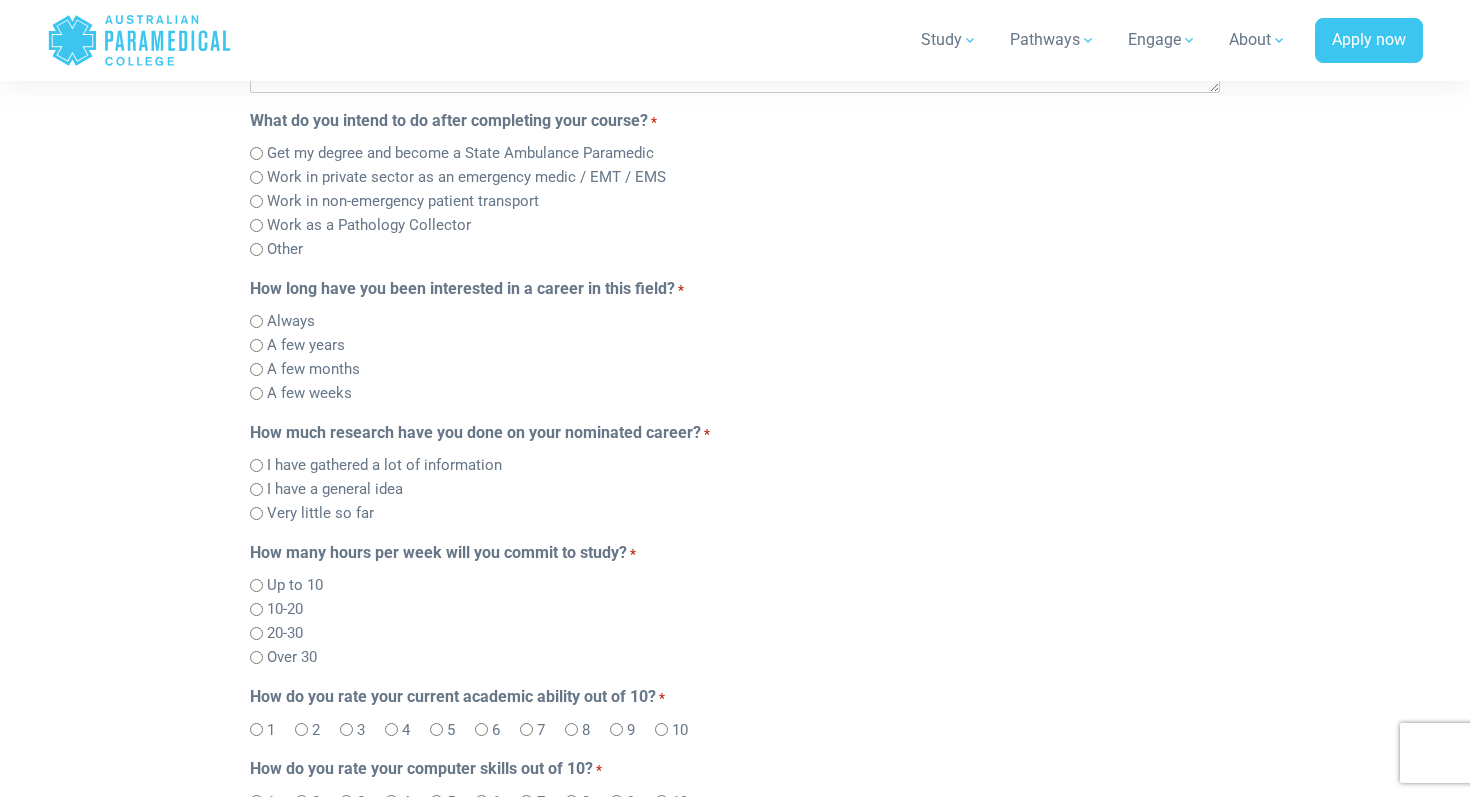 scroll, scrollTop: 776, scrollLeft: 0, axis: vertical 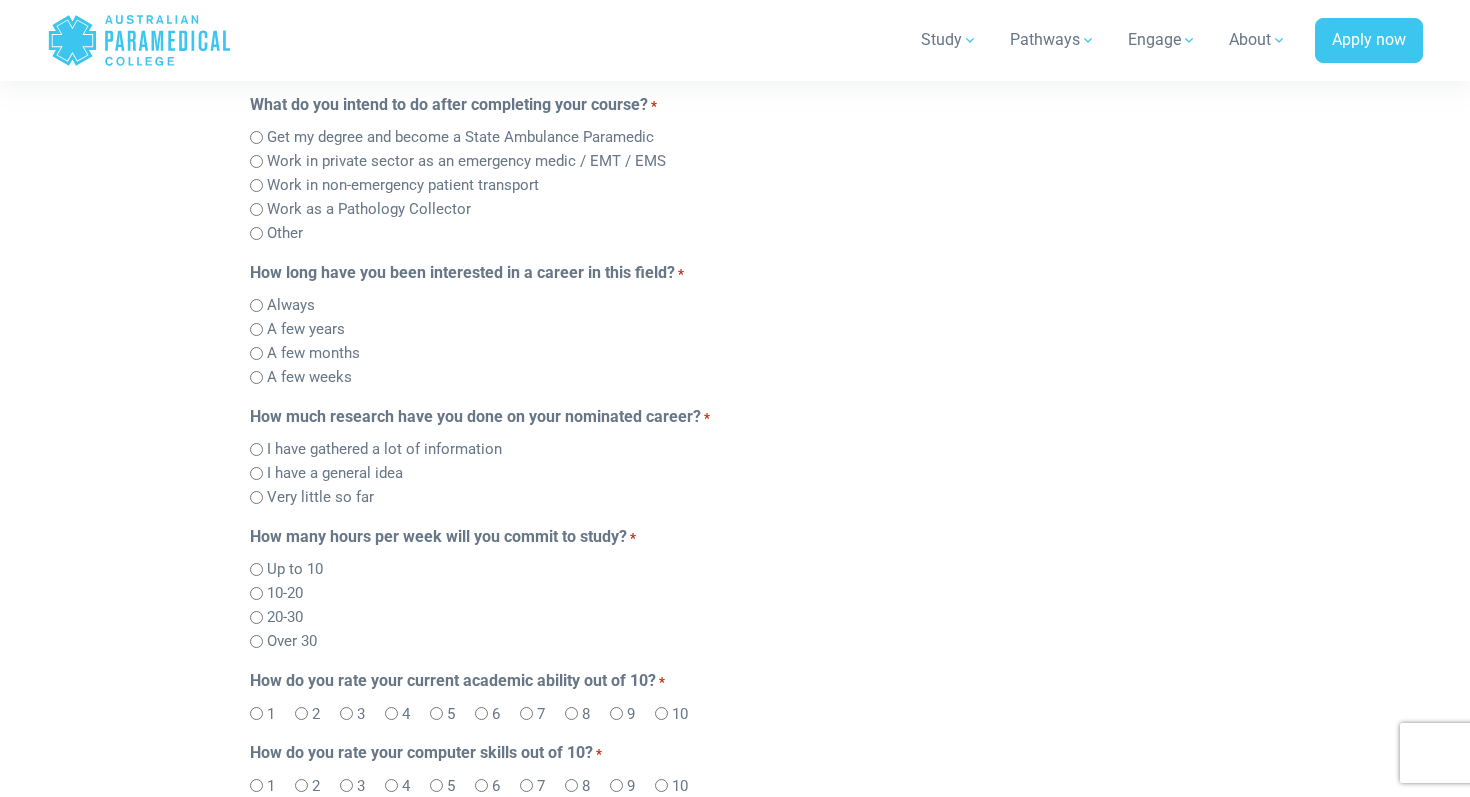 type on "**********" 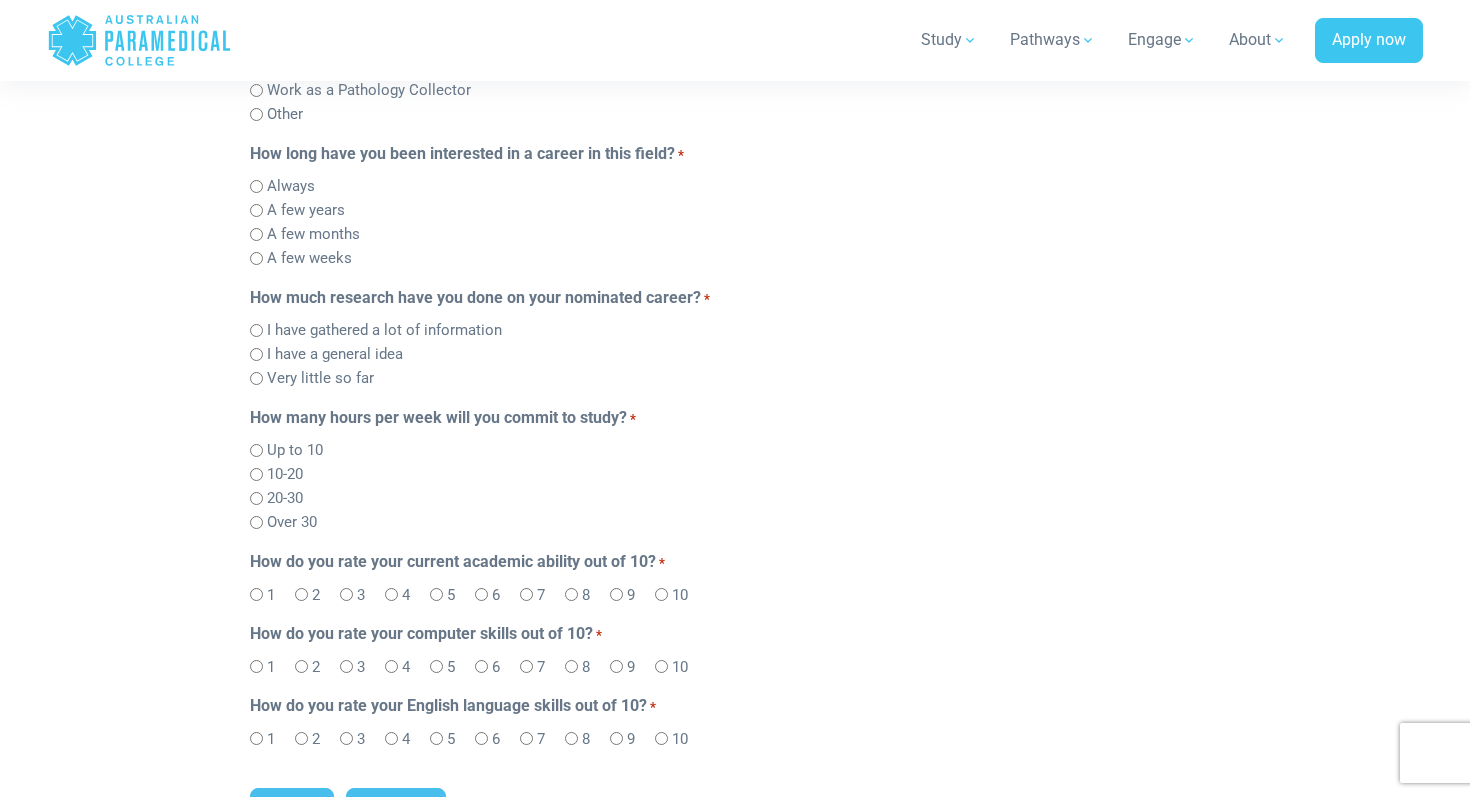 scroll, scrollTop: 947, scrollLeft: 0, axis: vertical 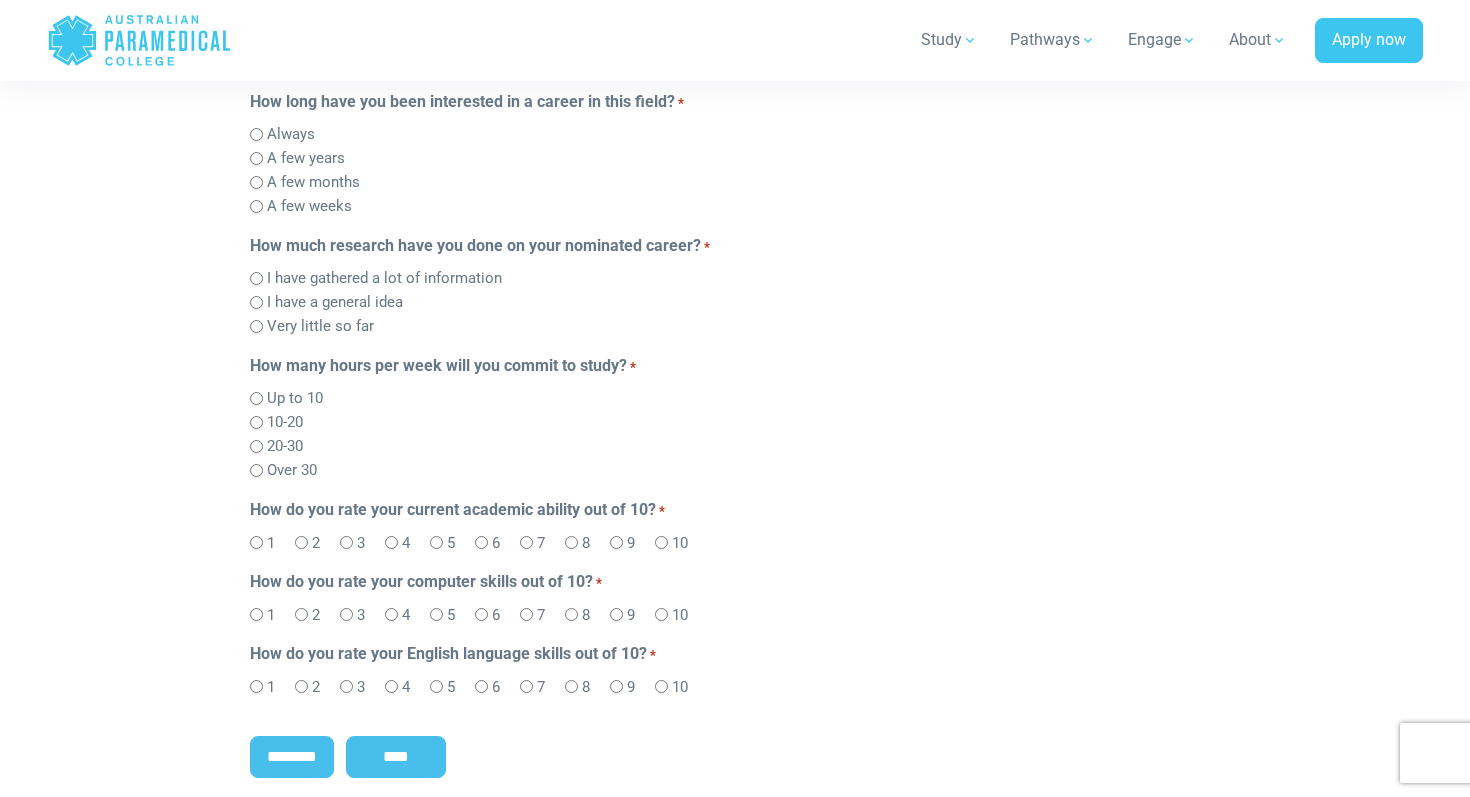 click on "Always" at bounding box center [291, 134] 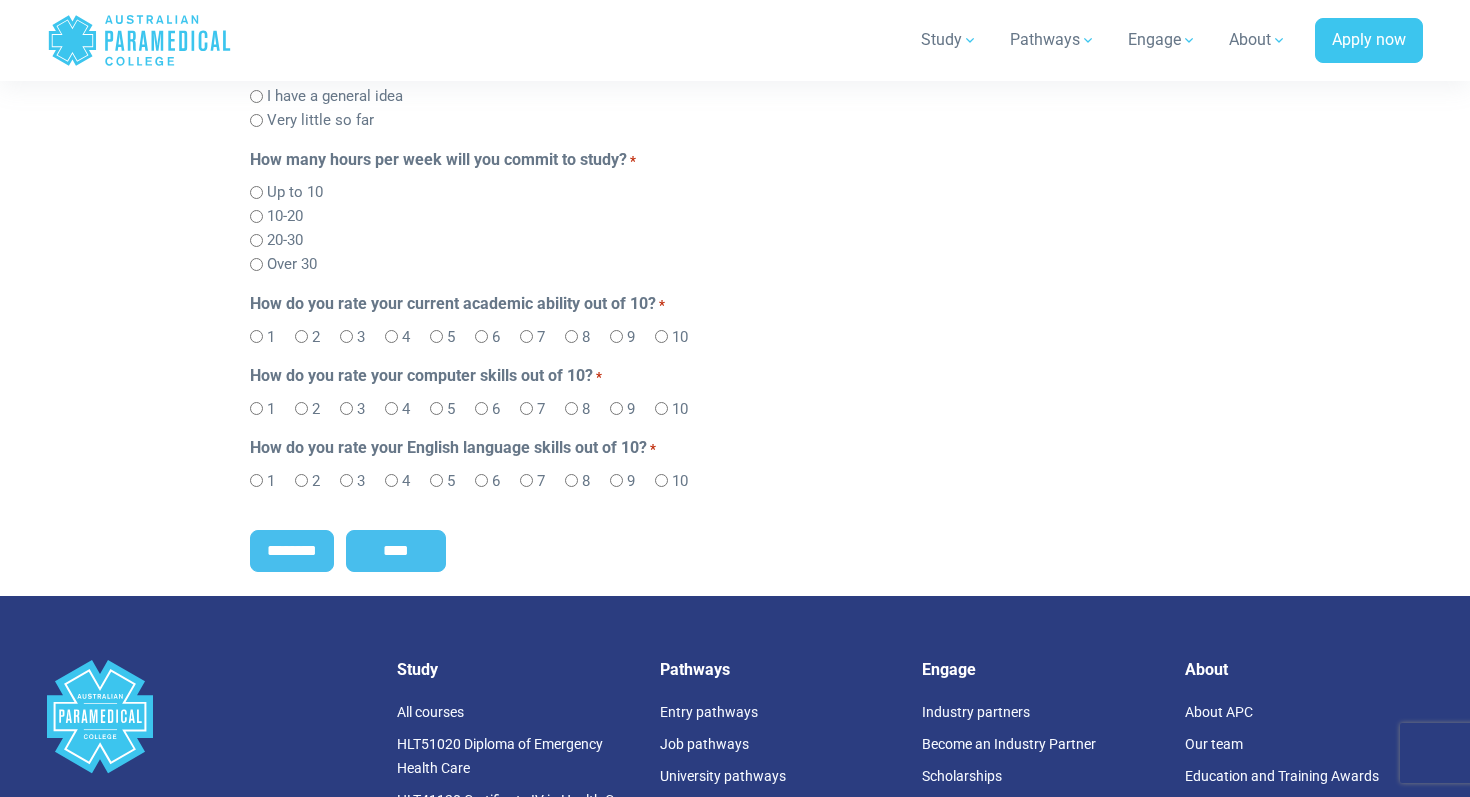 scroll, scrollTop: 1246, scrollLeft: 0, axis: vertical 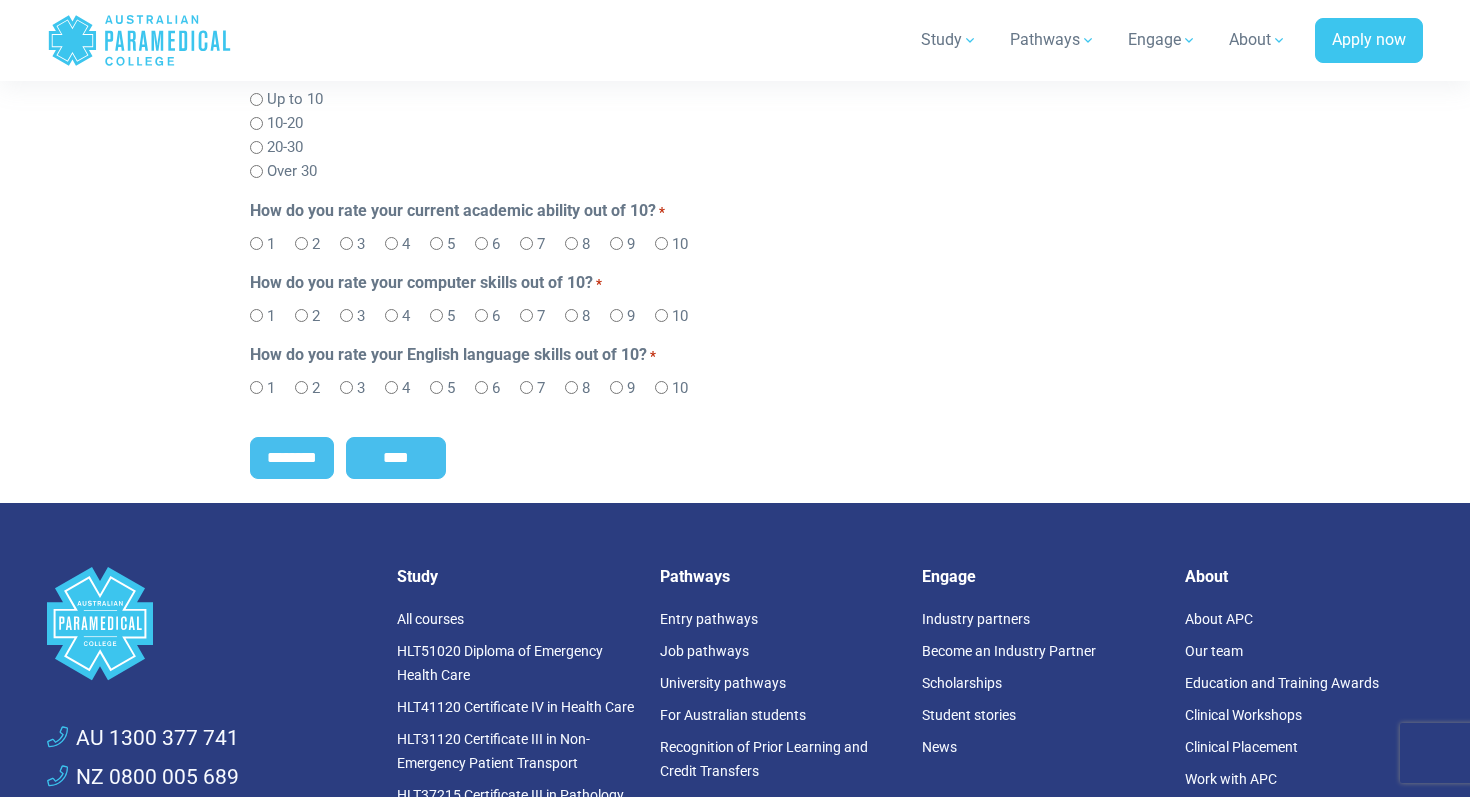 click on "20-30" at bounding box center (285, 147) 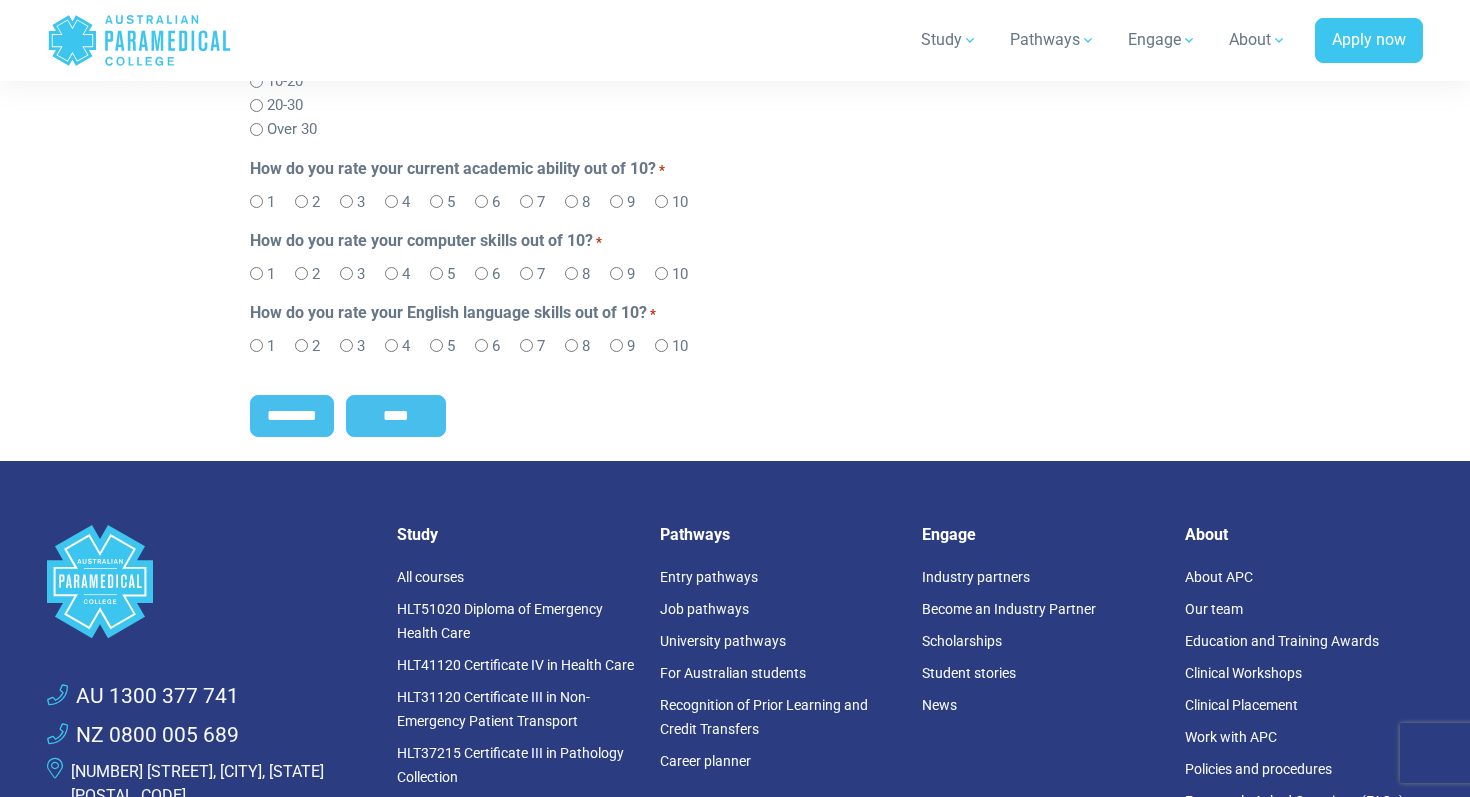 scroll, scrollTop: 1319, scrollLeft: 0, axis: vertical 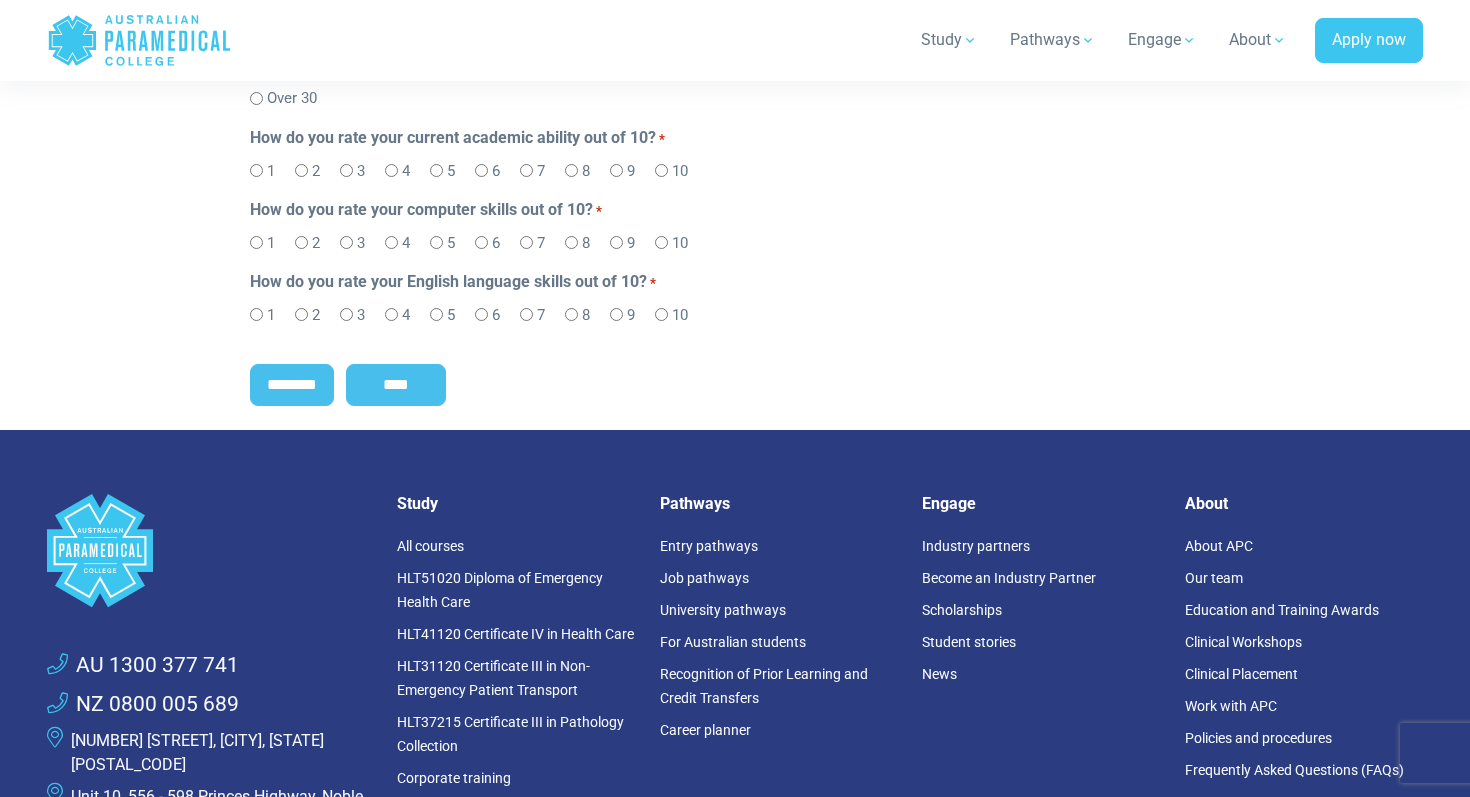click on "9" at bounding box center (631, 243) 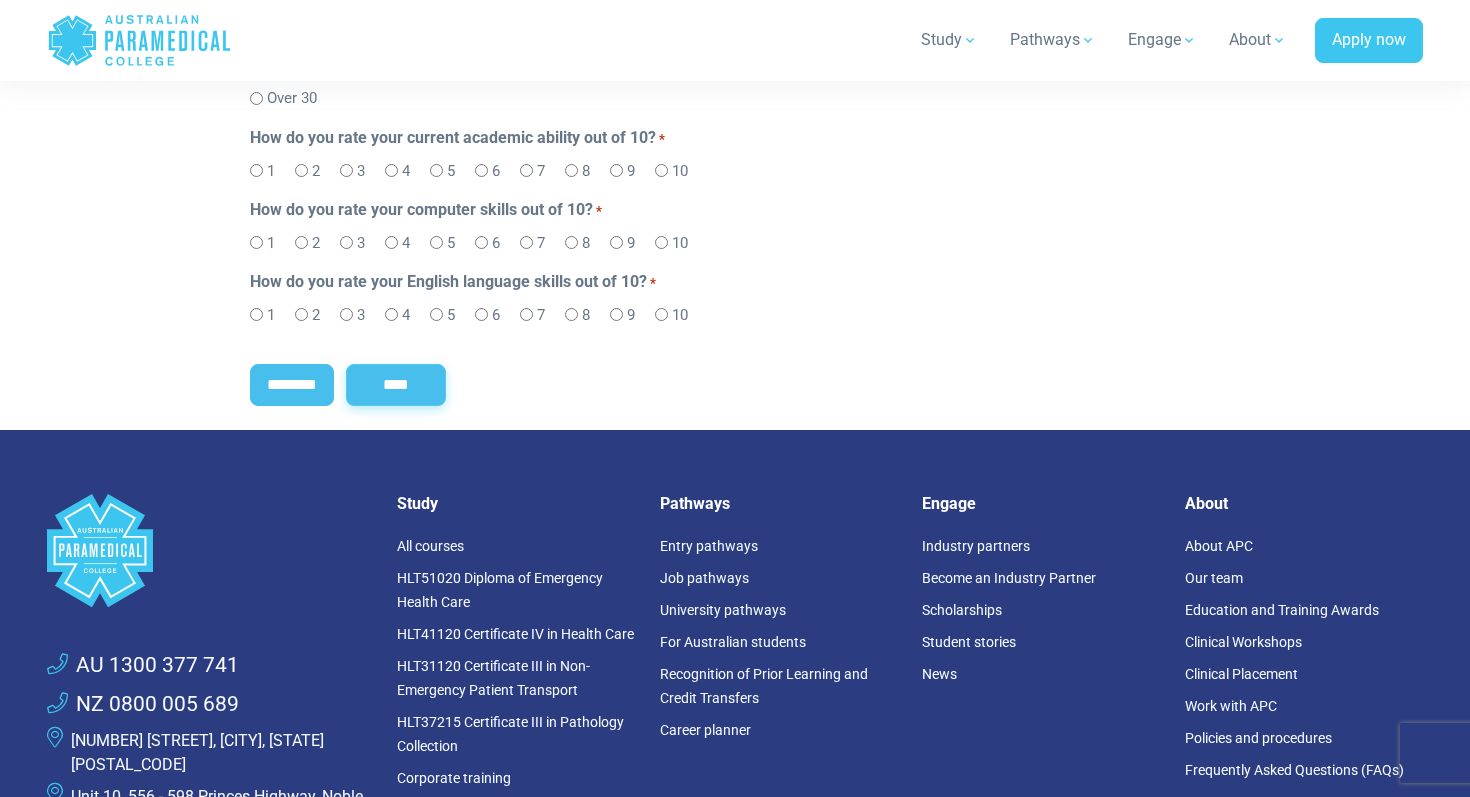 click on "****" at bounding box center [396, 385] 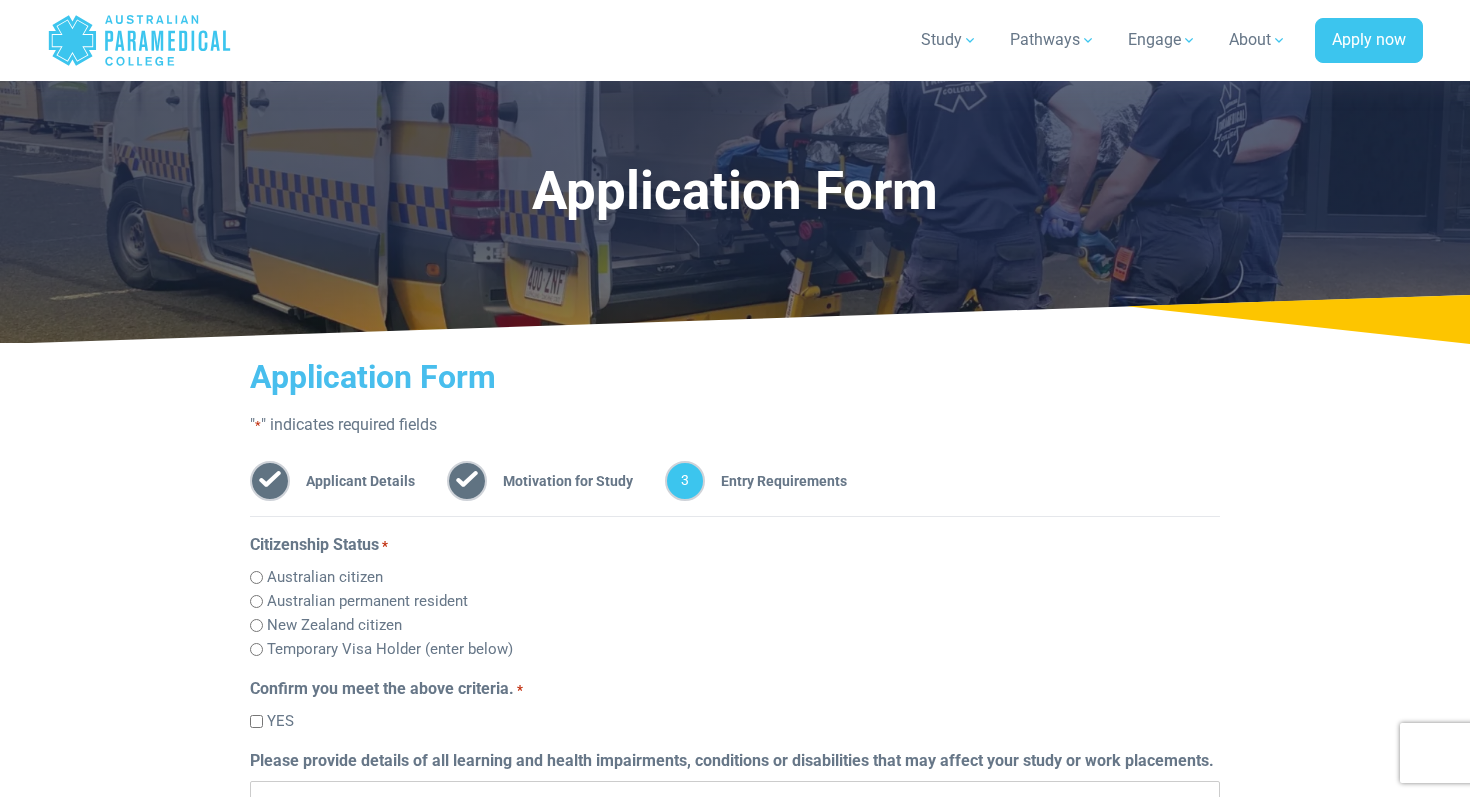 scroll, scrollTop: 444, scrollLeft: 0, axis: vertical 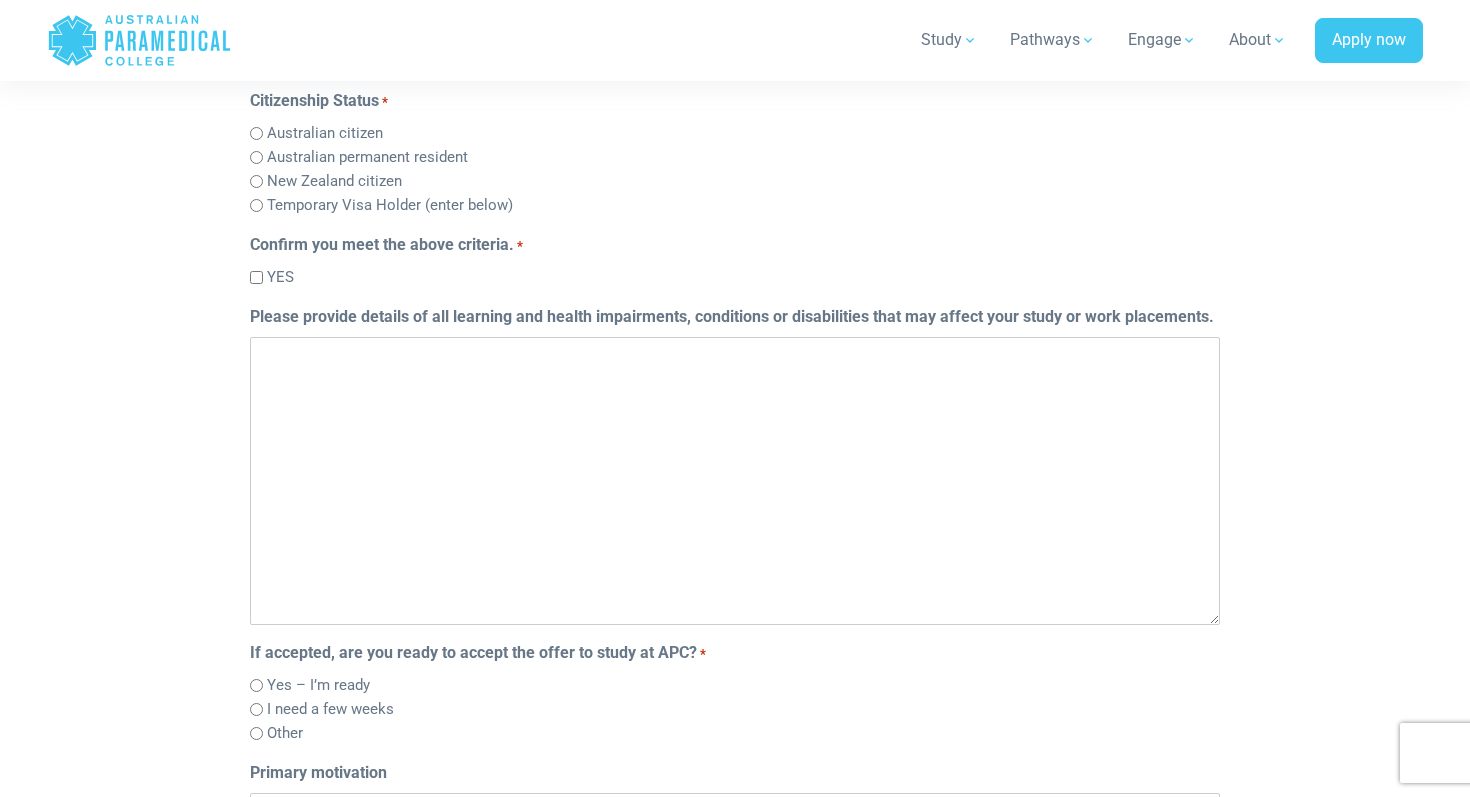 click on "Australian citizen" at bounding box center (325, 133) 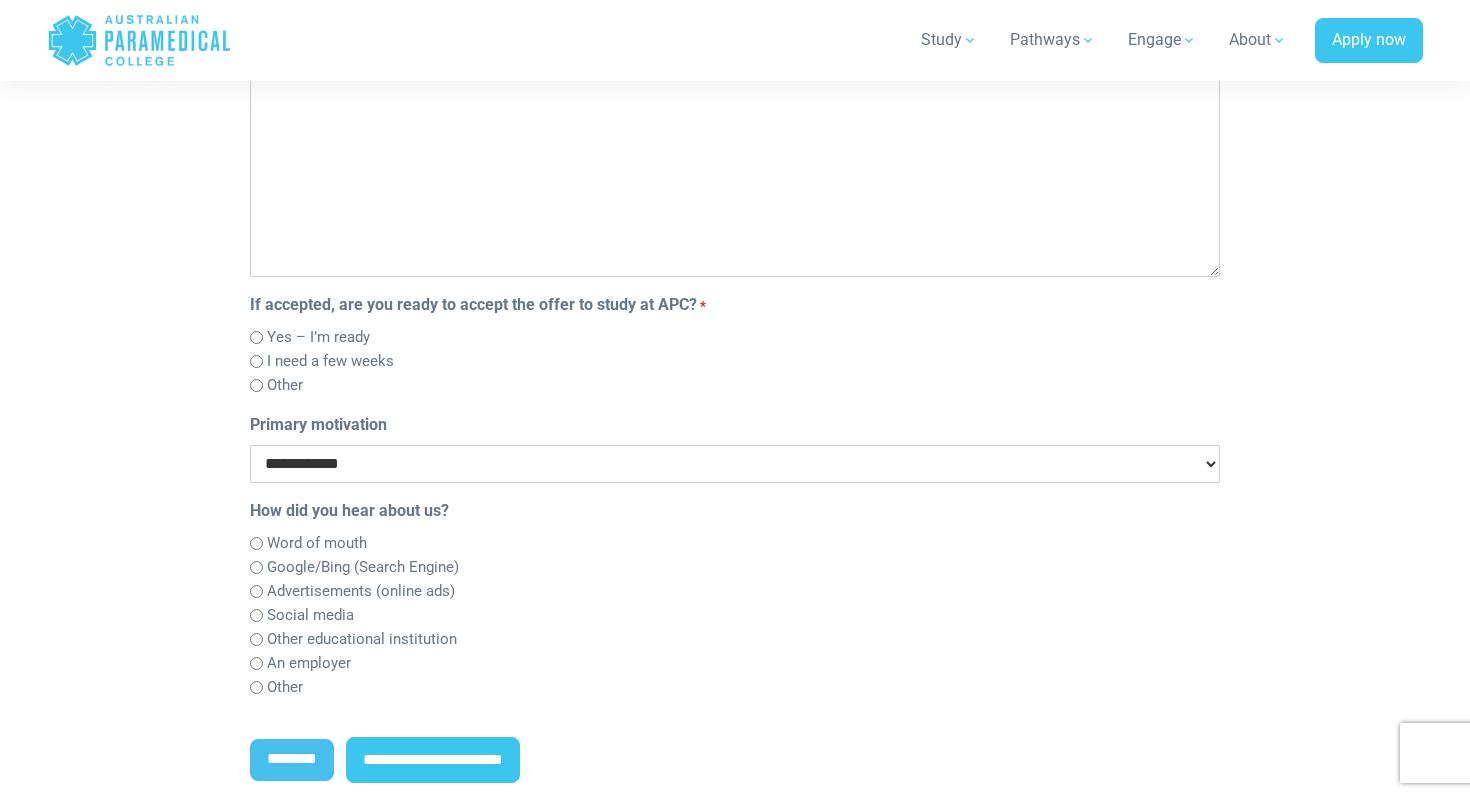 scroll, scrollTop: 966, scrollLeft: 0, axis: vertical 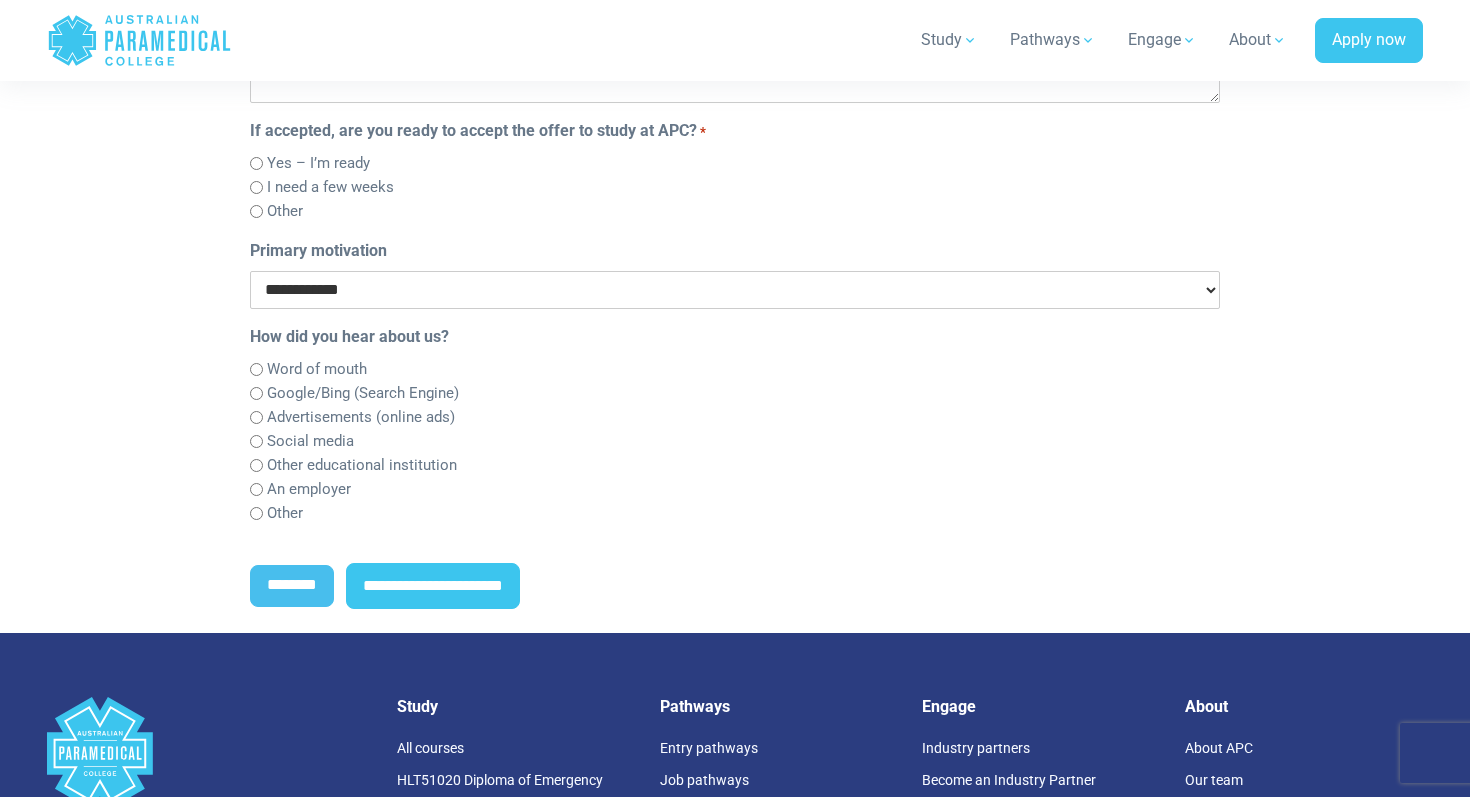 click on "I need a few weeks" at bounding box center (330, 187) 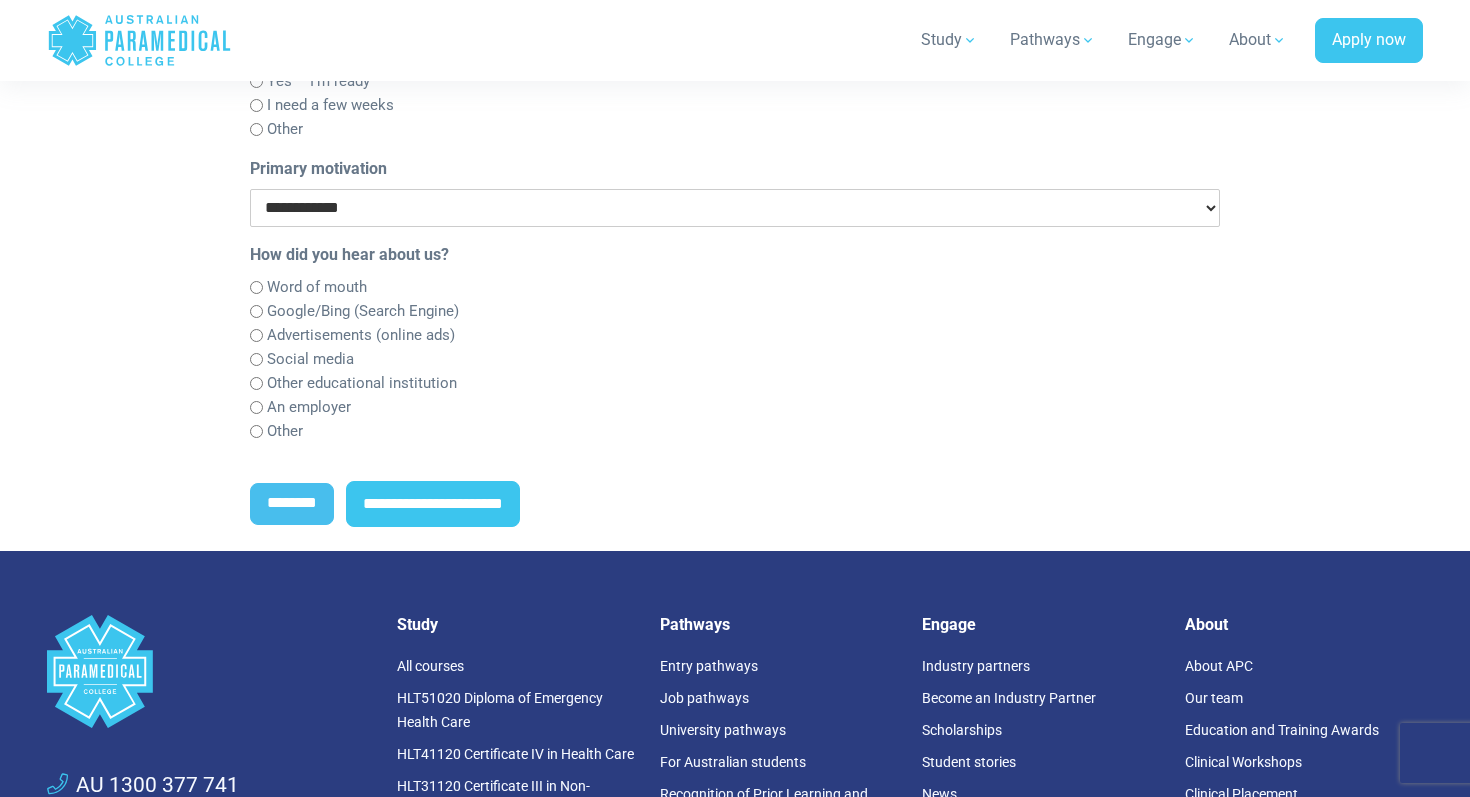 scroll, scrollTop: 1049, scrollLeft: 0, axis: vertical 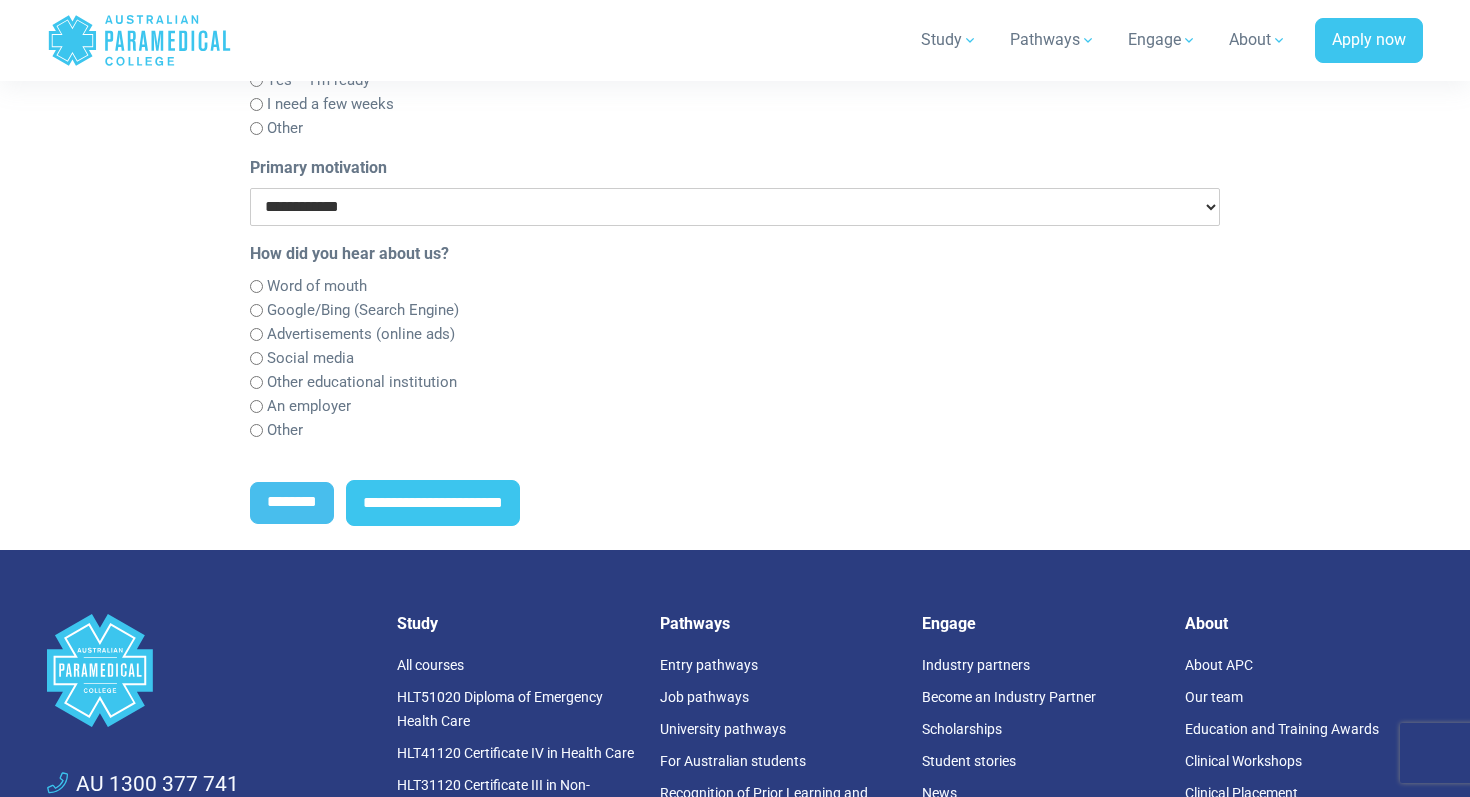 click on "**********" at bounding box center [735, 207] 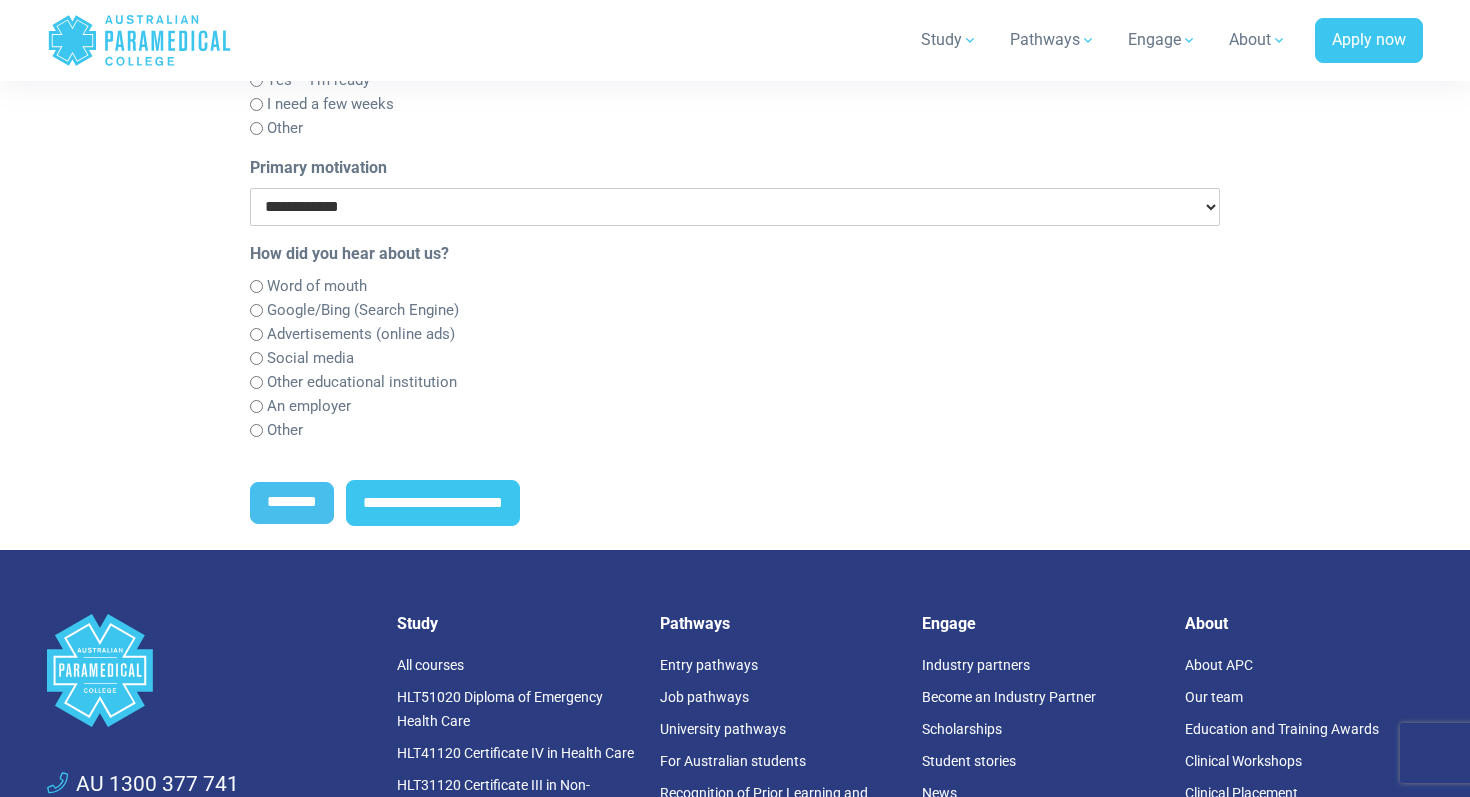 select on "**********" 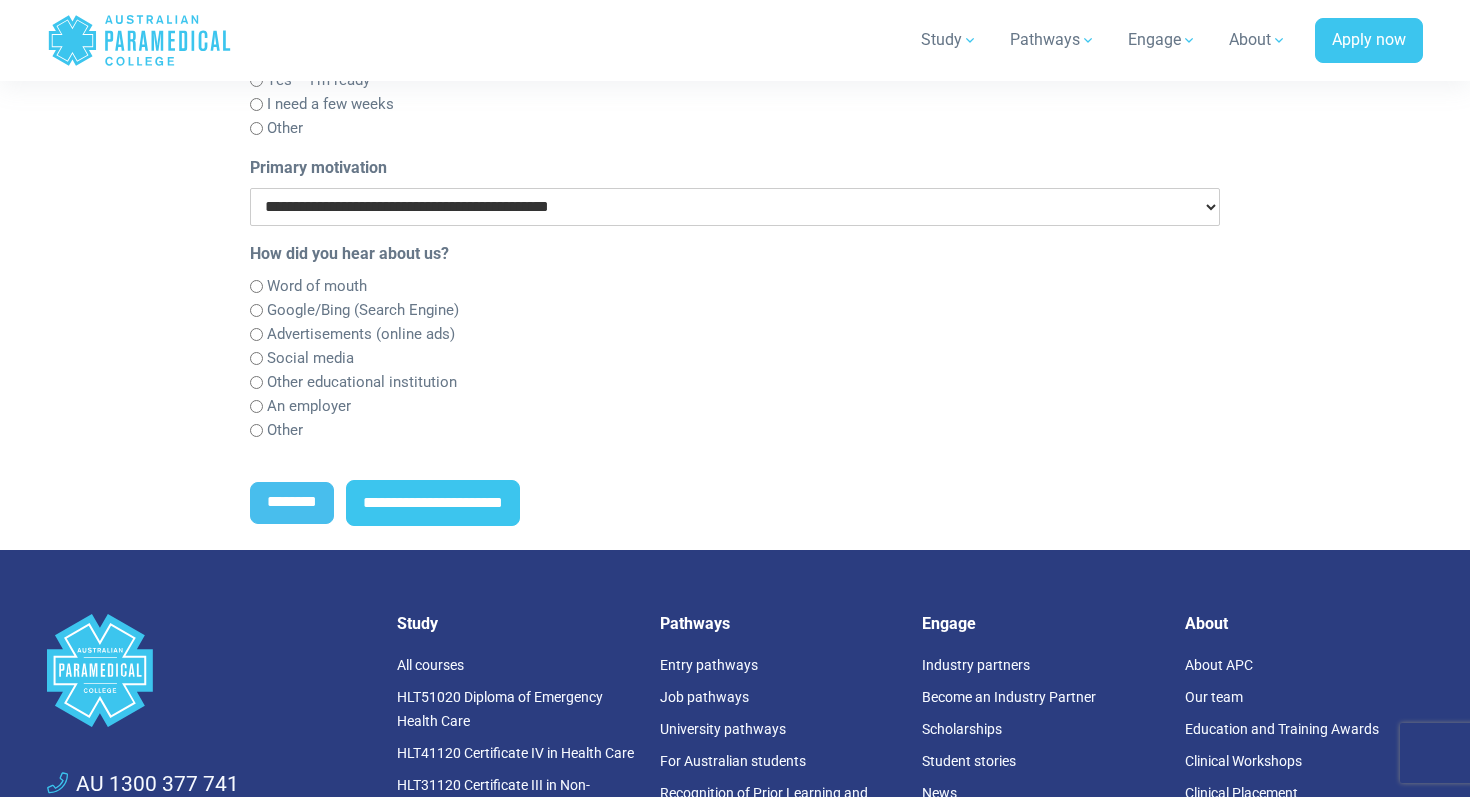 click on "Google/Bing (Search Engine)" at bounding box center (363, 310) 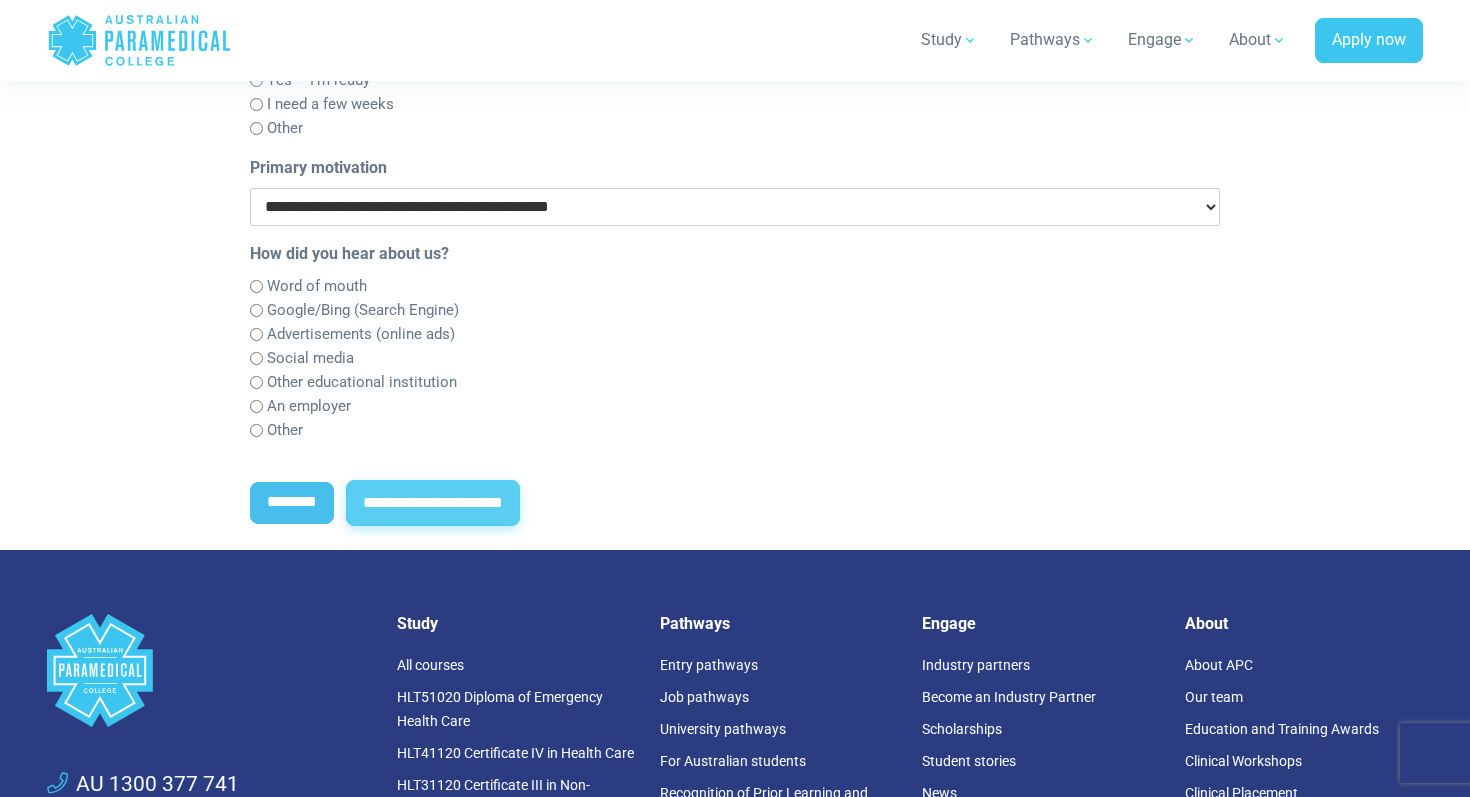 click on "**********" at bounding box center [433, 503] 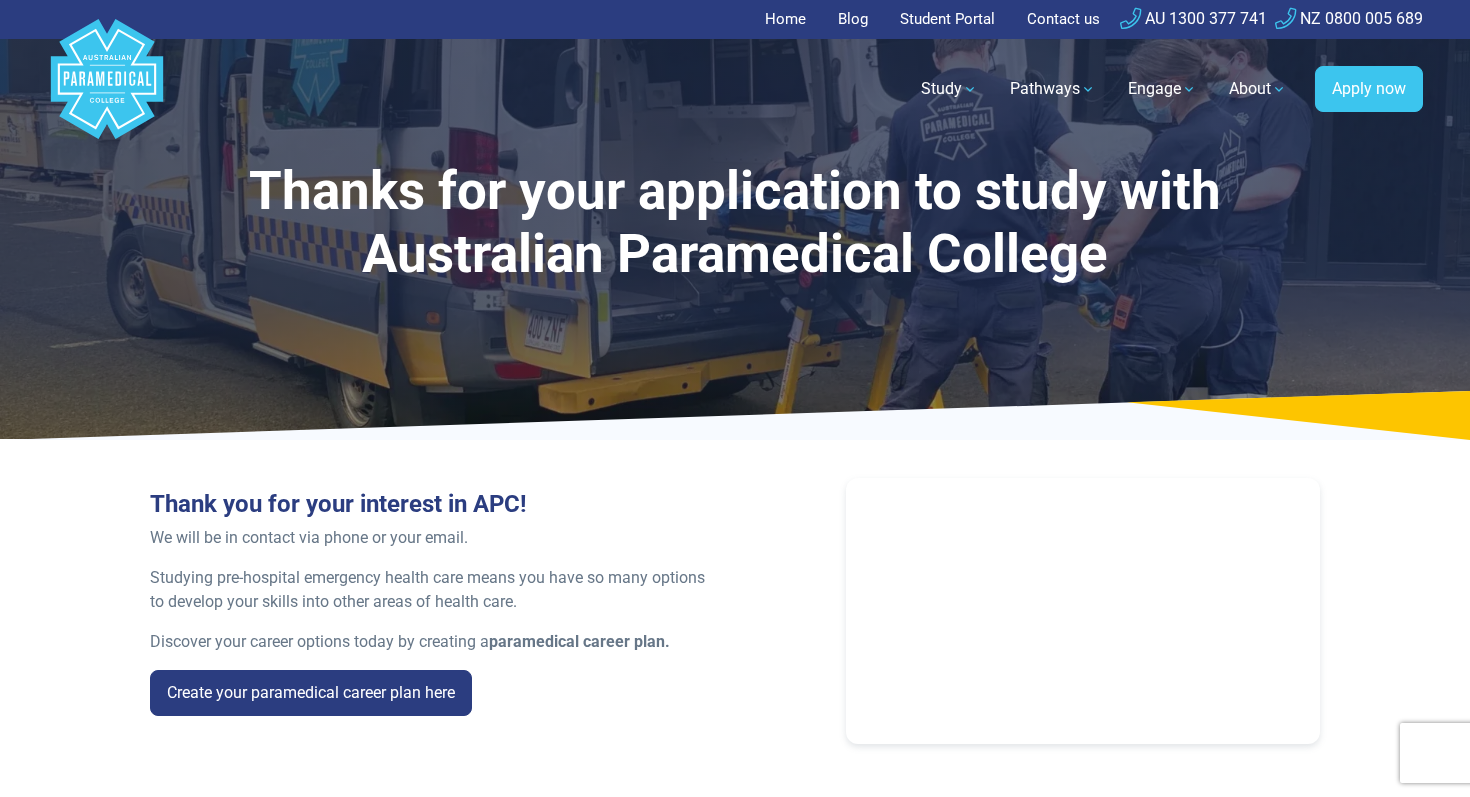 scroll, scrollTop: 0, scrollLeft: 0, axis: both 